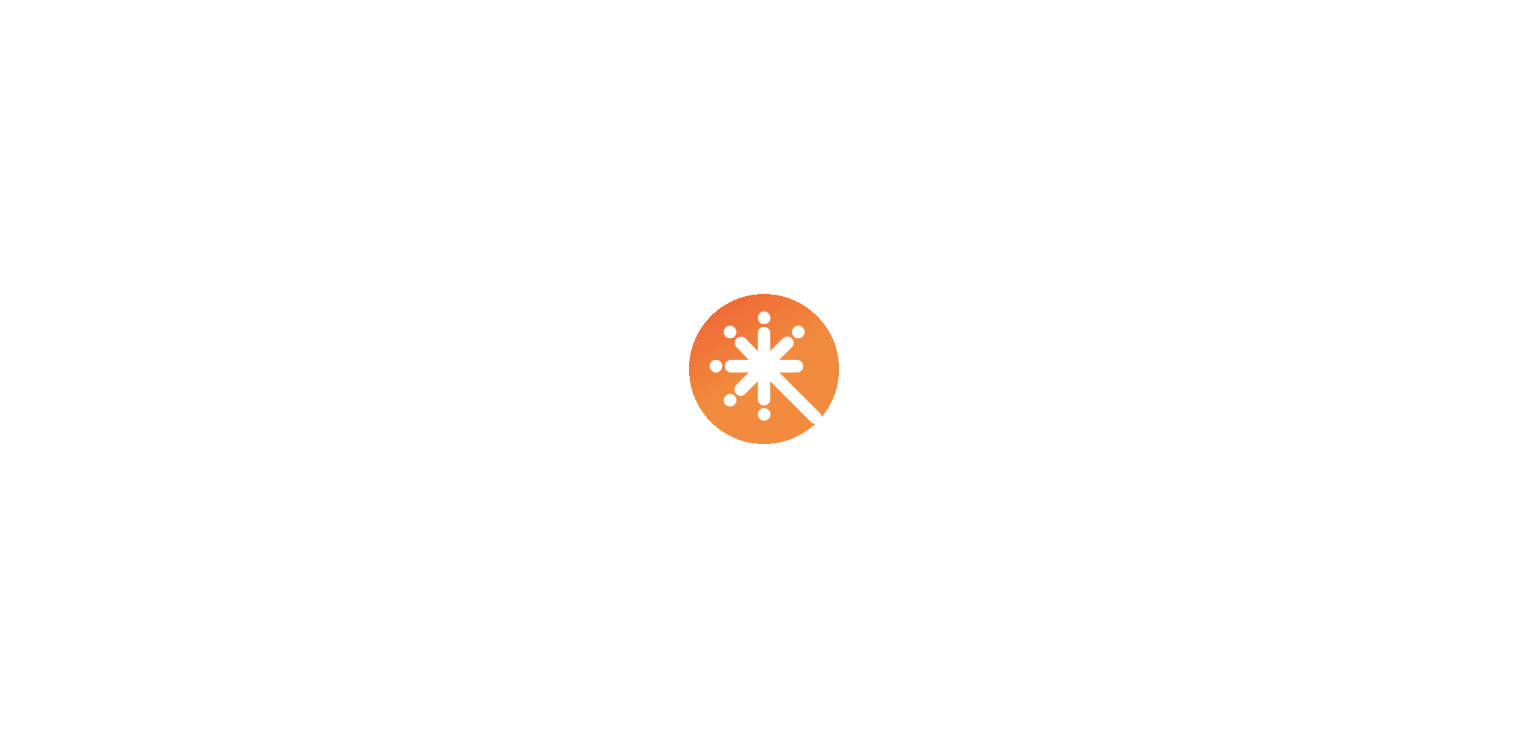 scroll, scrollTop: 0, scrollLeft: 0, axis: both 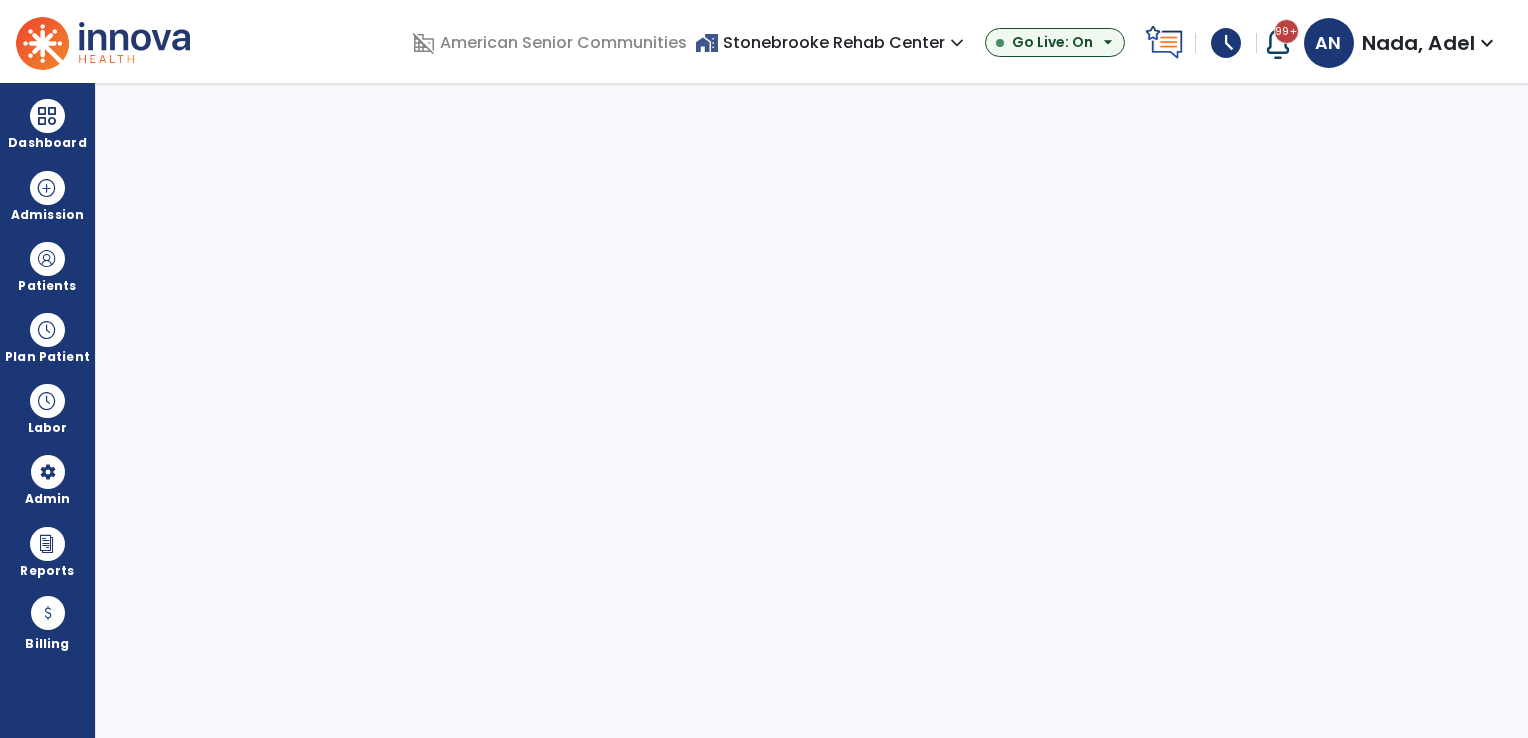 select on "***" 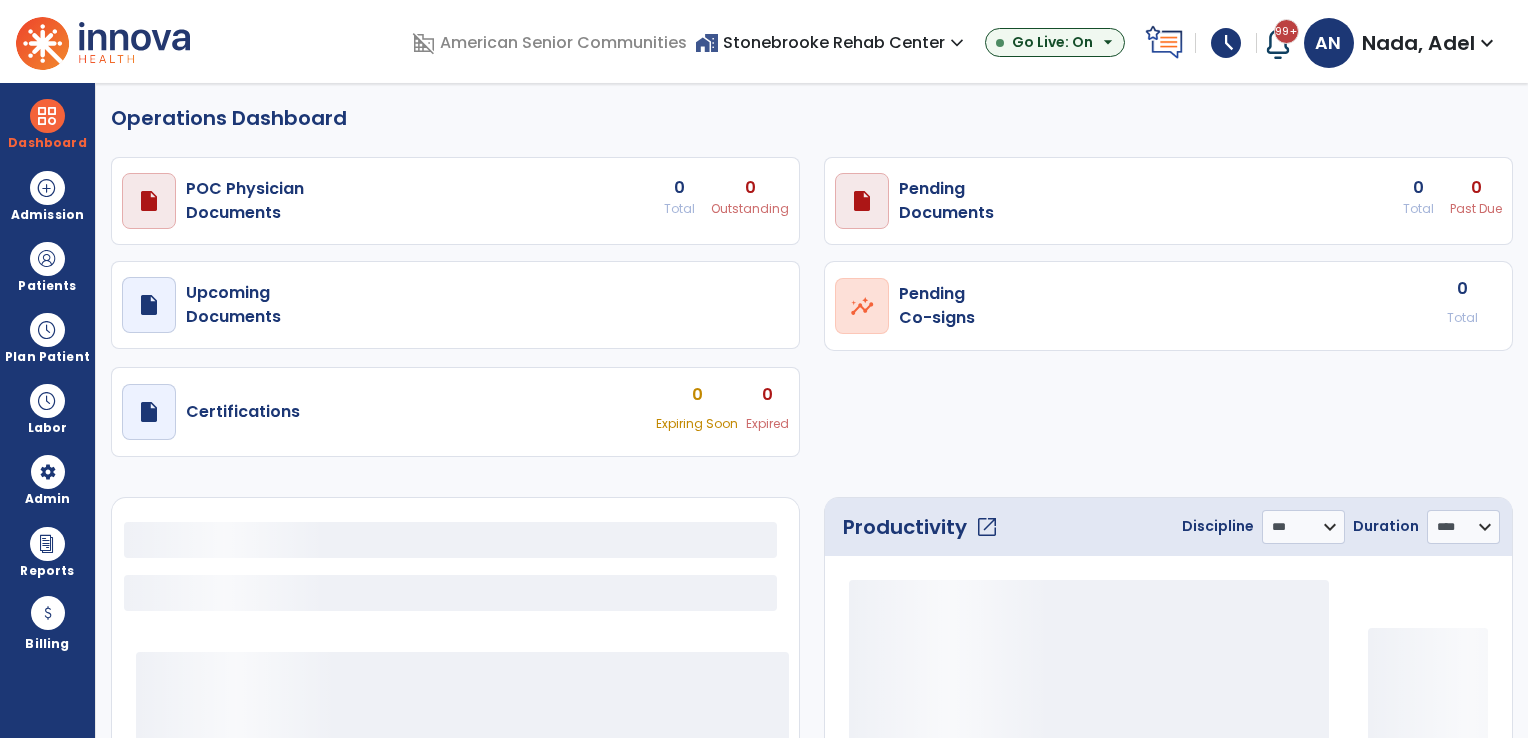 select on "***" 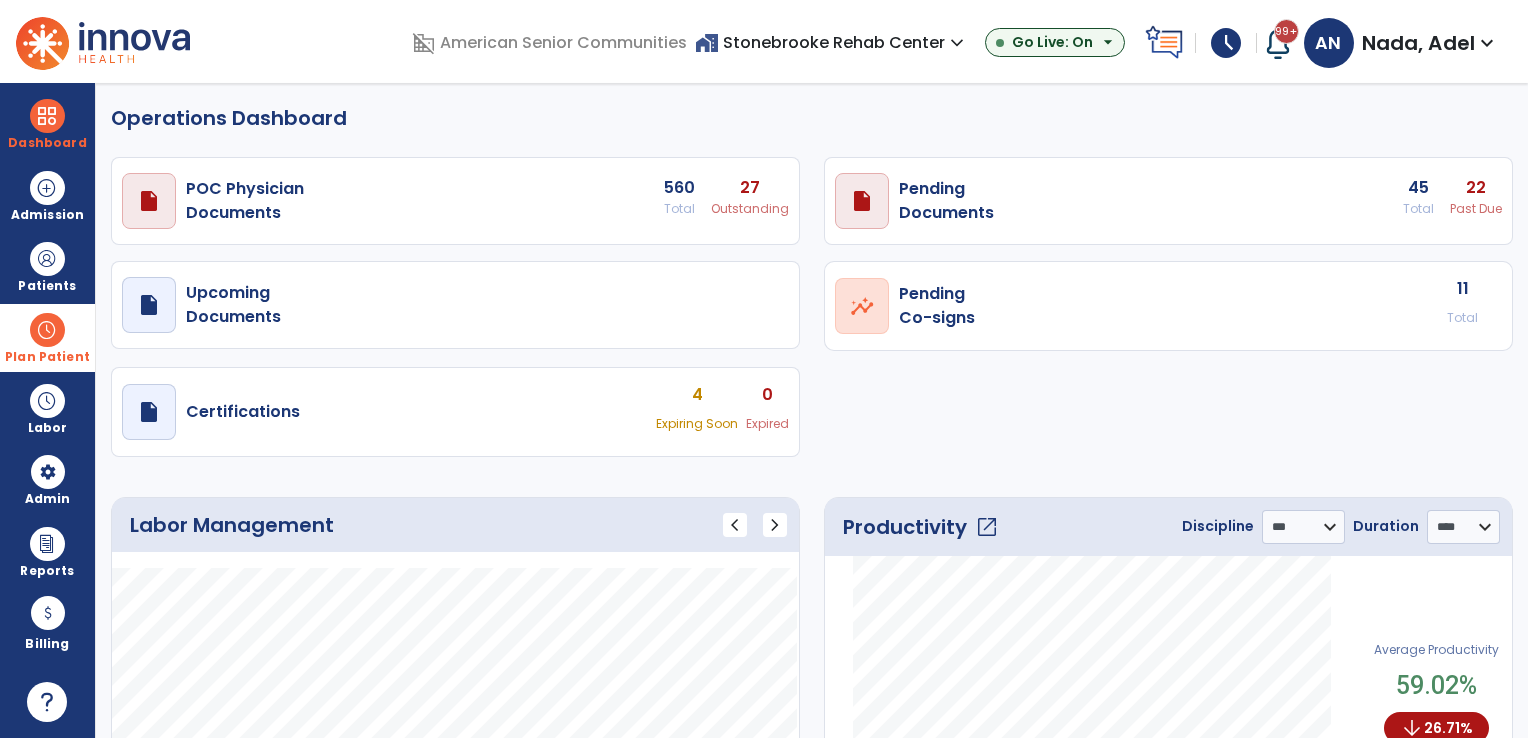 click at bounding box center [47, 330] 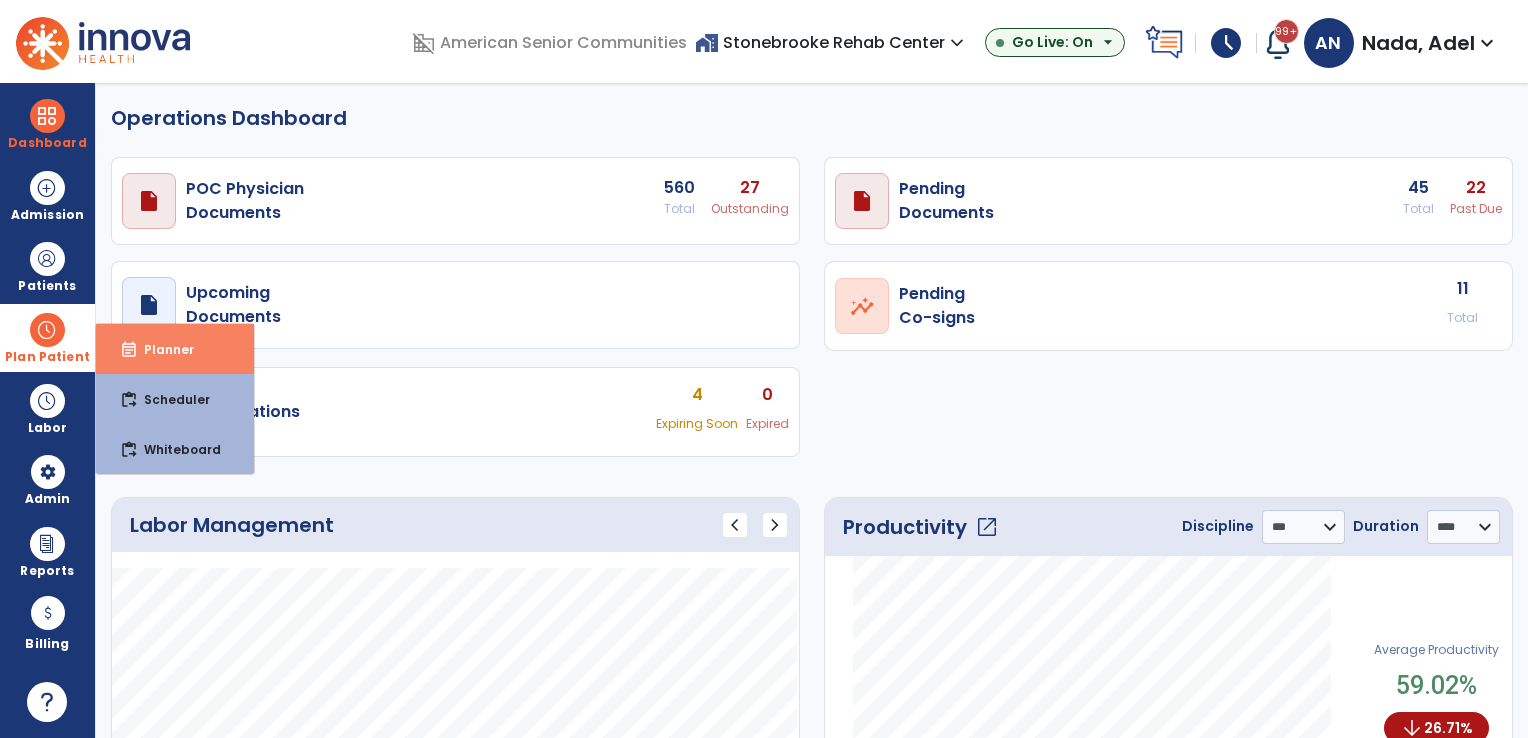 click on "event_note  Planner" at bounding box center (175, 349) 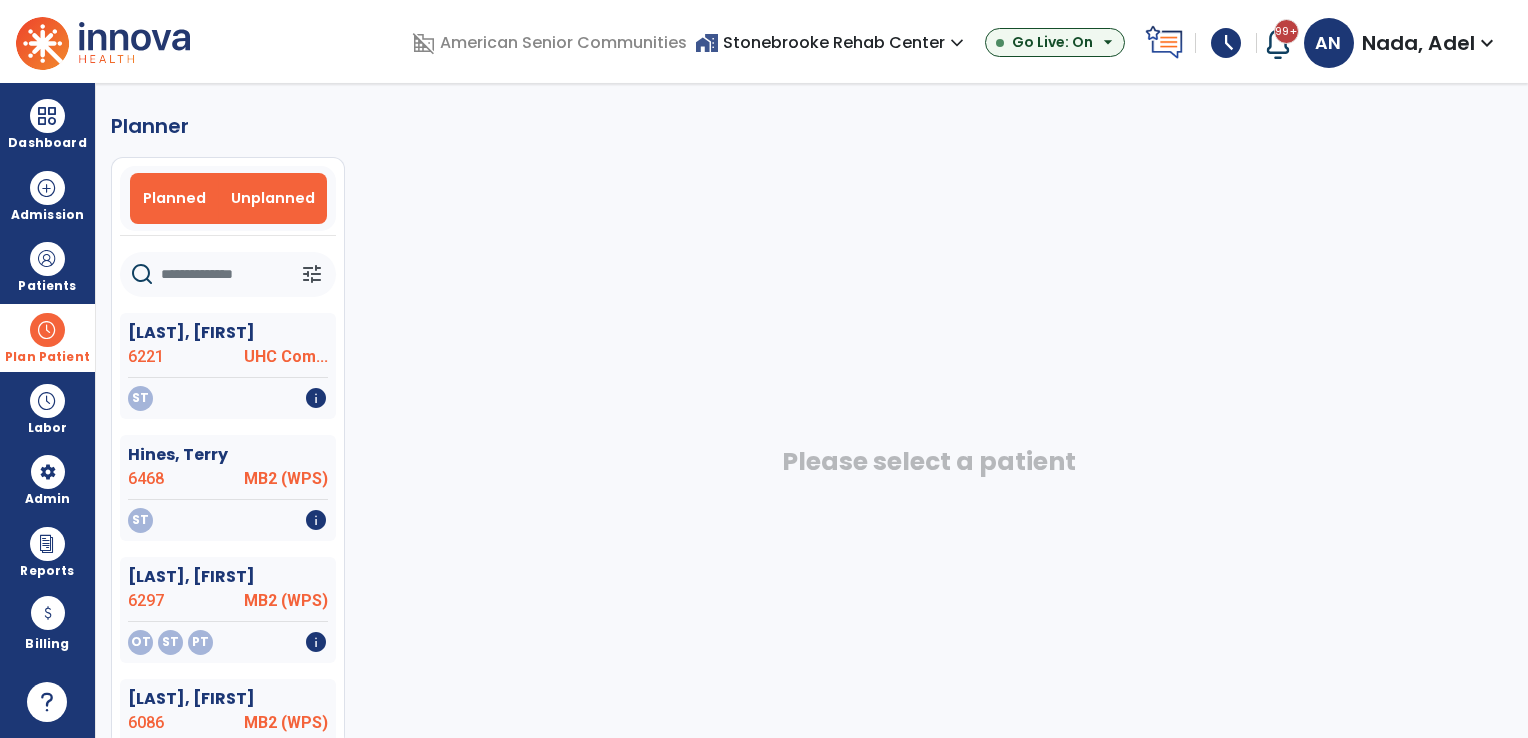 click on "Planned" at bounding box center [174, 198] 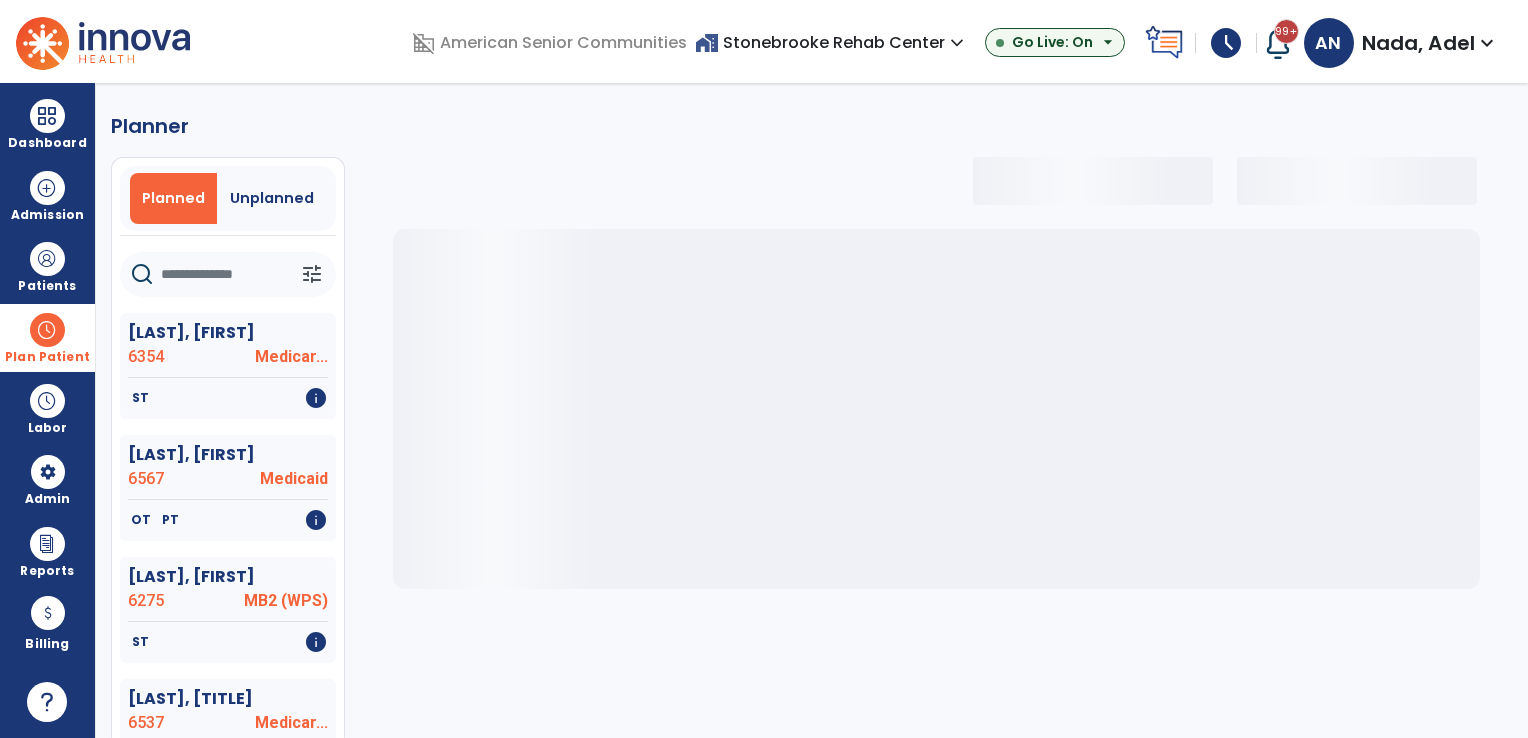 select on "***" 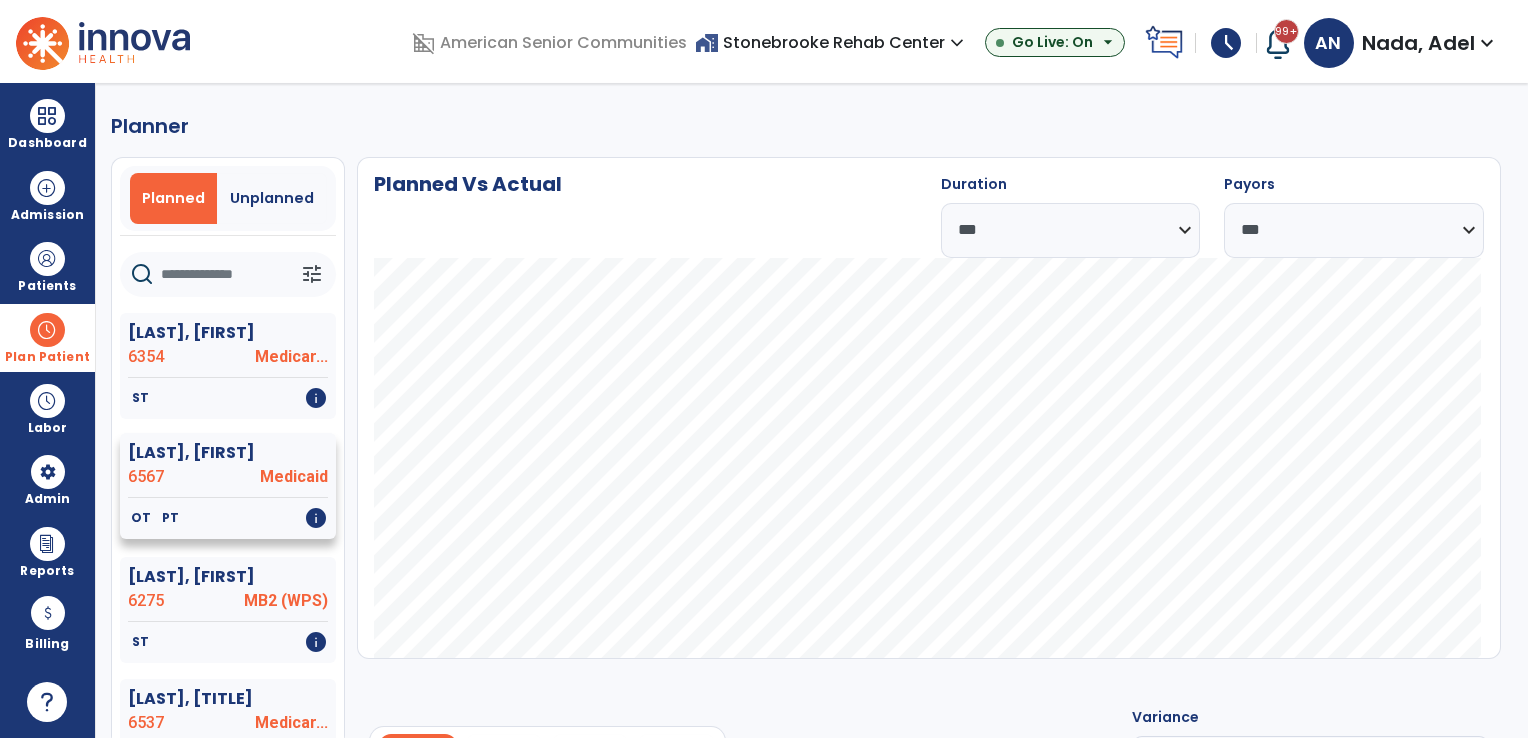 click on "[LAST], [FIRST]" 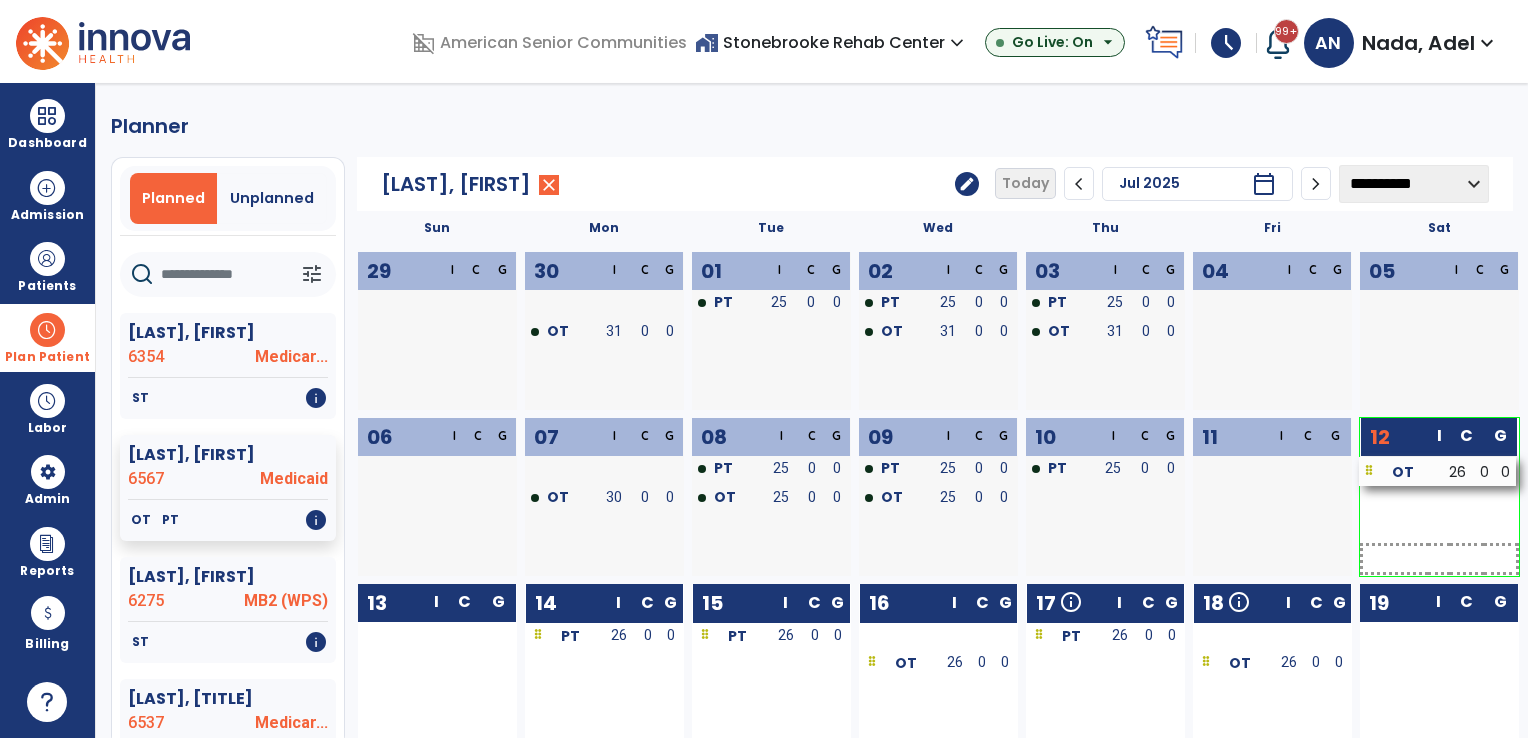 drag, startPoint x: 785, startPoint y: 670, endPoint x: 1453, endPoint y: 476, distance: 695.60046 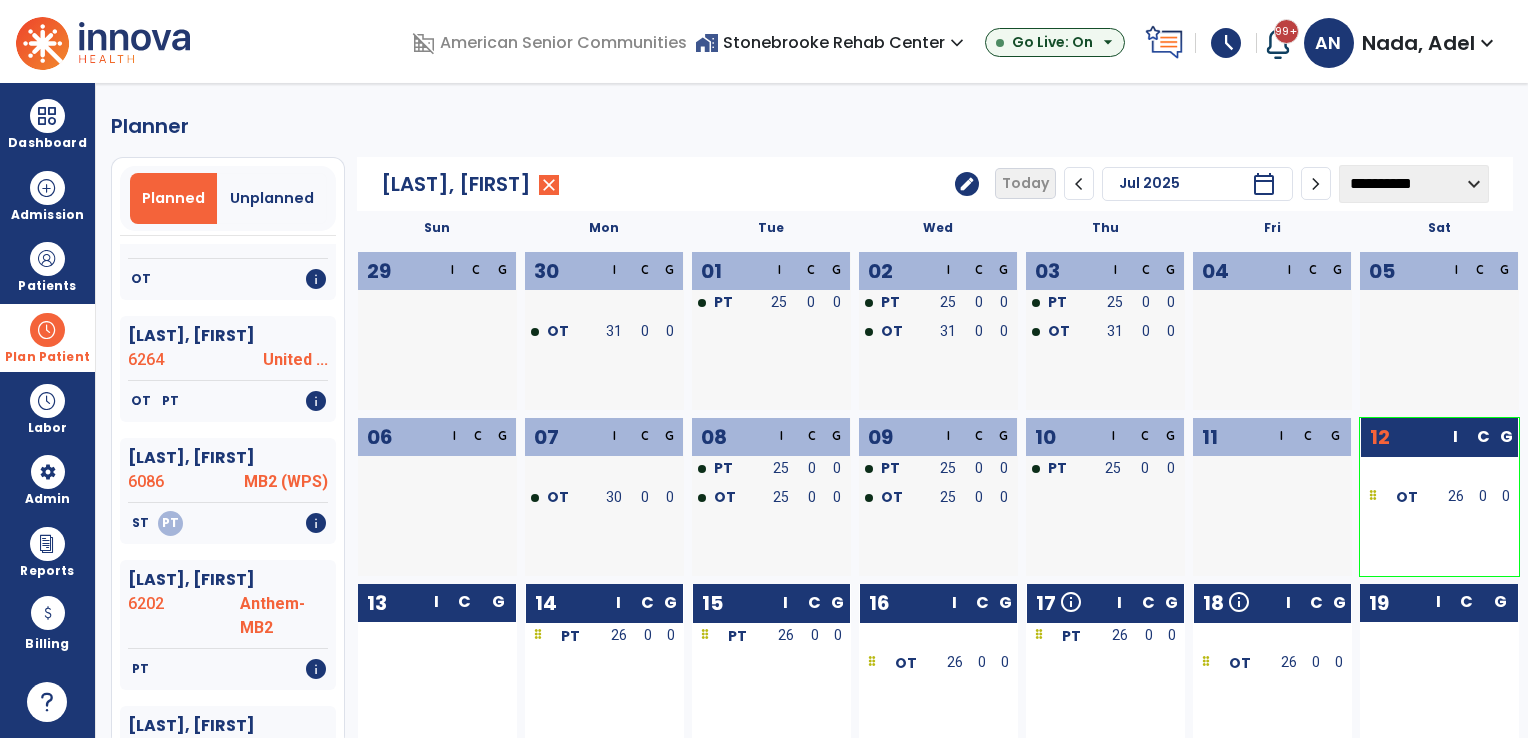 scroll, scrollTop: 1800, scrollLeft: 0, axis: vertical 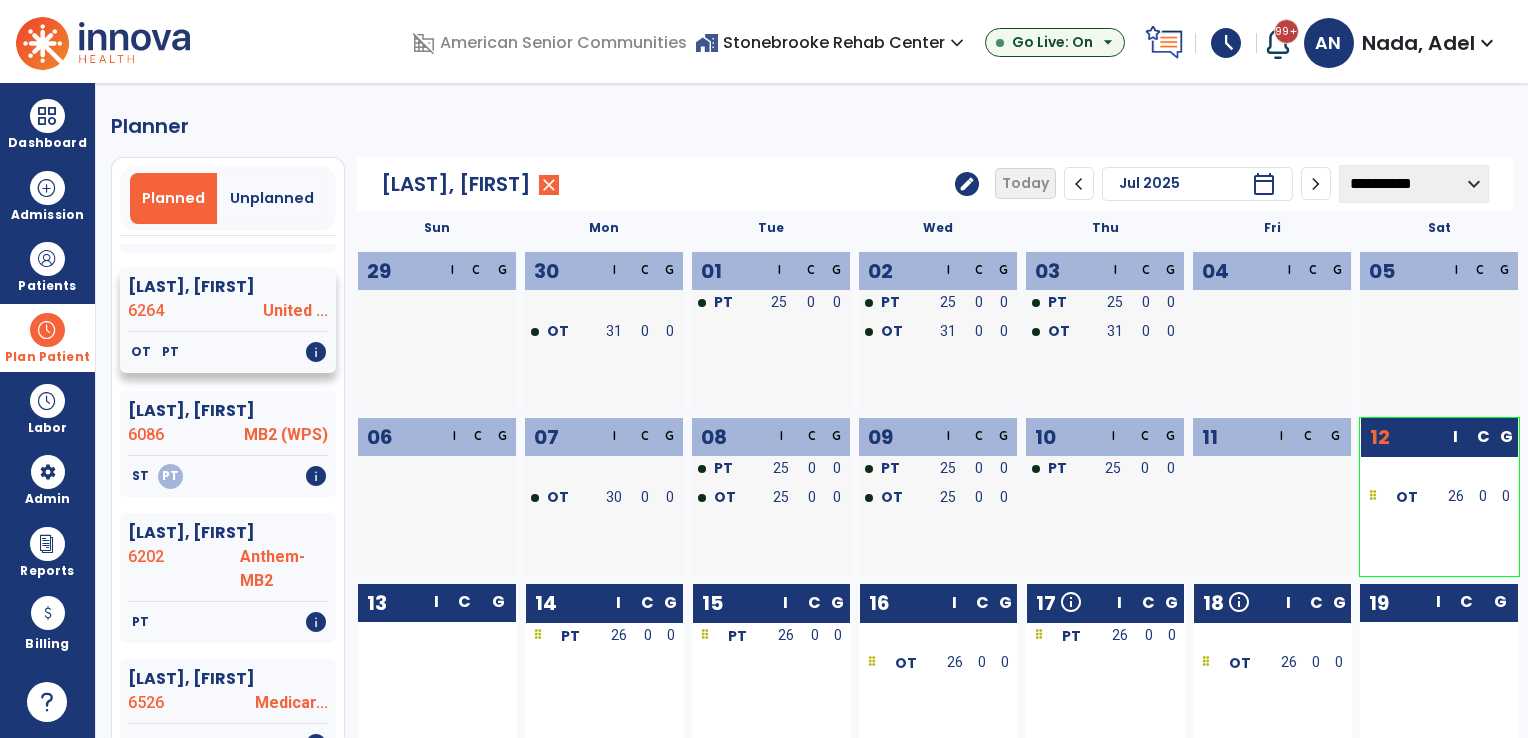 click on "6264" 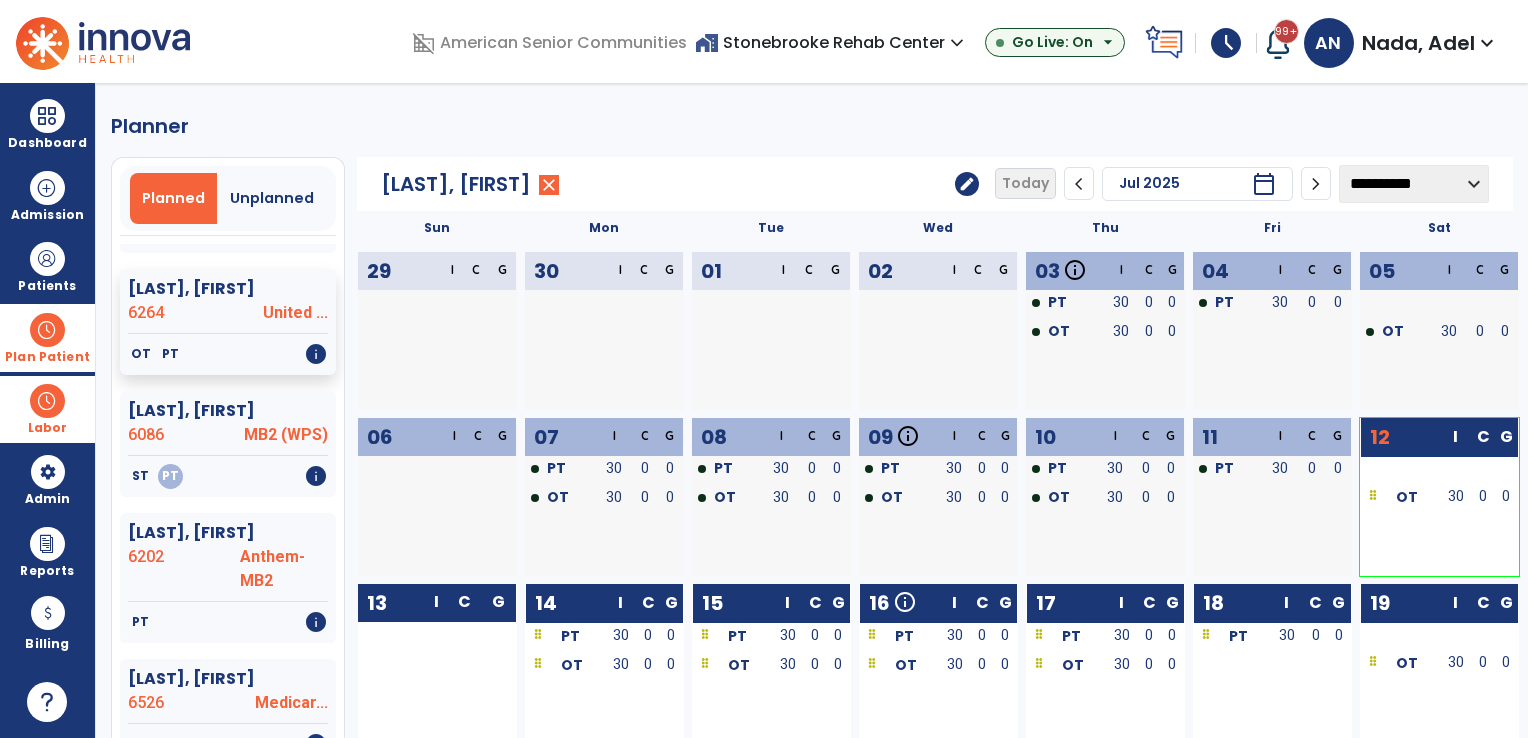 click at bounding box center [47, 401] 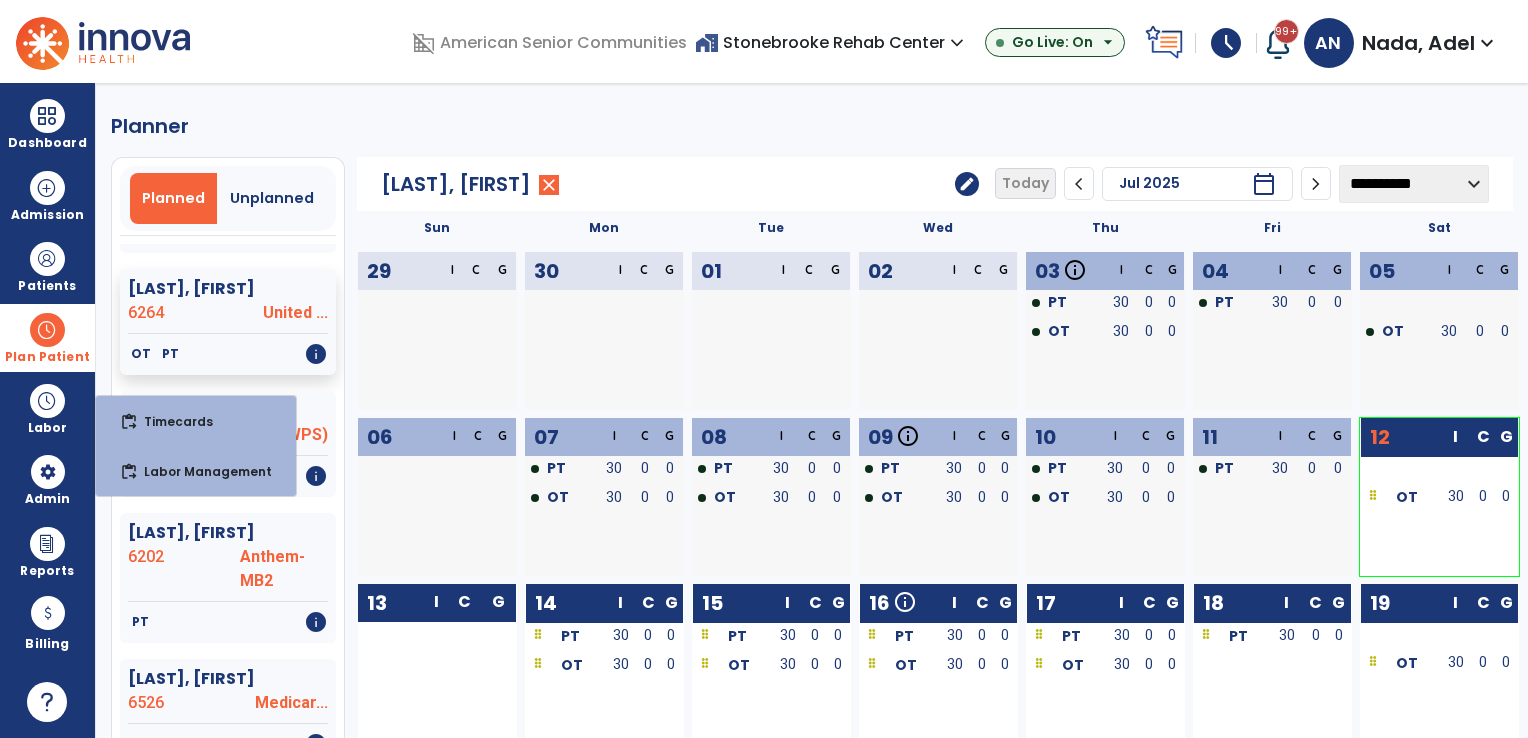 click on "Plan Patient" at bounding box center (47, 357) 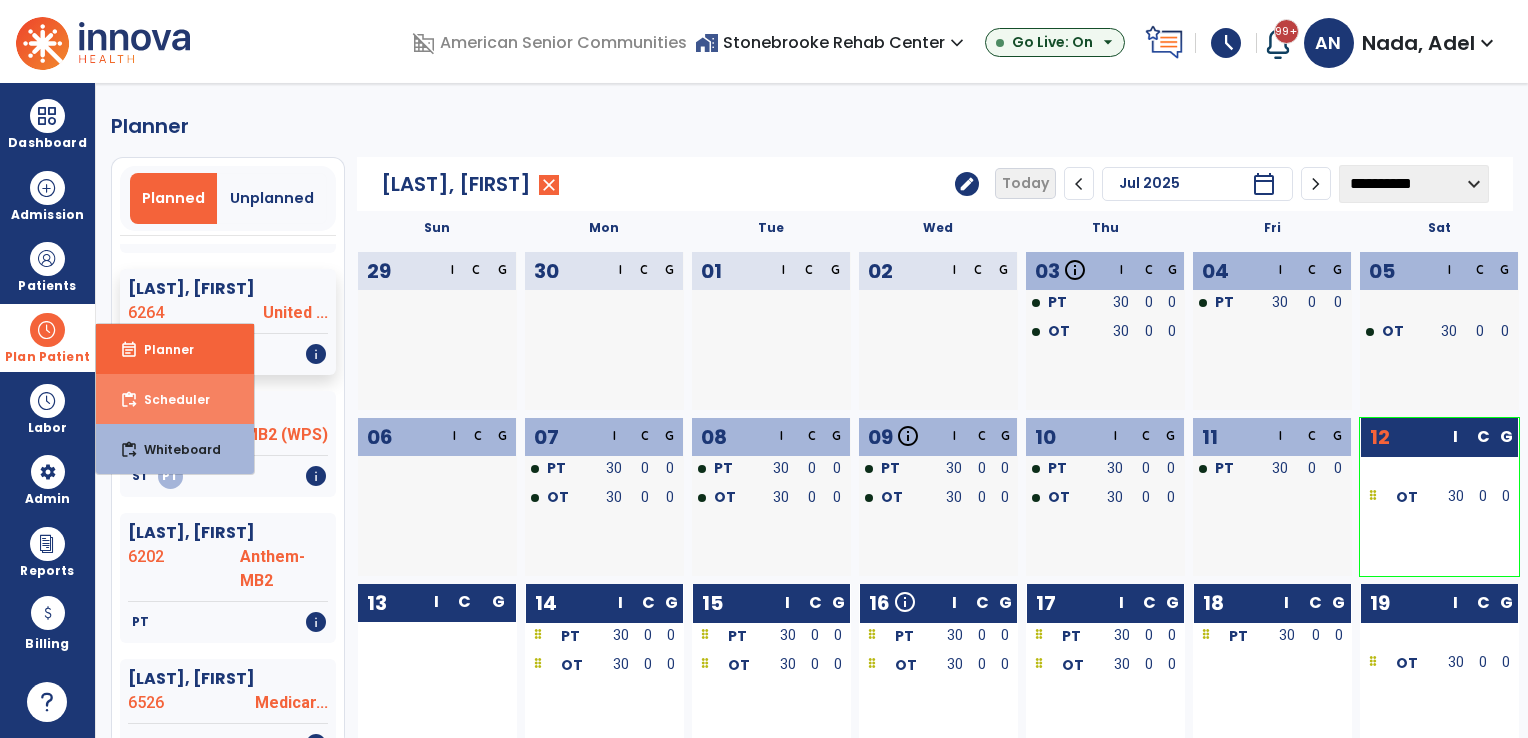 click on "Scheduler" at bounding box center [169, 399] 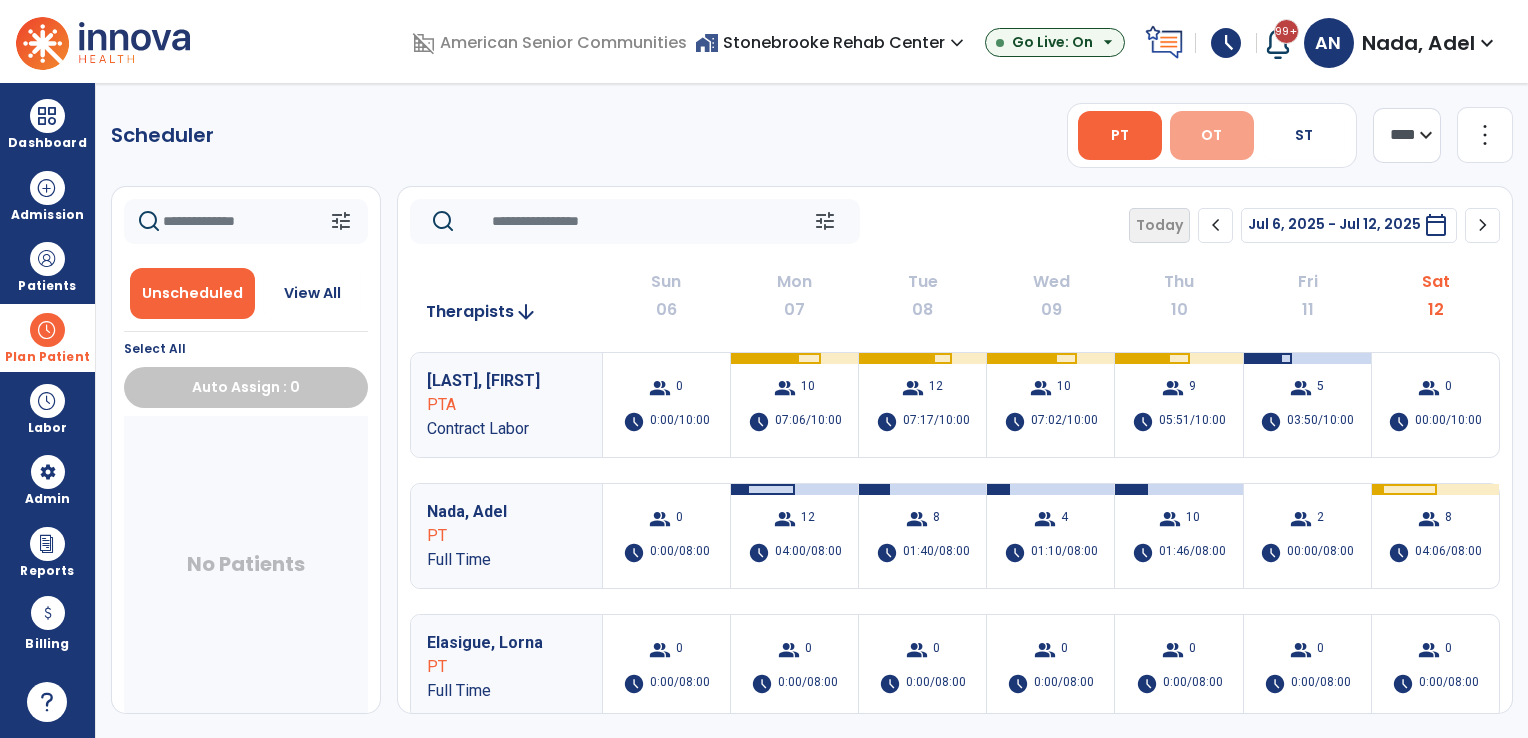 click on "OT" at bounding box center (1211, 135) 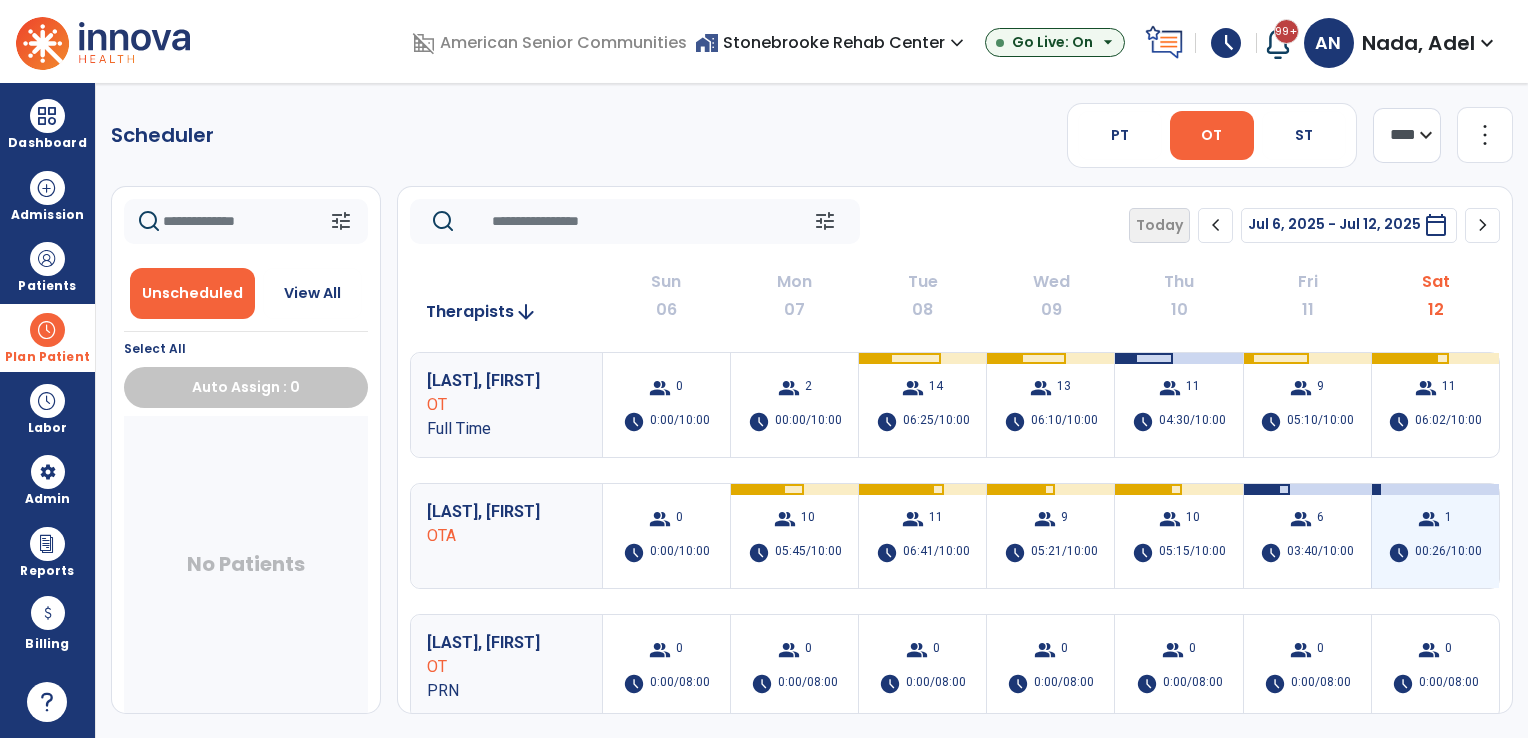 click on "00:26/10:00" at bounding box center [1448, 553] 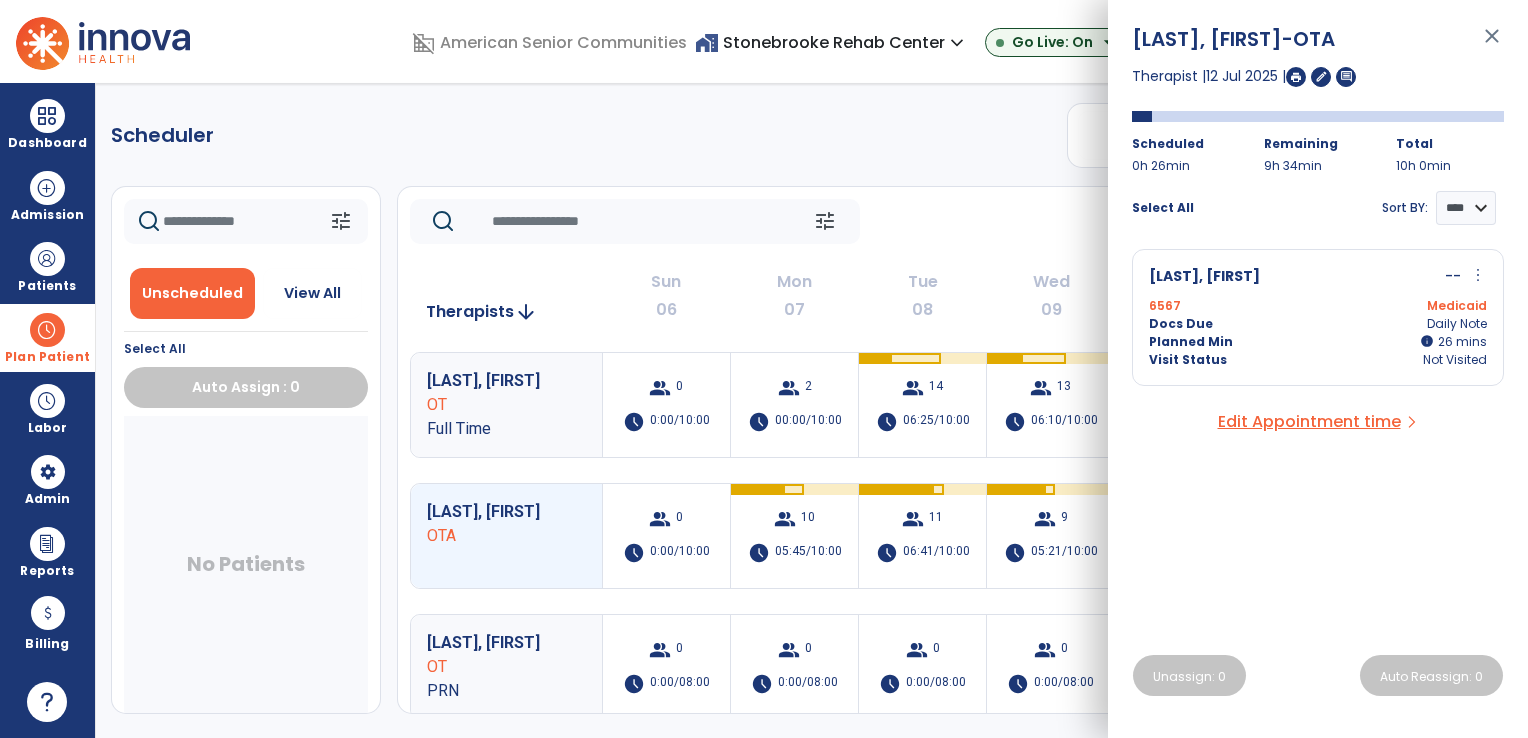 click on "Docs Due Daily Note" at bounding box center (1318, 324) 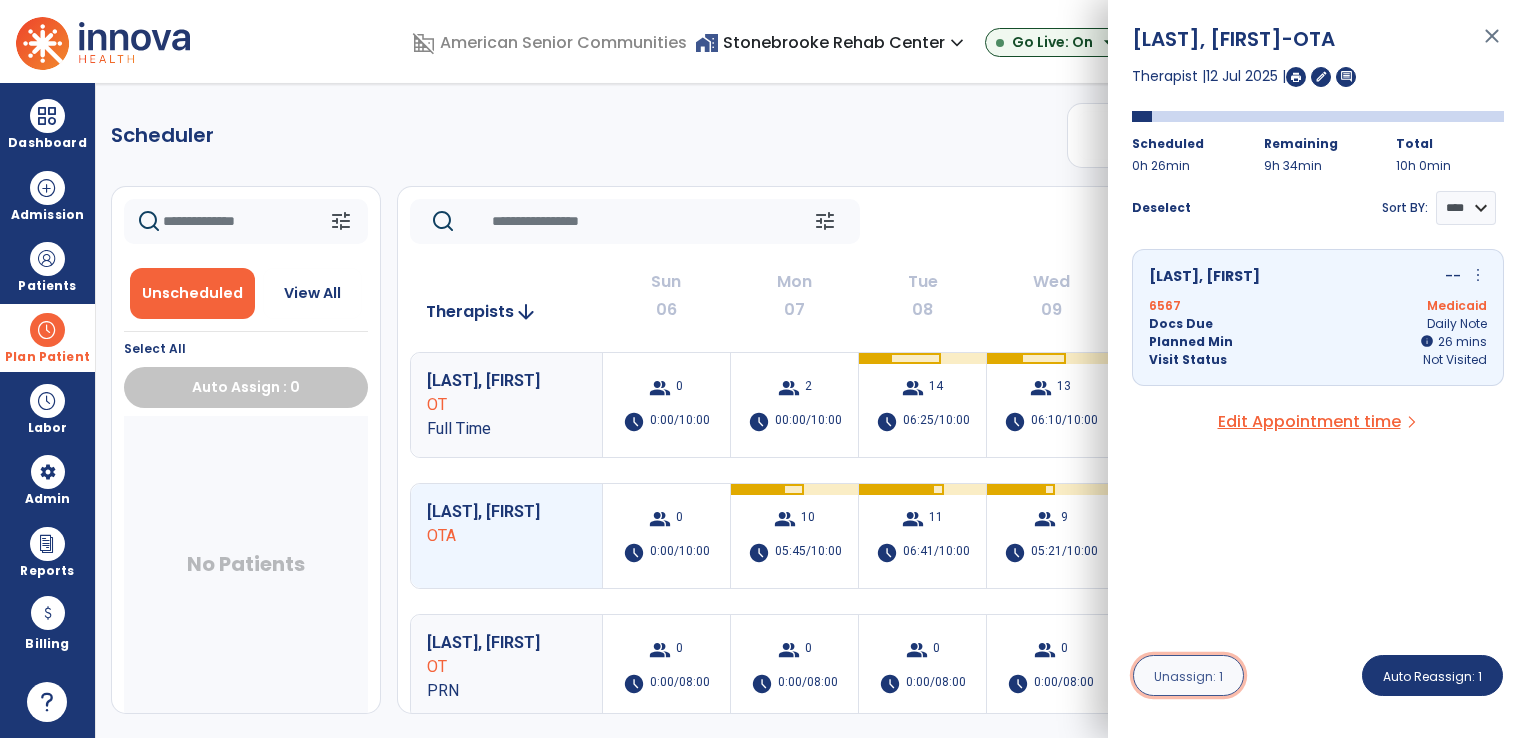 click on "Unassign: 1" at bounding box center [1188, 676] 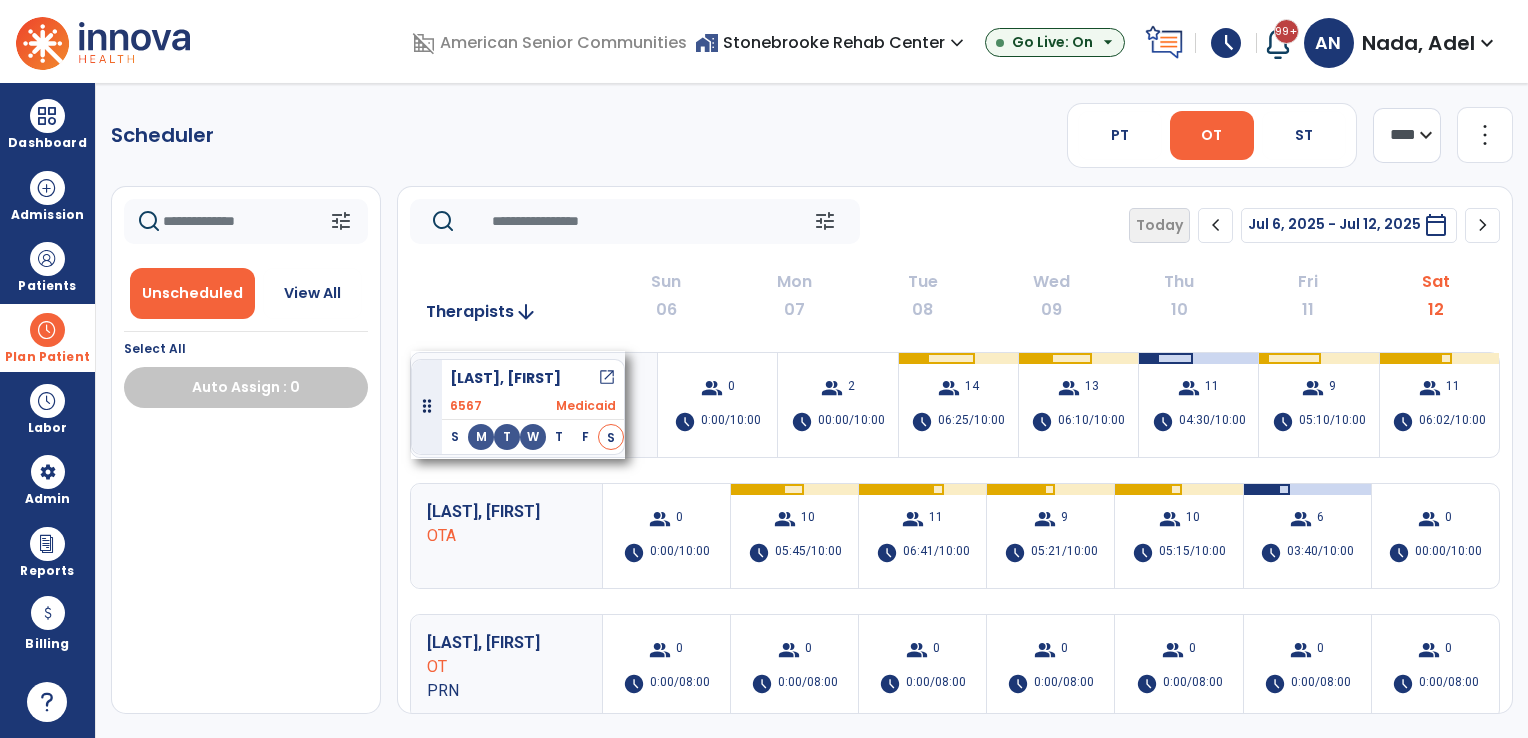 drag, startPoint x: 244, startPoint y: 470, endPoint x: 411, endPoint y: 351, distance: 205.06097 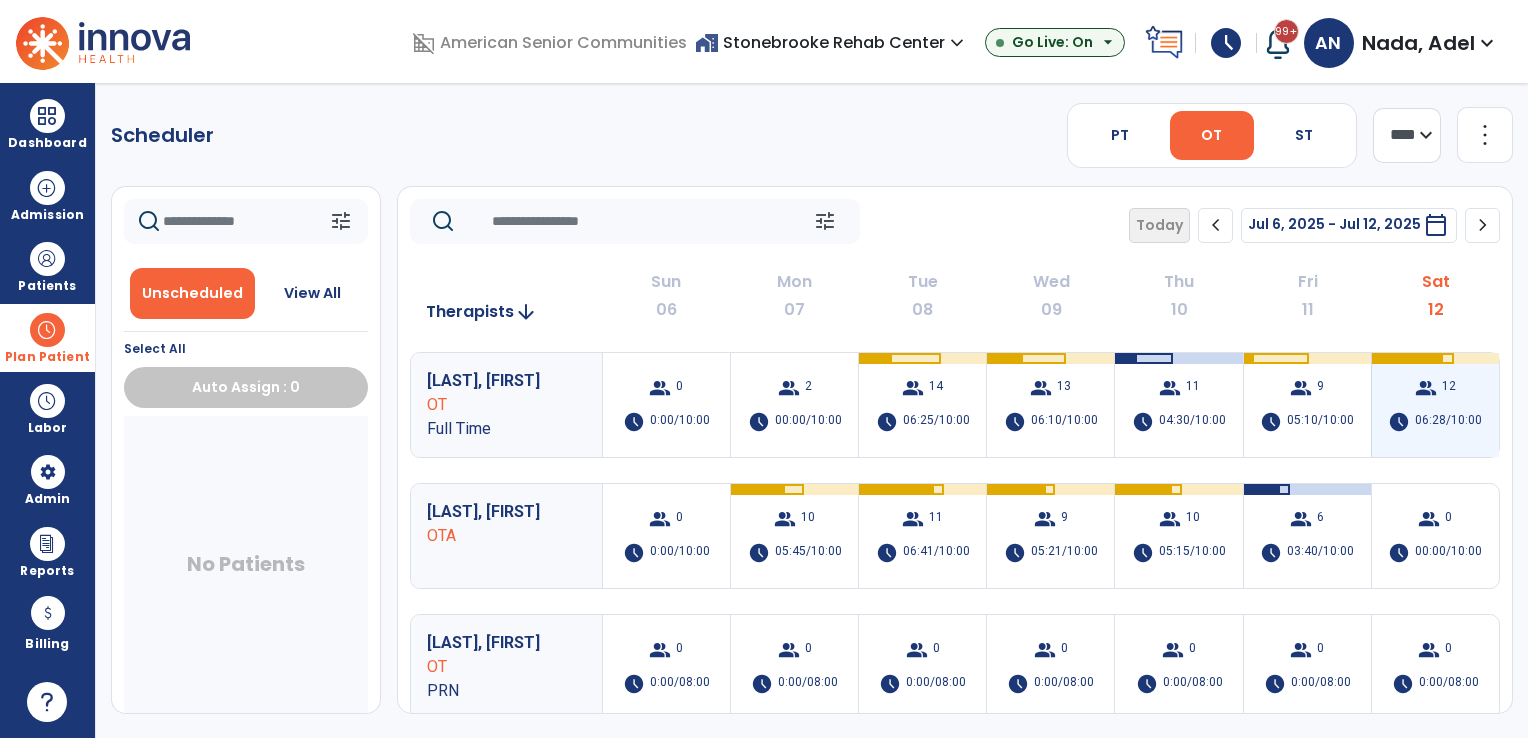 click on "06:28/10:00" at bounding box center [1448, 422] 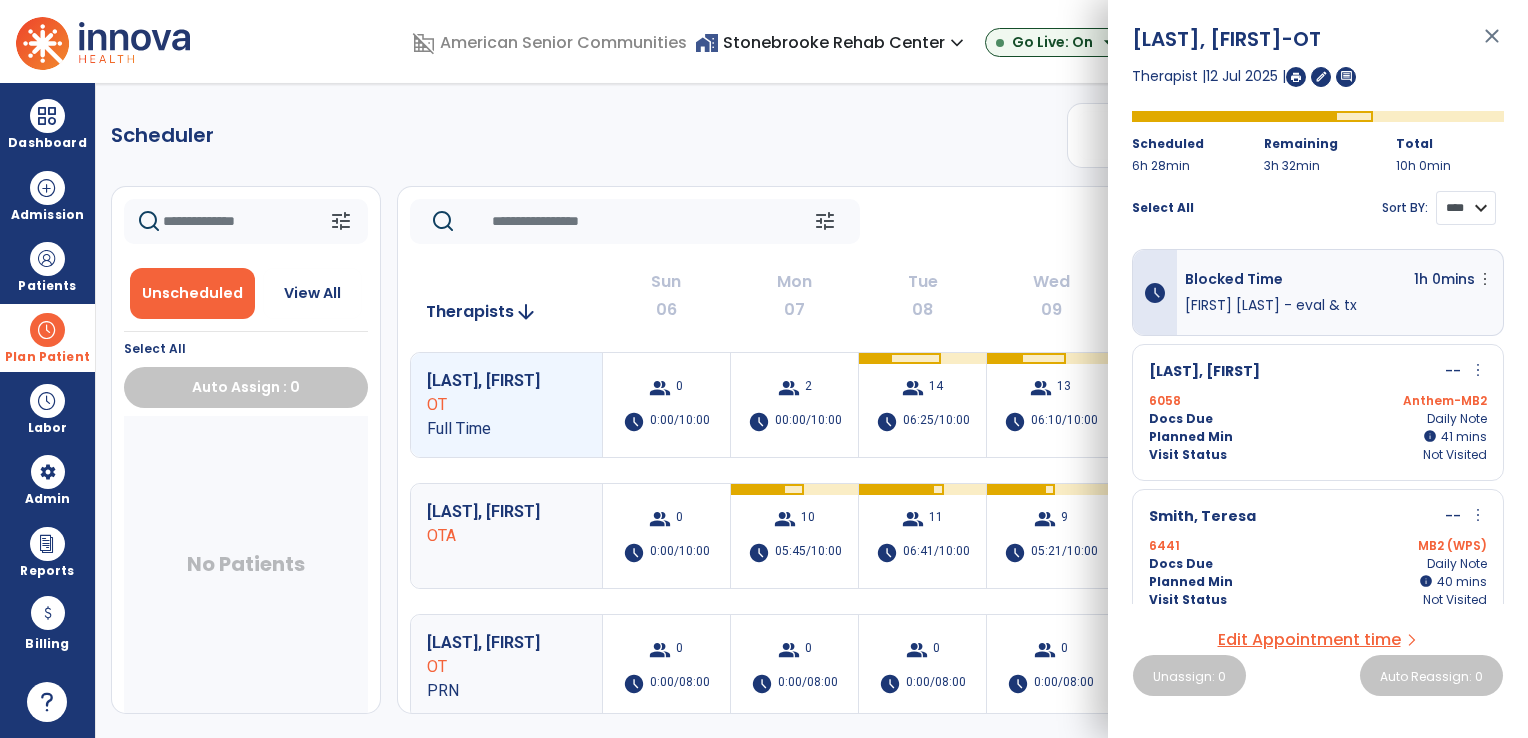 click on "**** ****" at bounding box center [1466, 208] 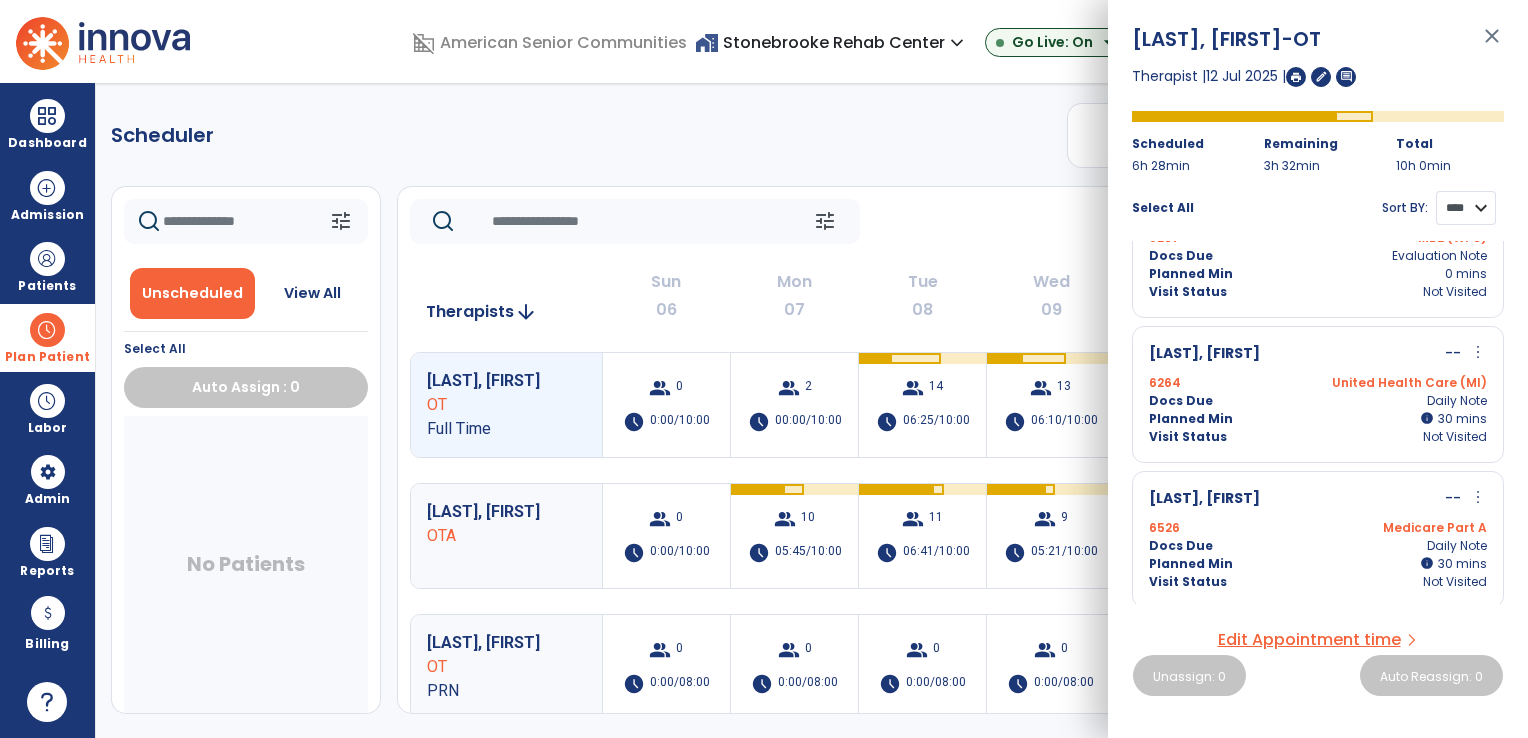 scroll, scrollTop: 1100, scrollLeft: 0, axis: vertical 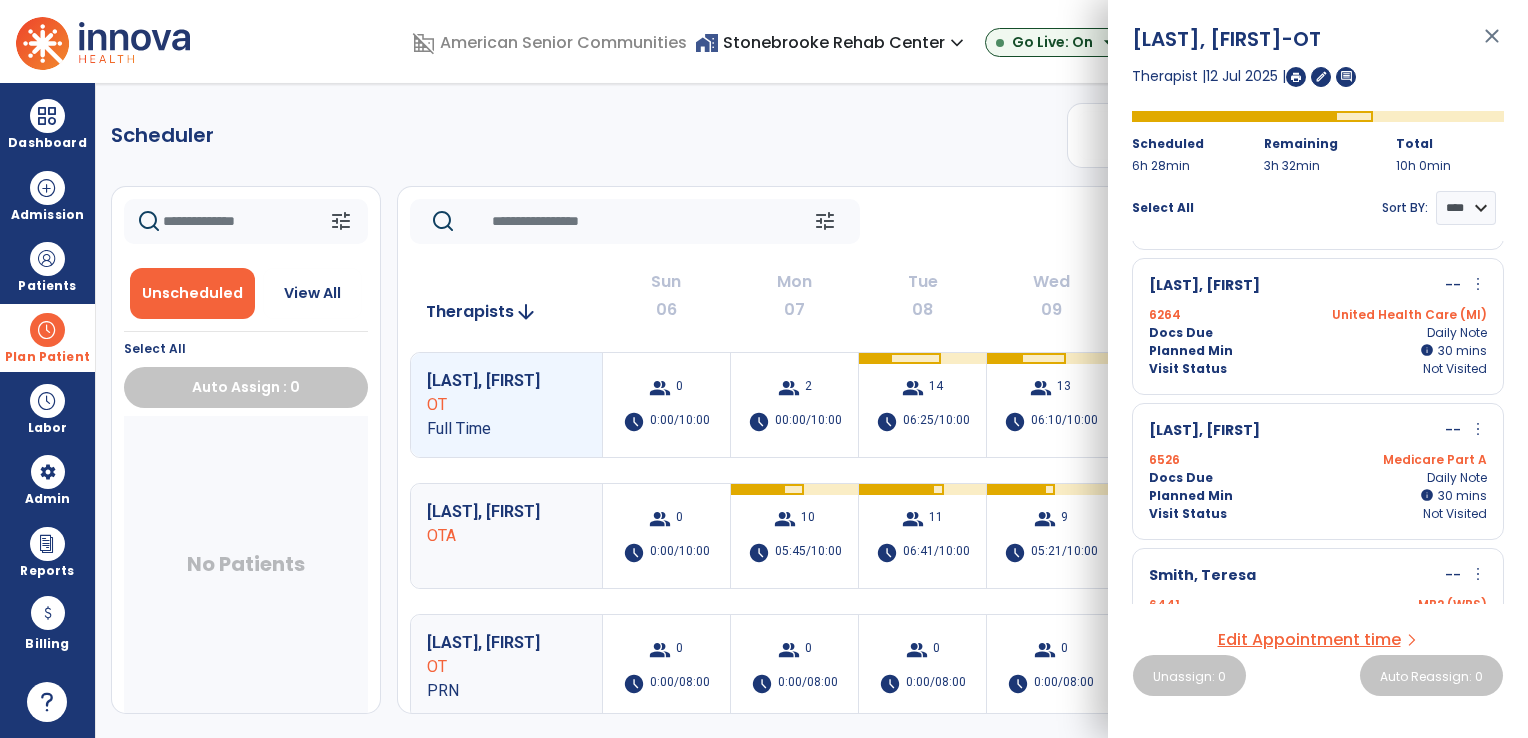 click on "Scheduler   PT   OT   ST  **** *** more_vert  Manage Labor   View All Therapists   Print   tune   Unscheduled   View All  Select All  Auto Assign : 0  No Patients  tune   Today  chevron_left [DATE] - [DATE]  *********  calendar_today  chevron_right   Therapists  arrow_downward Sun  06  Mon  07  Tue  08  Wed  09  Thu  10  Fri  11  Sat  12  Poor, [FIRST] OT Full Time  group  0  schedule  0:00/10:00  group  2  schedule  00:00/10:00   group  14  schedule  06:25/10:00   group  13  schedule  06:10/10:00   group  11  schedule  04:30/10:00   group  9  schedule  05:10/10:00   group  12  schedule  06:28/10:00  Usko, [FIRST] OTA  group  0  schedule  0:00/10:00  group  10  schedule  05:45/10:00   group  11  schedule  06:41/10:00   group  9  schedule  05:21/10:00   group  10  schedule  05:15/10:00   group  6  schedule  03:40/10:00   group  0  schedule  00:00/10:00  Dodson, [FIRST] OT PRN  group  0  schedule  0:00/08:00  group  0  schedule  0:00/08:00  group  0  schedule  0:00/08:00  group  0  schedule   group" at bounding box center [812, 410] 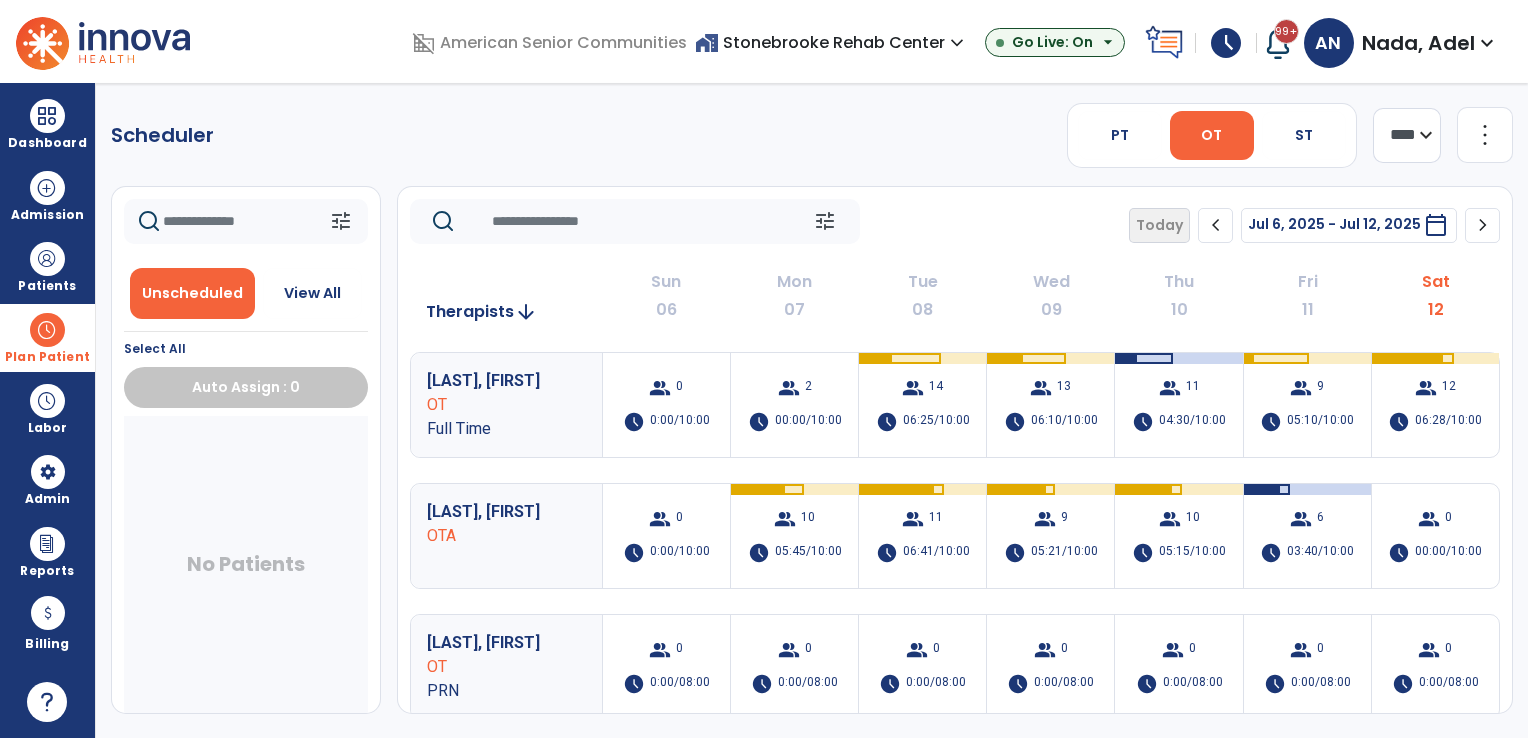 click at bounding box center (47, 330) 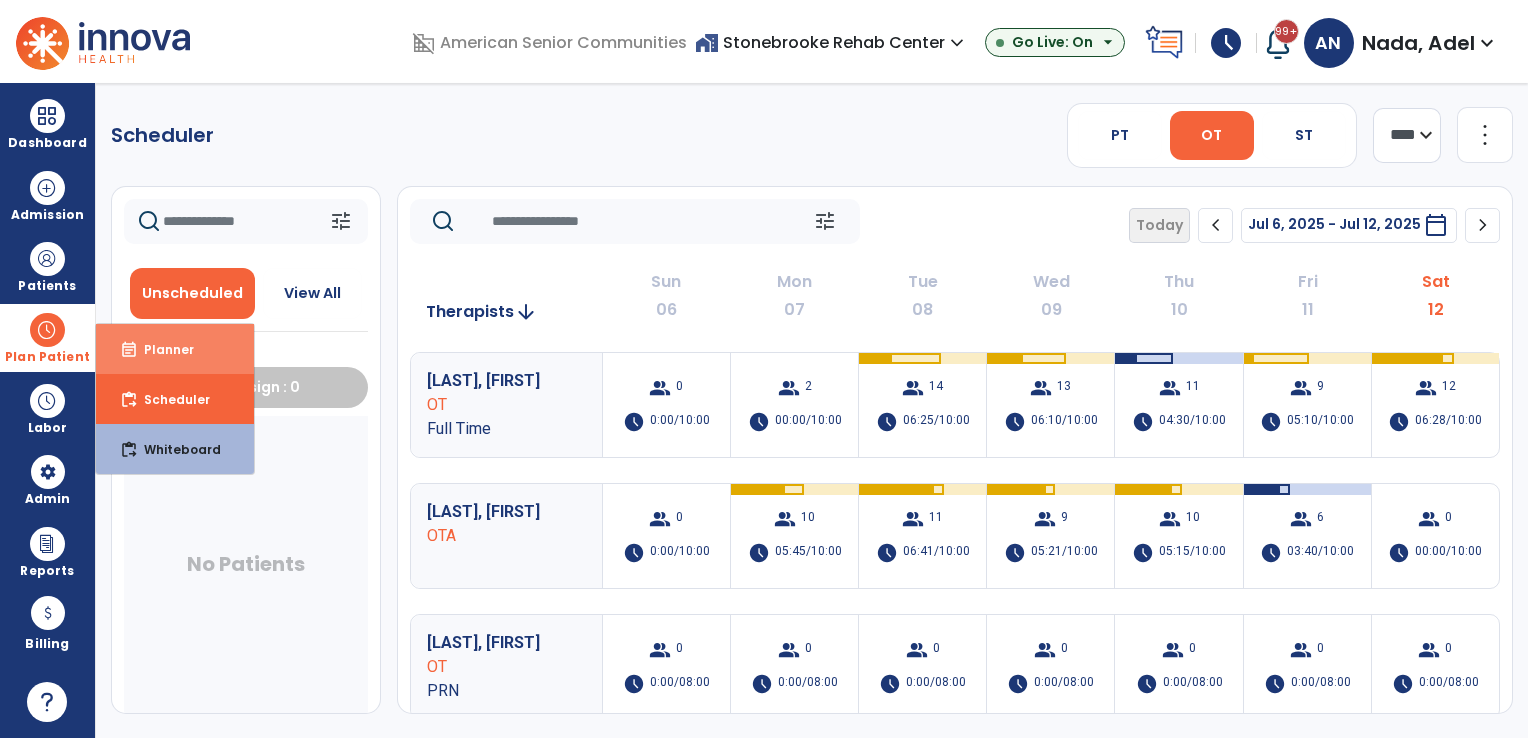 click on "Planner" at bounding box center [161, 349] 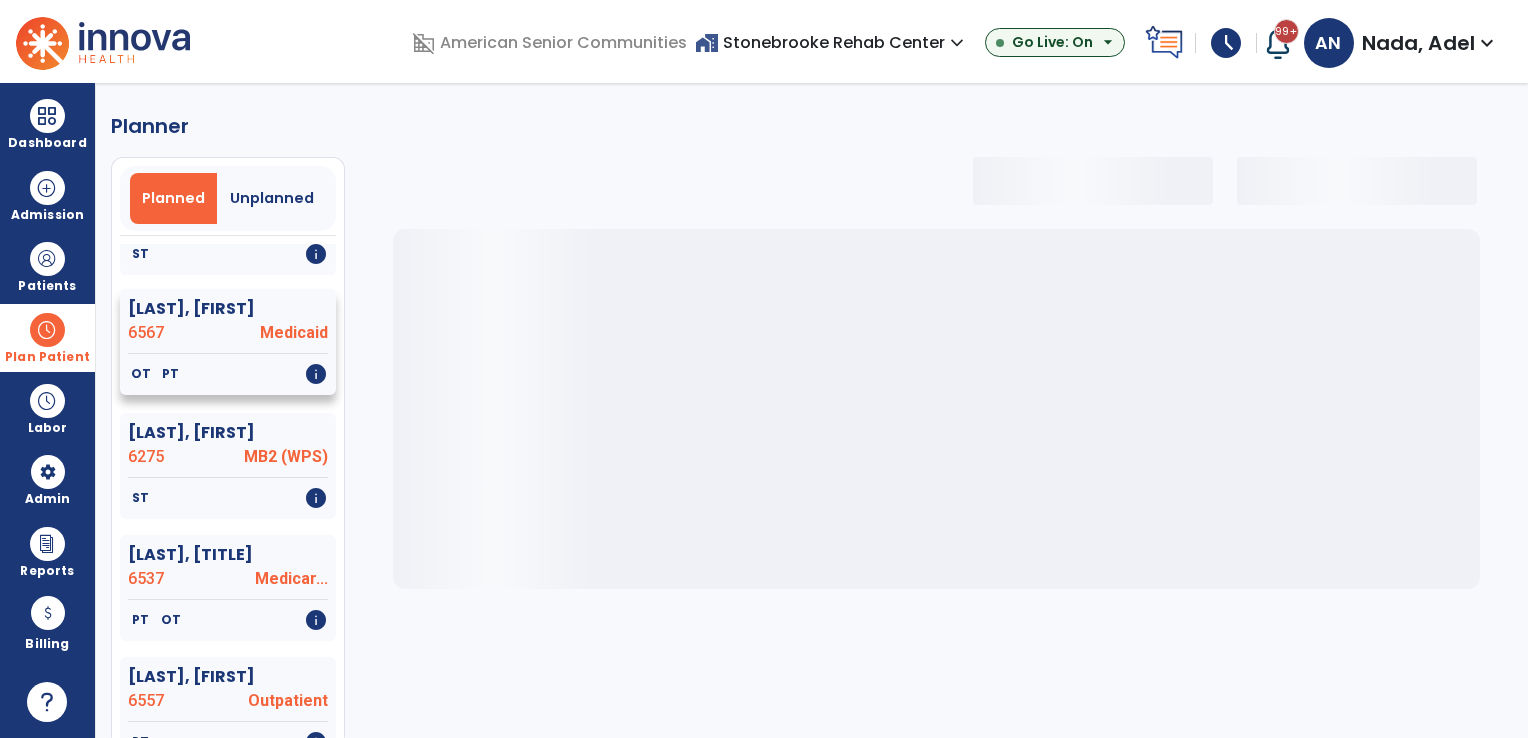 select on "***" 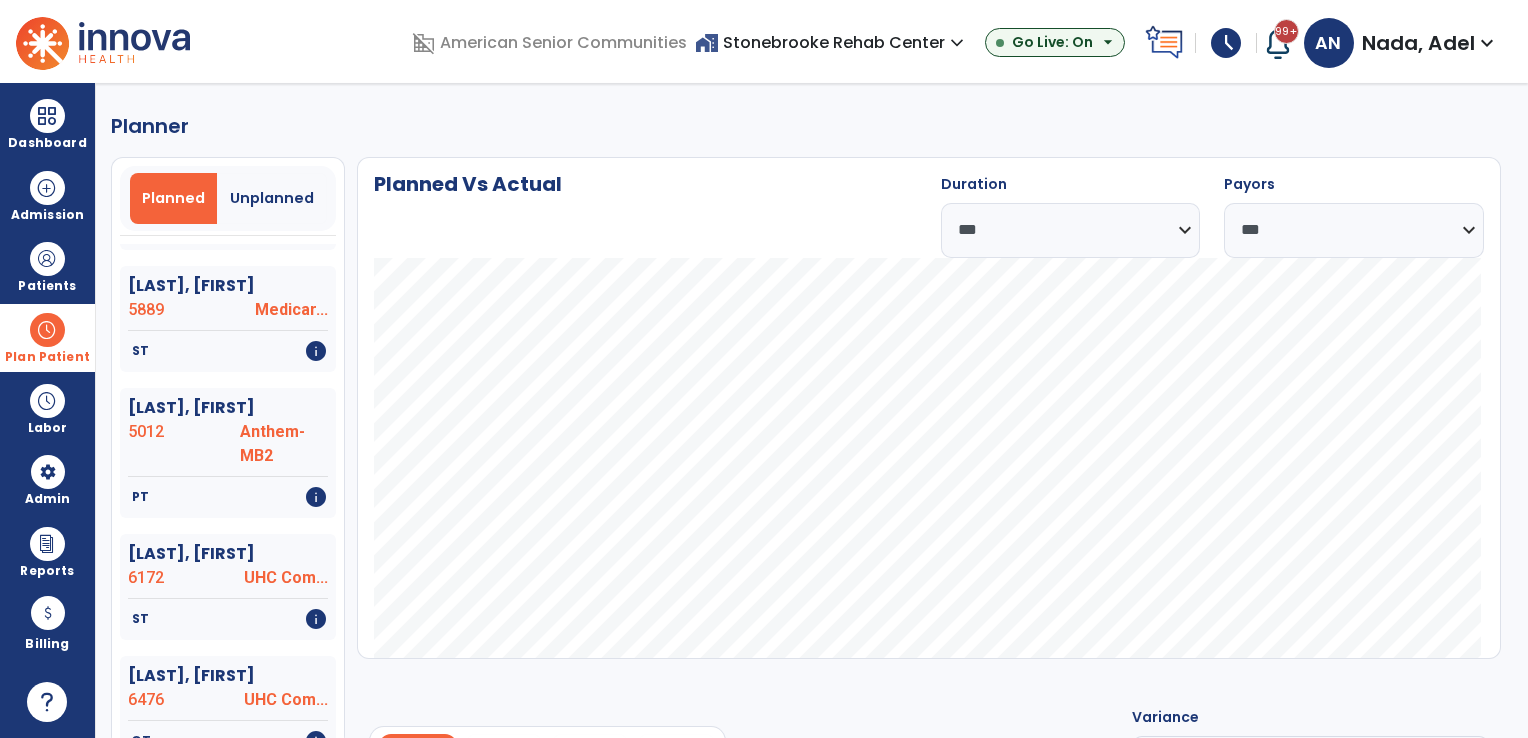 scroll, scrollTop: 1500, scrollLeft: 0, axis: vertical 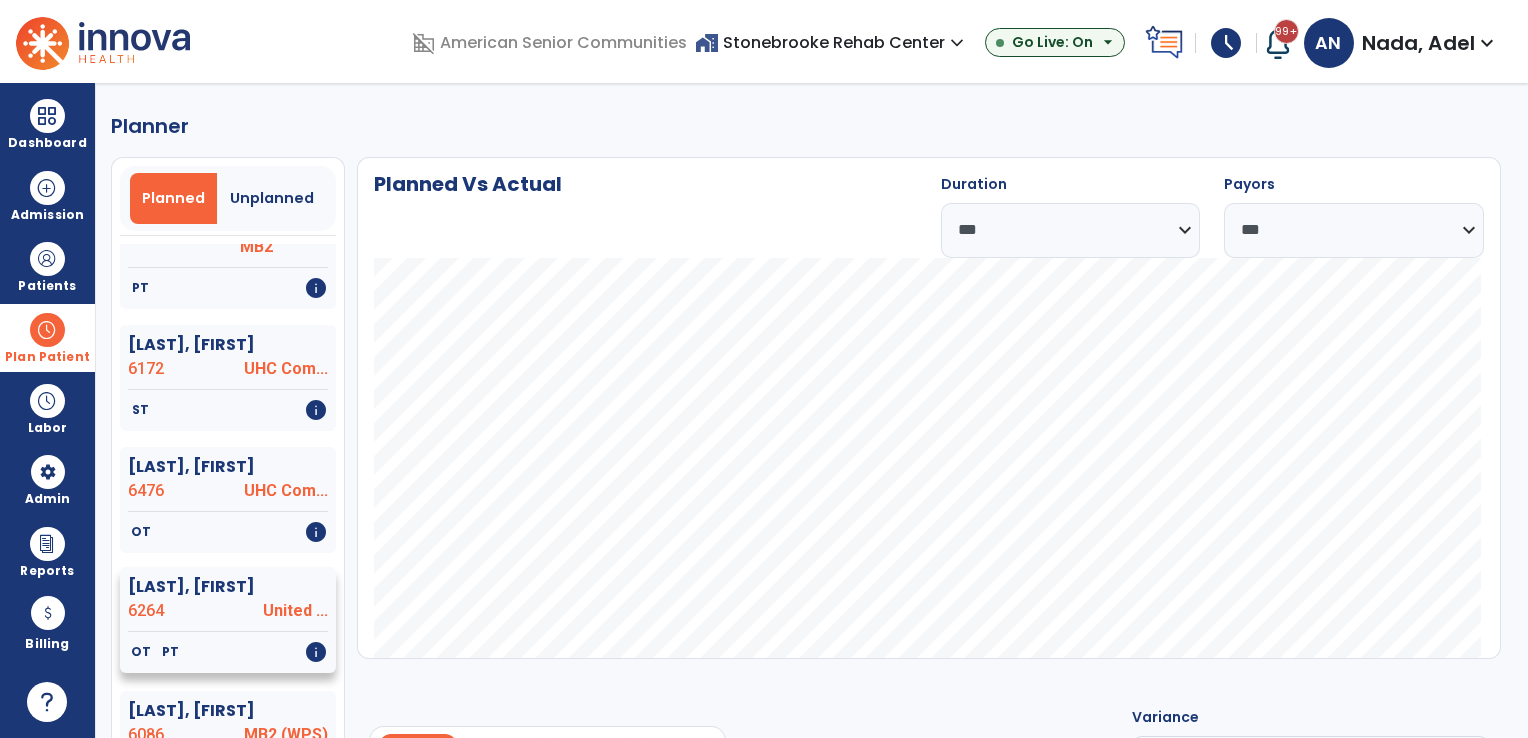 click on "[LAST], [FIRST] [NUMBER] [STREET]" 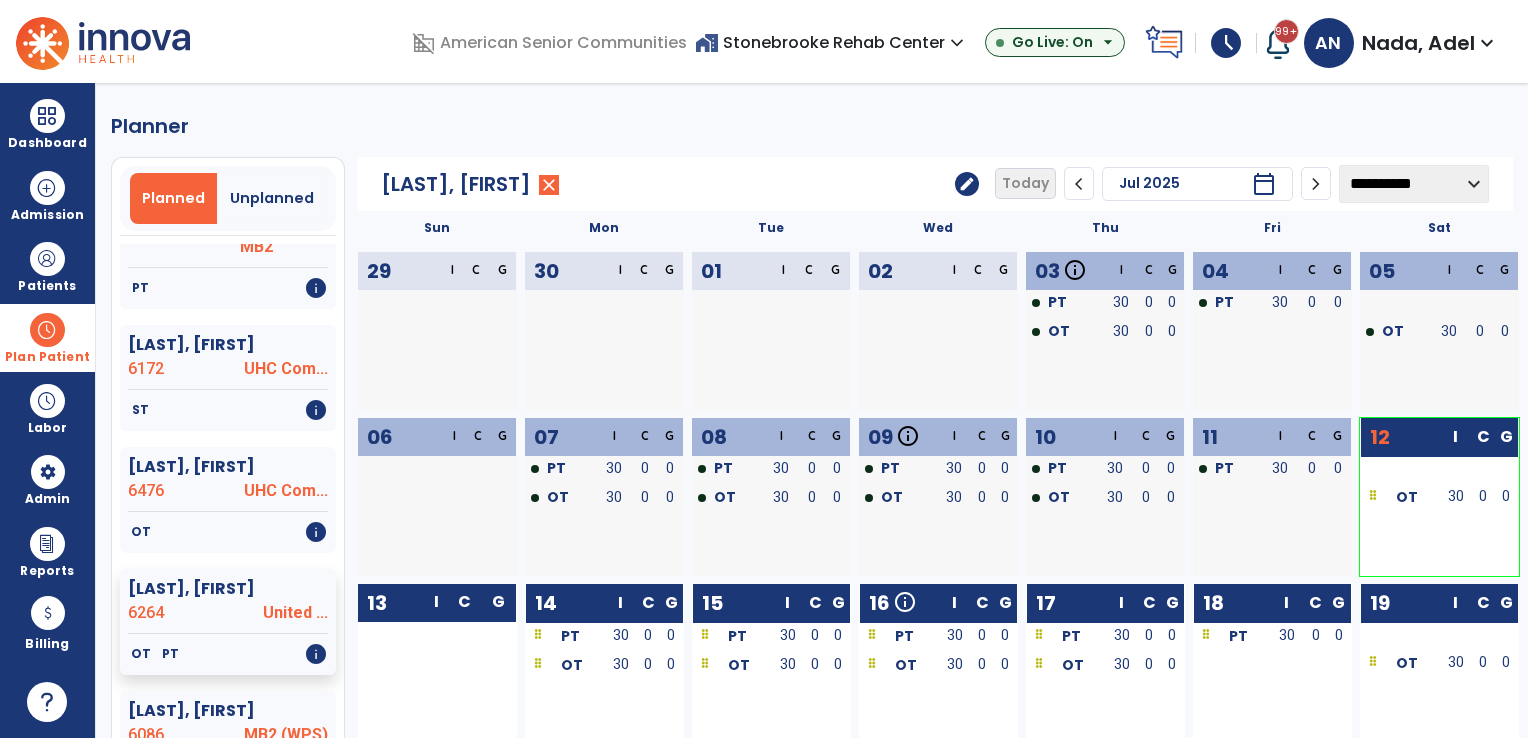 click on "Plan Patient" at bounding box center [47, 337] 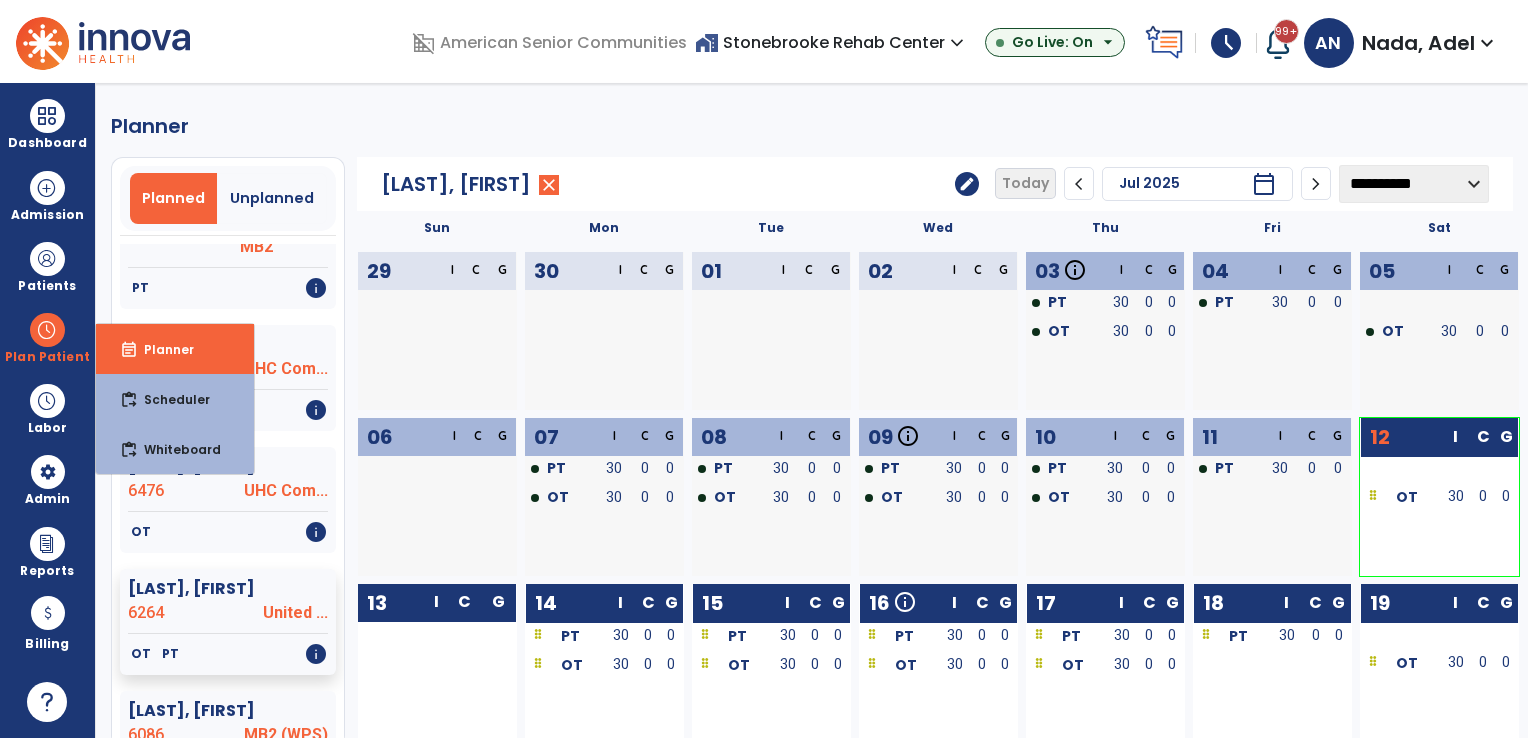 click at bounding box center (566, 362) 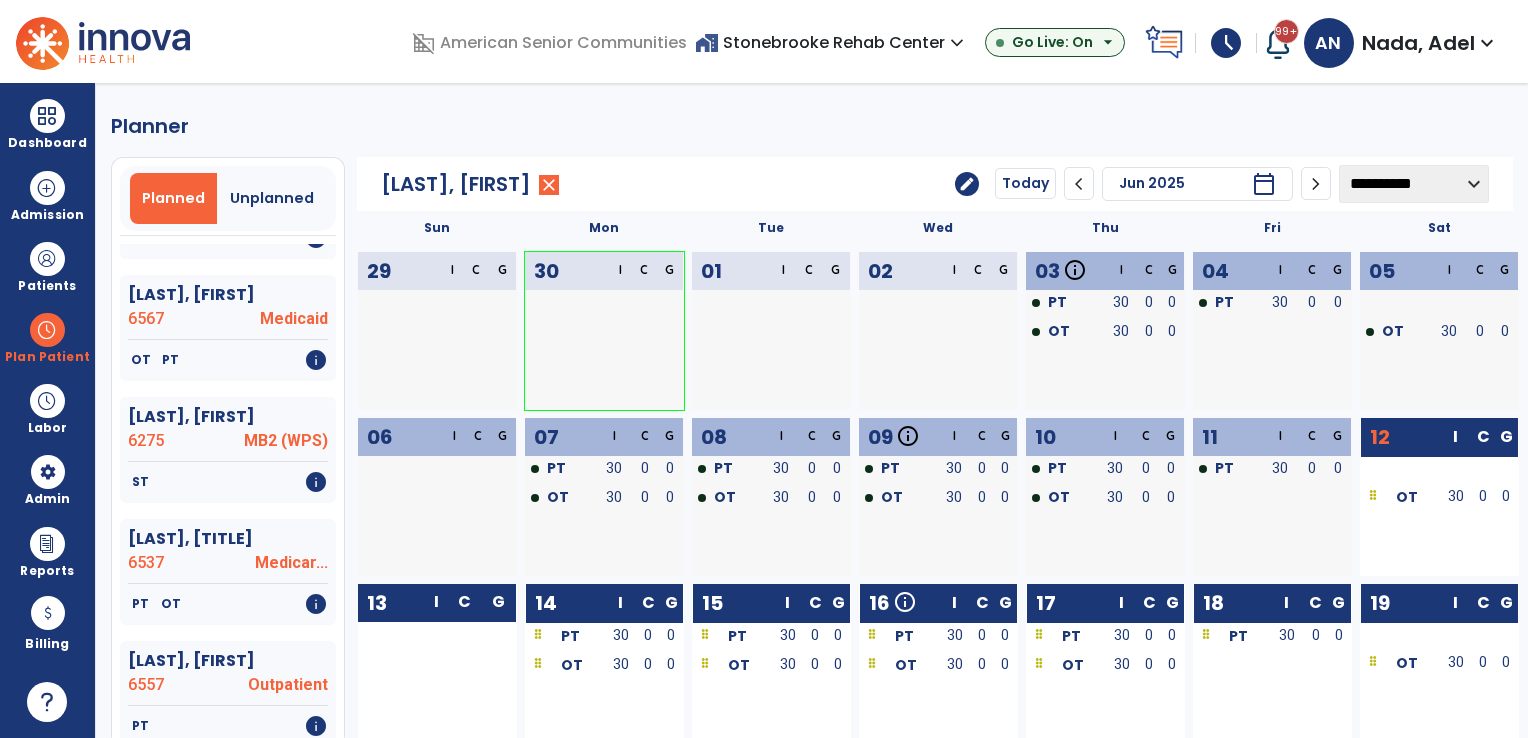 scroll, scrollTop: 100, scrollLeft: 0, axis: vertical 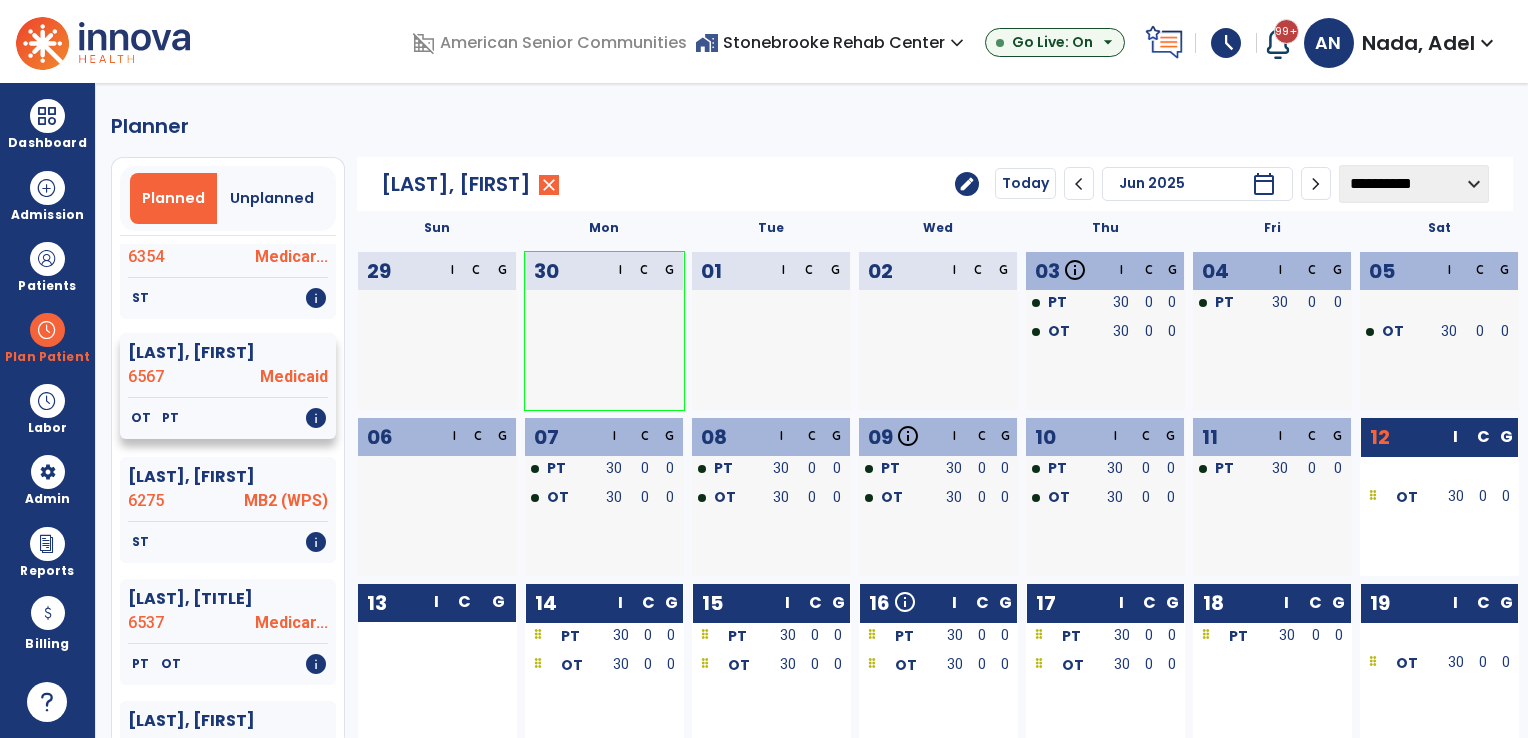 click on "Medicaid" 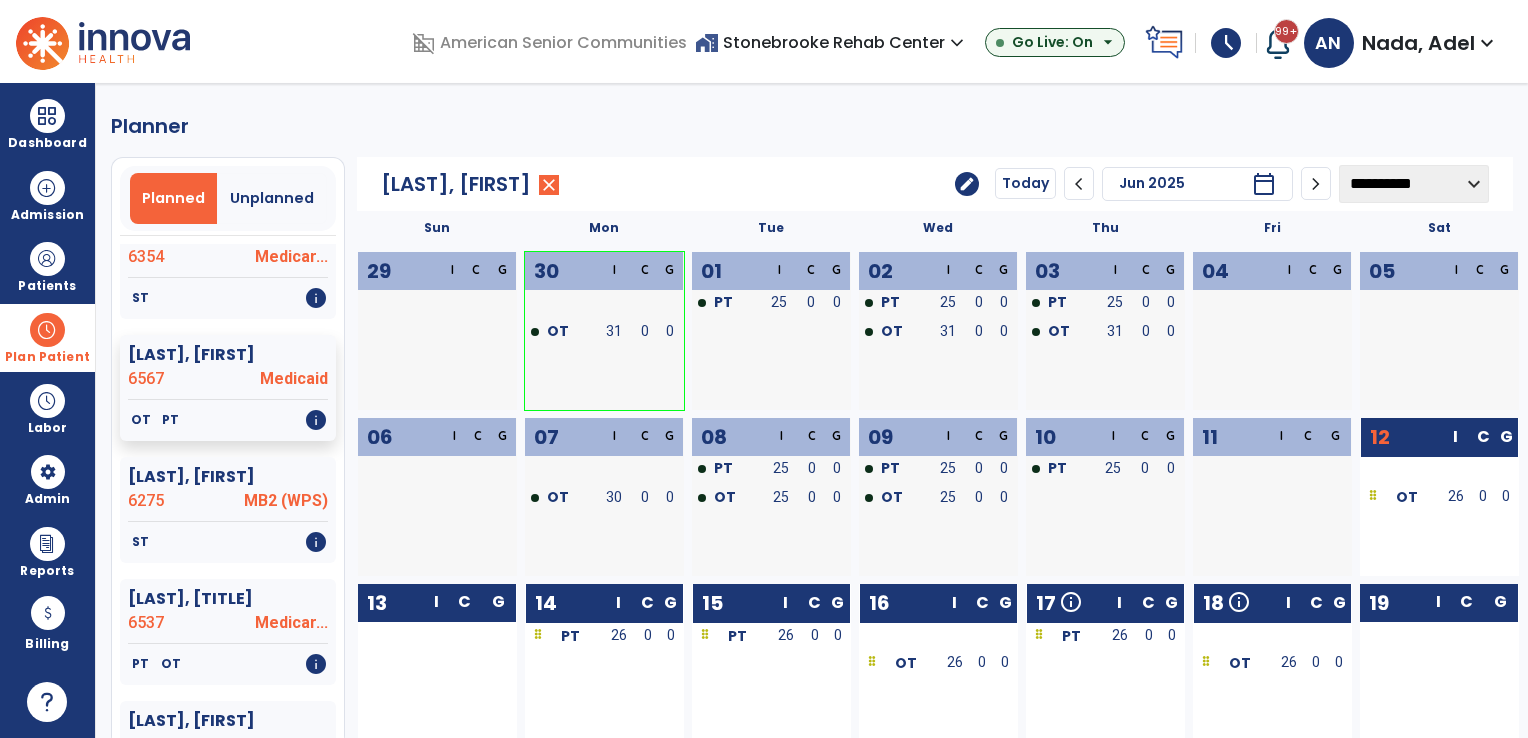 click on "Plan Patient" at bounding box center (47, 337) 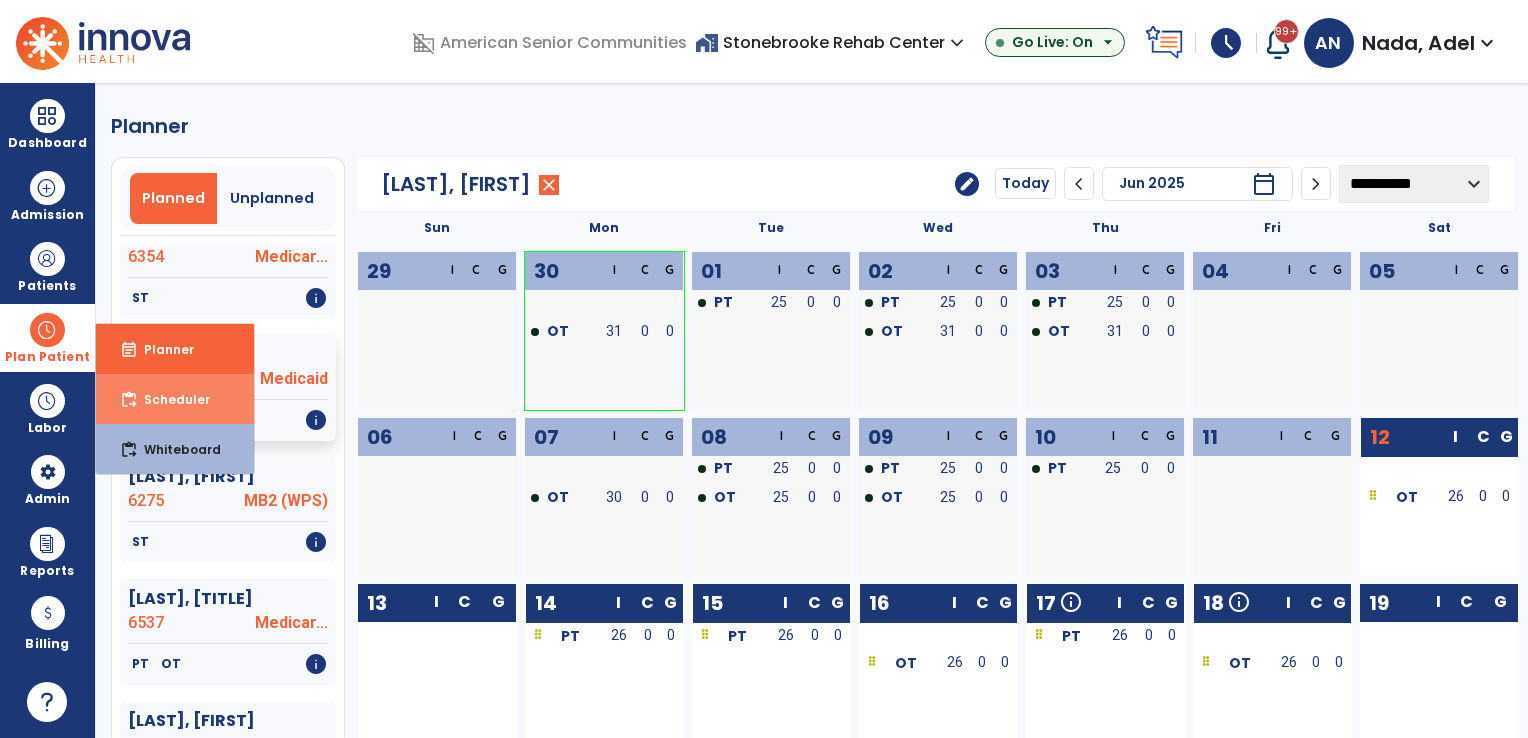 click on "content_paste_go  Scheduler" at bounding box center [175, 399] 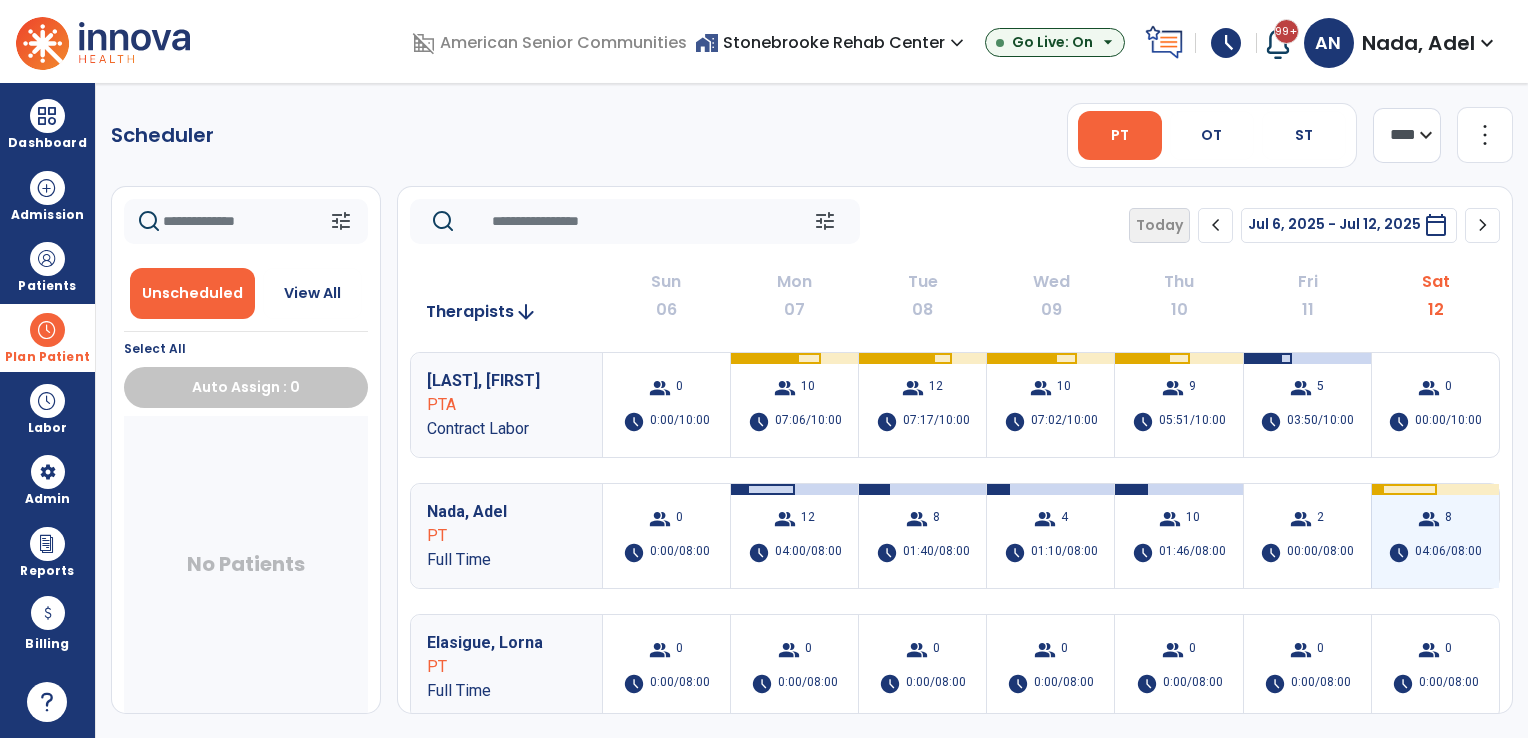 click on "group" at bounding box center [1429, 519] 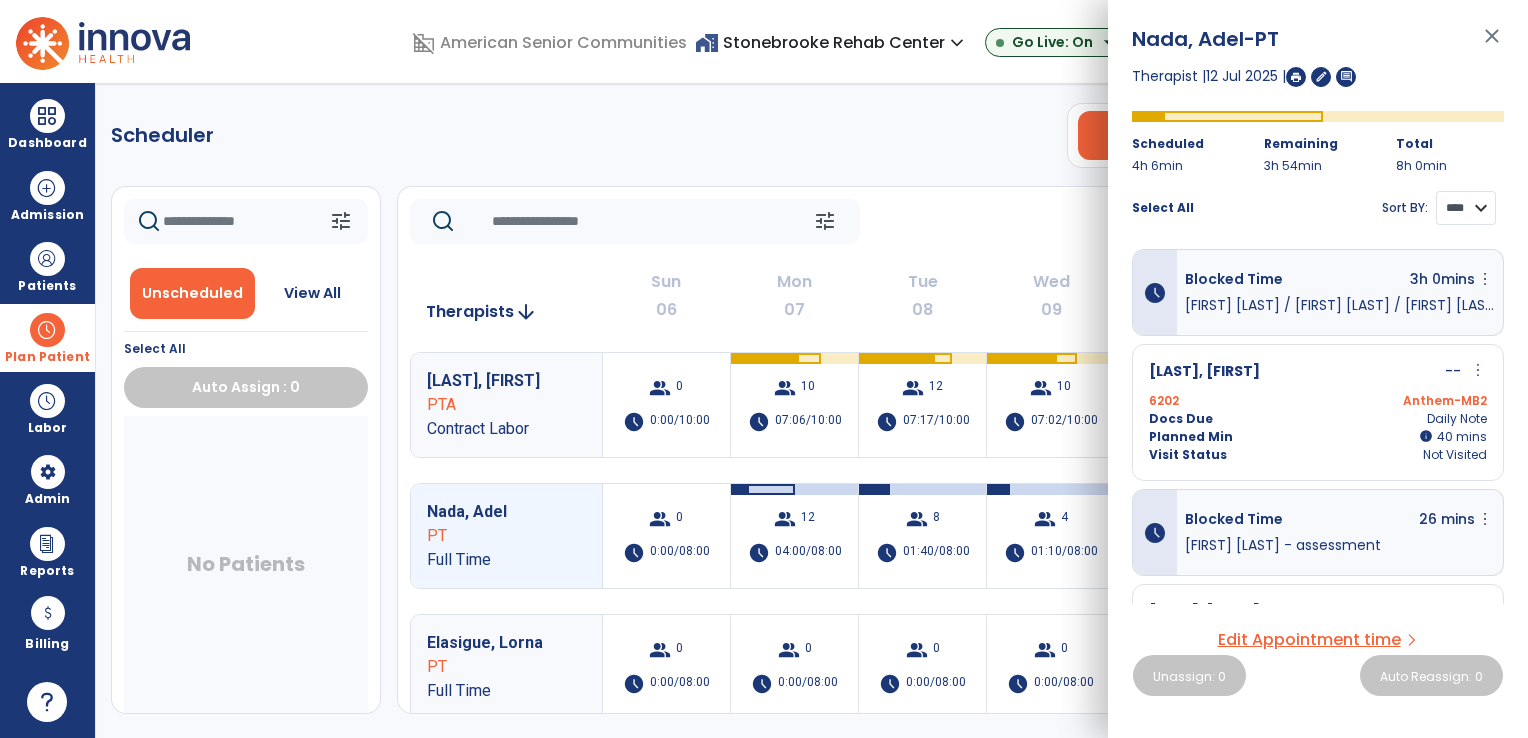 click on "**** ****" at bounding box center [1466, 208] 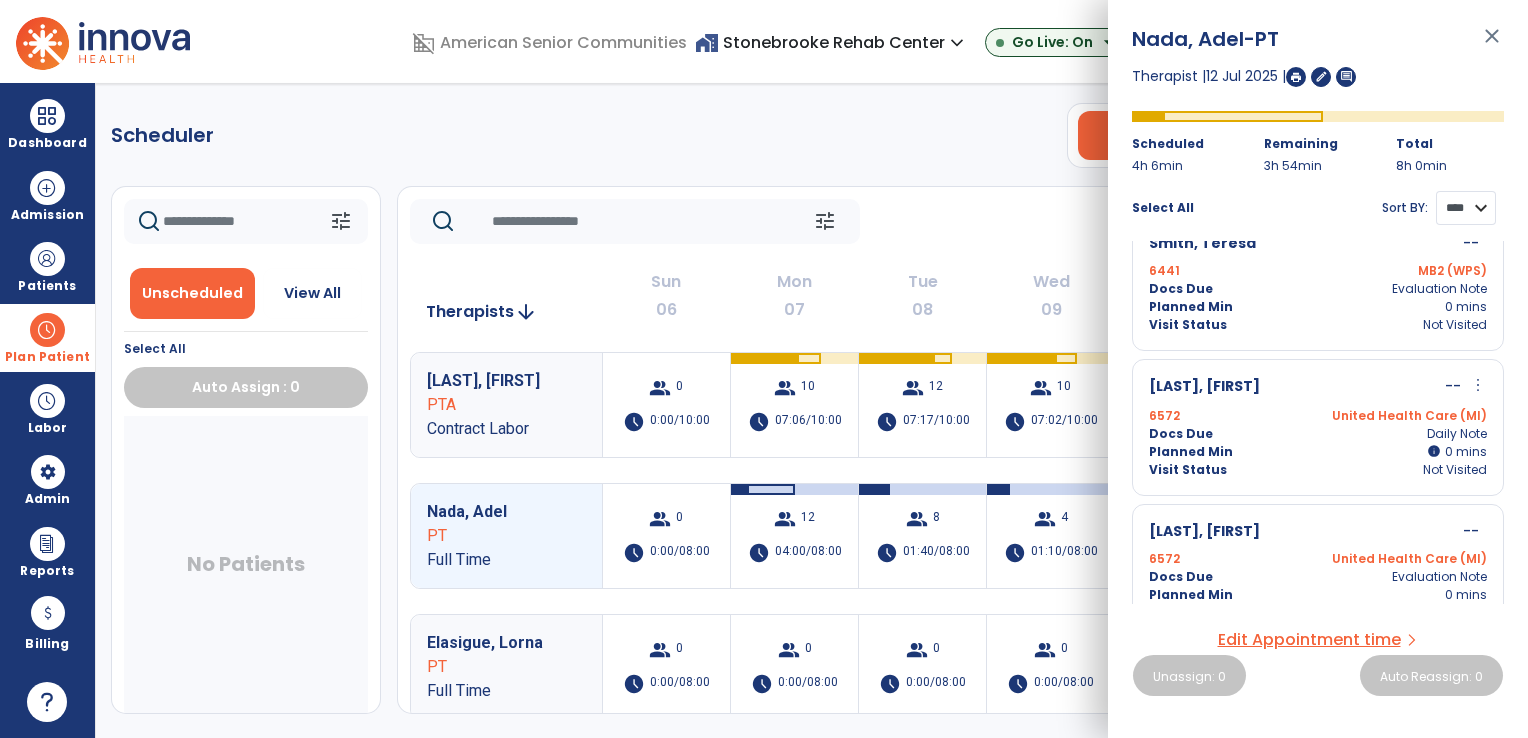 scroll, scrollTop: 973, scrollLeft: 0, axis: vertical 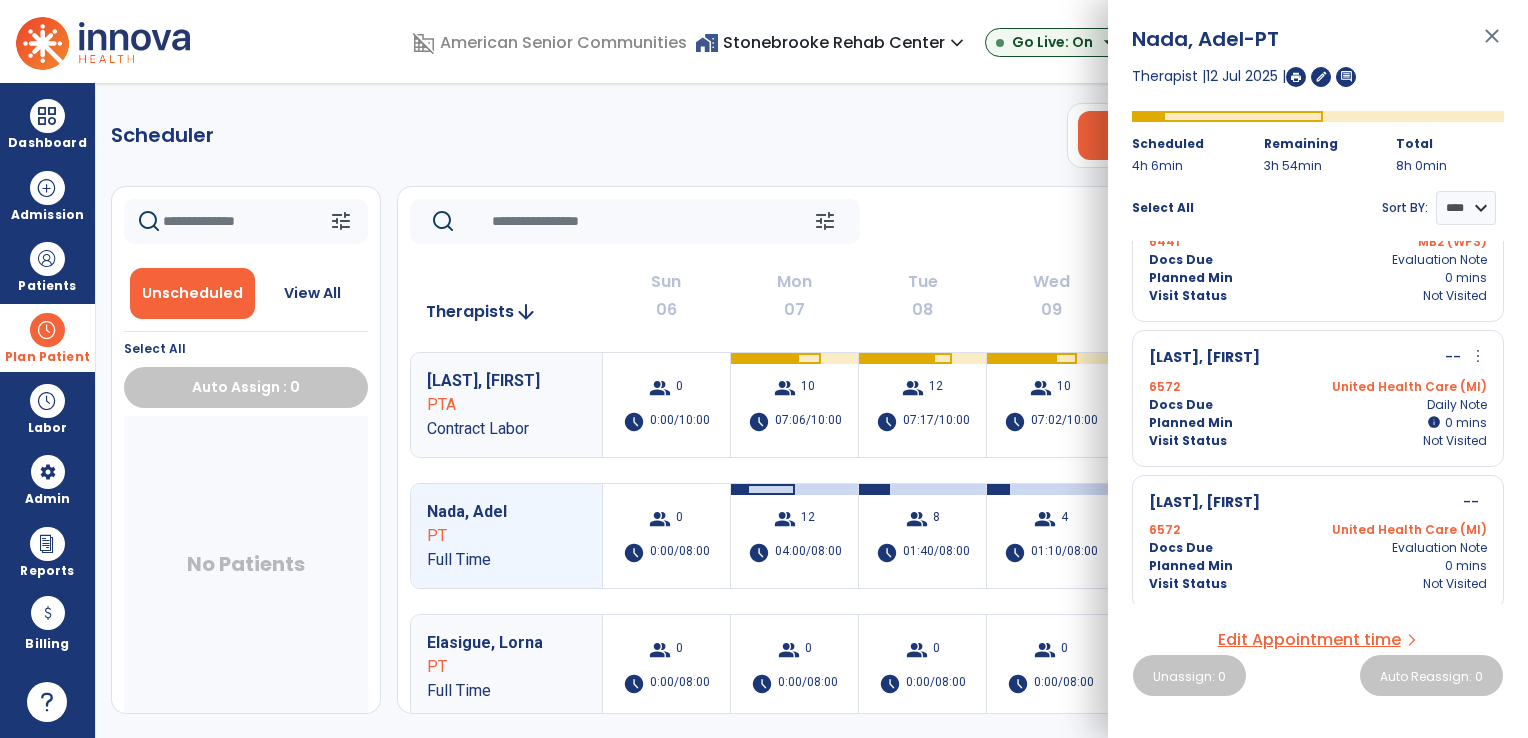 click on "tune   Today  chevron_left Jul 6, 2025 - Jul 12, 2025  *********  calendar_today  chevron_right" 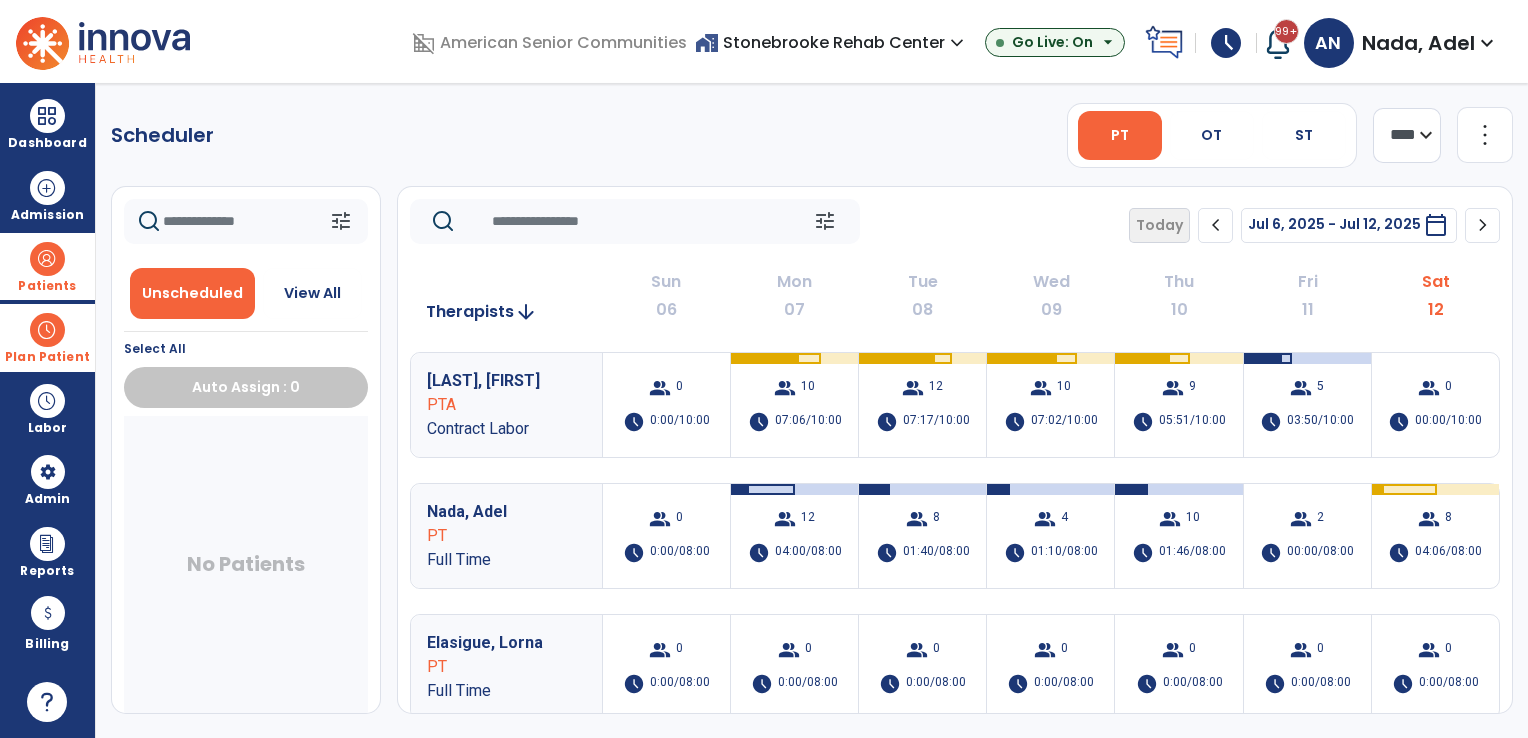 click on "Patients" at bounding box center [47, 286] 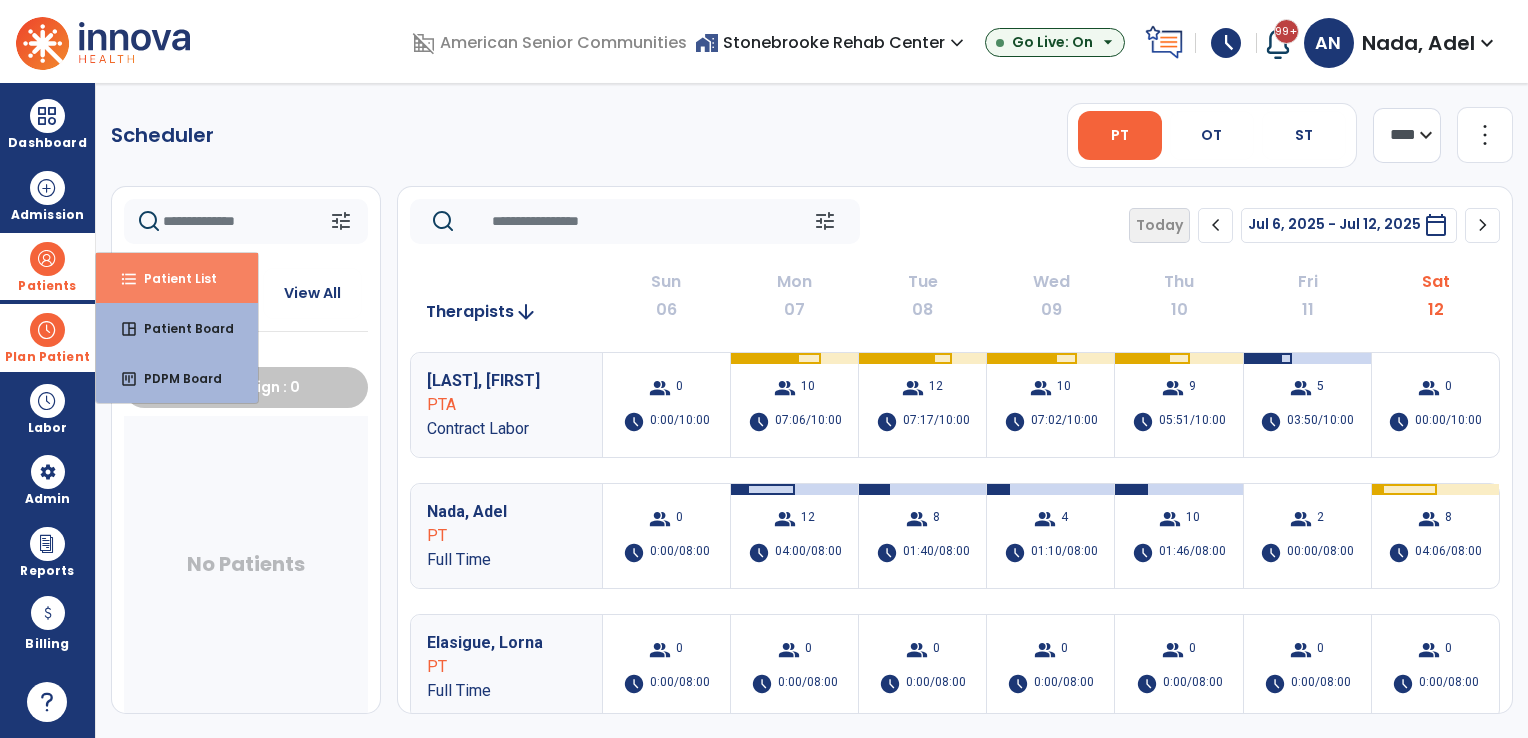 click on "Patient List" at bounding box center (172, 278) 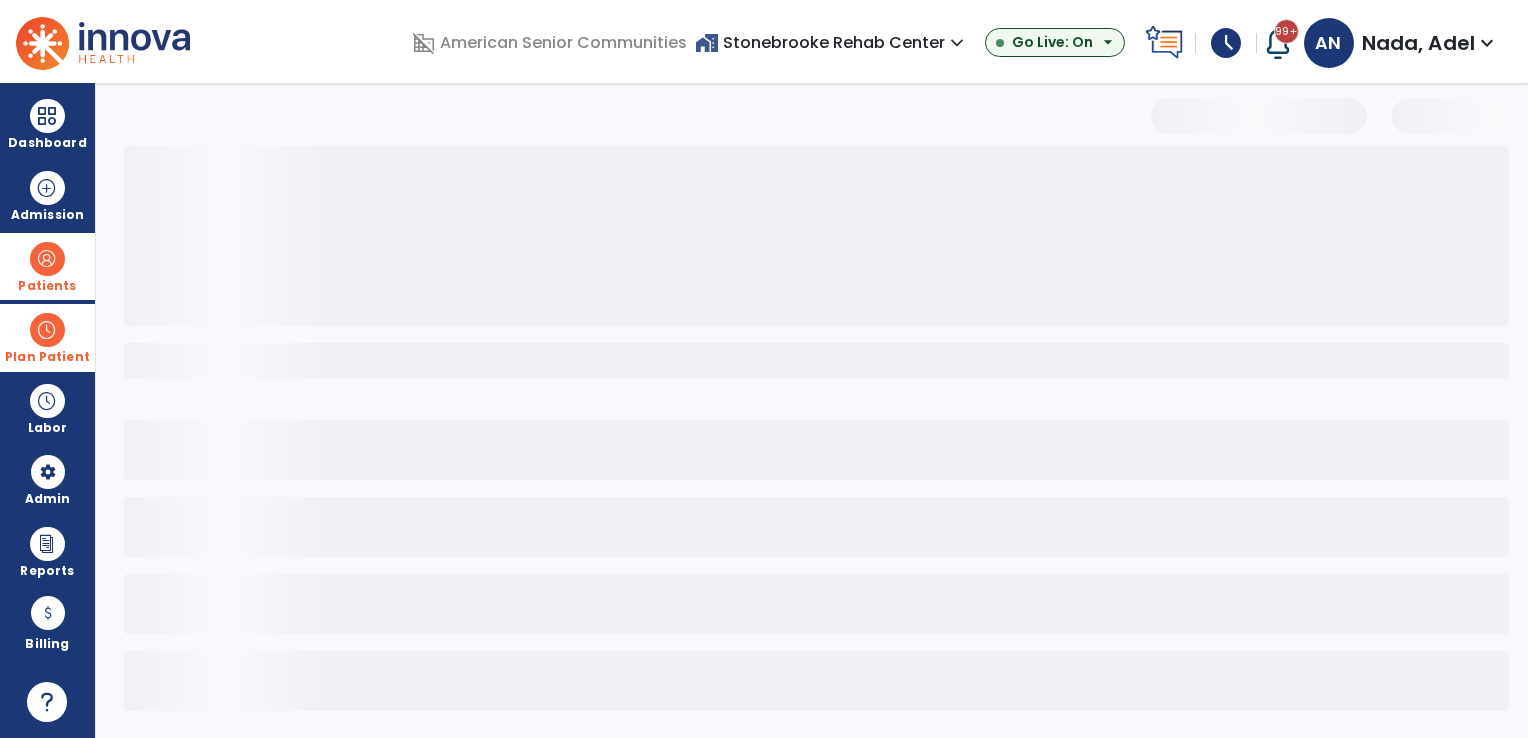 select on "***" 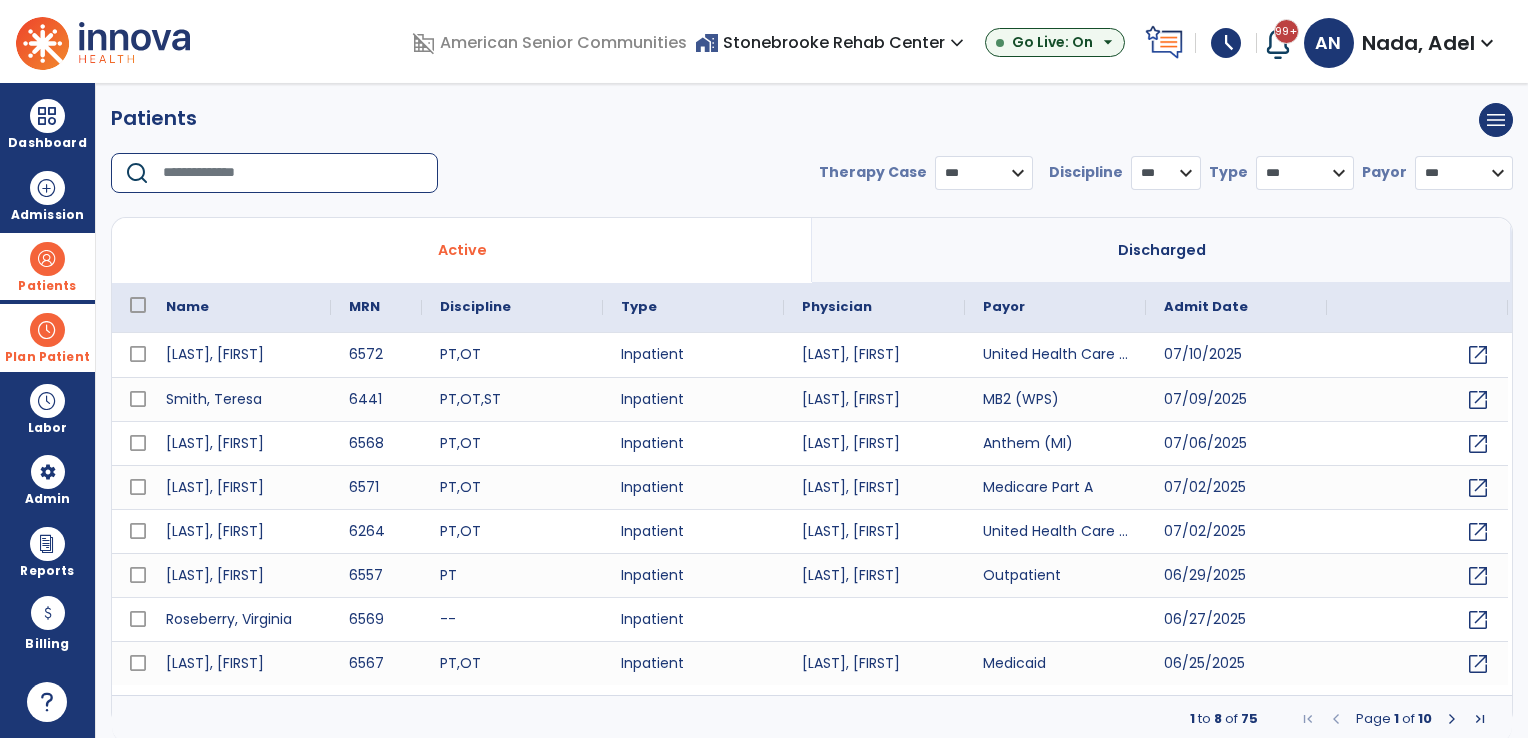 click at bounding box center (293, 173) 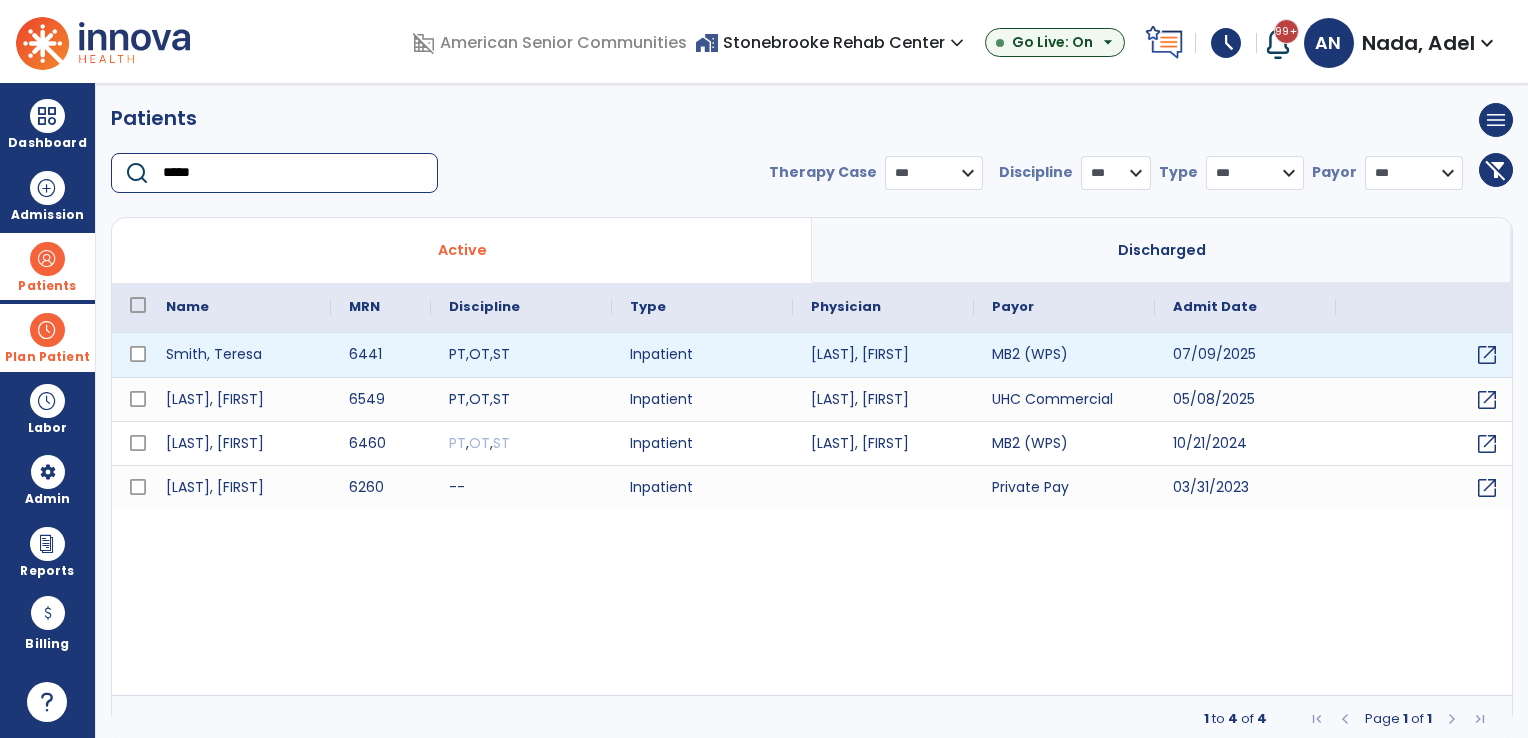 type on "*****" 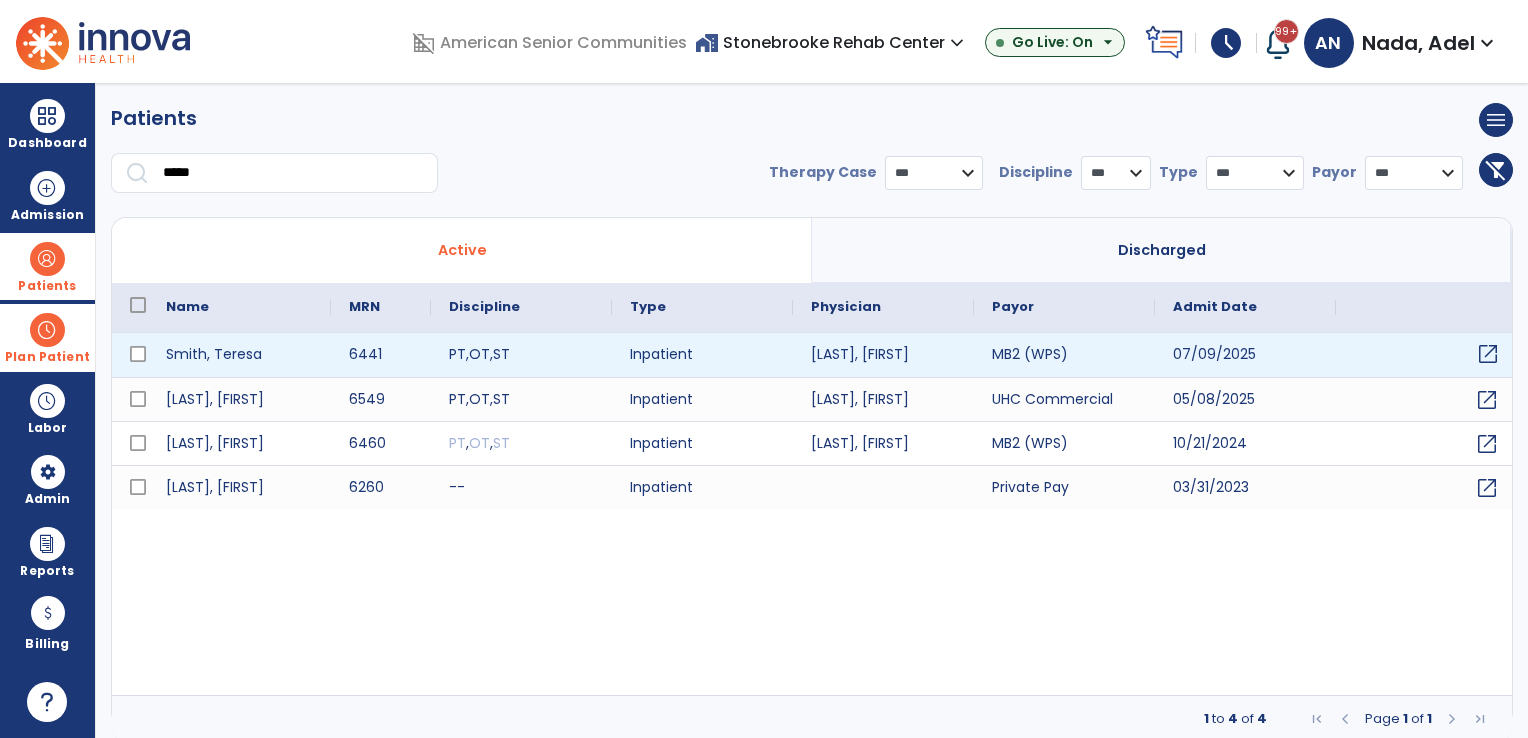 click on "open_in_new" at bounding box center (1488, 354) 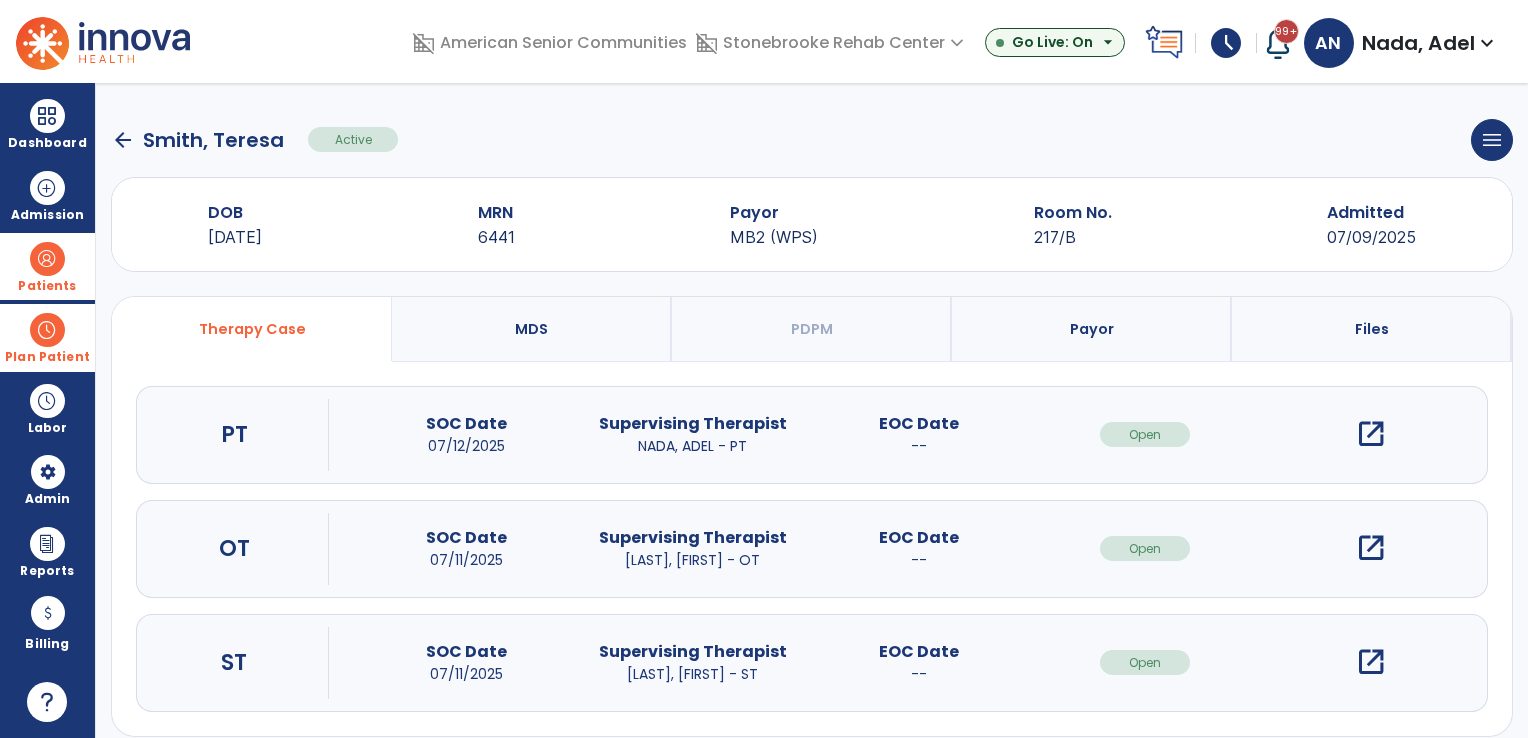 click on "open_in_new" at bounding box center [1371, 434] 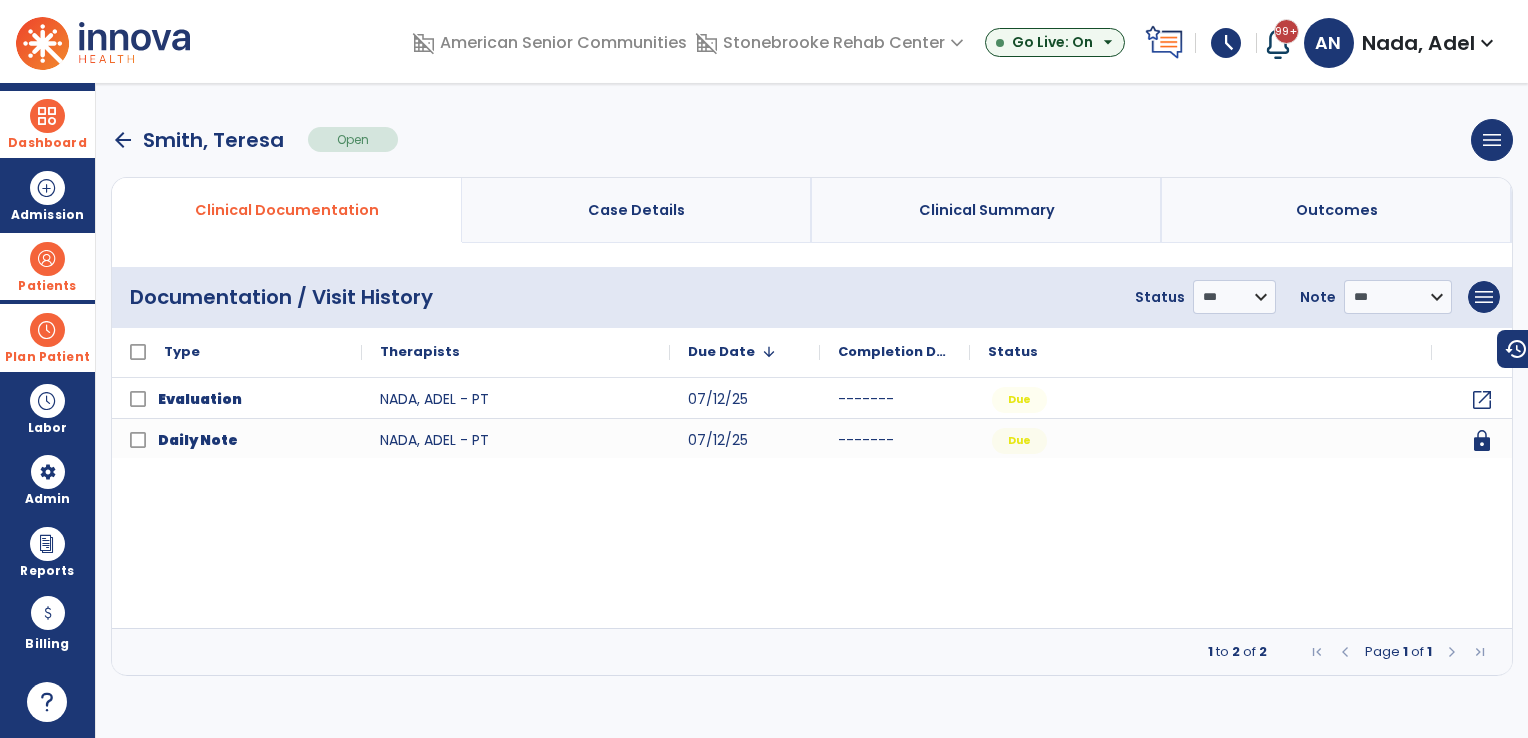 click on "Dashboard" at bounding box center [47, 124] 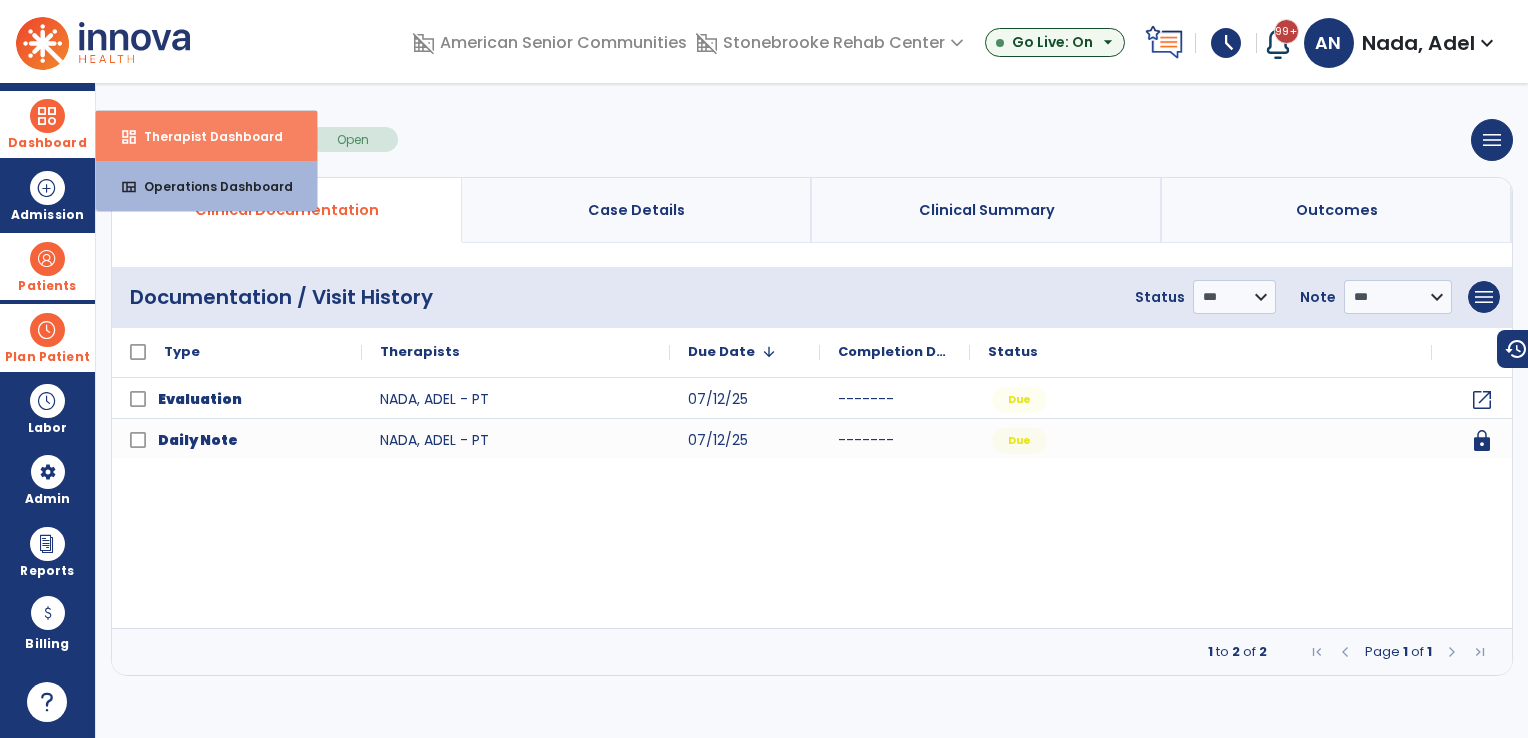 click on "Therapist Dashboard" at bounding box center [205, 136] 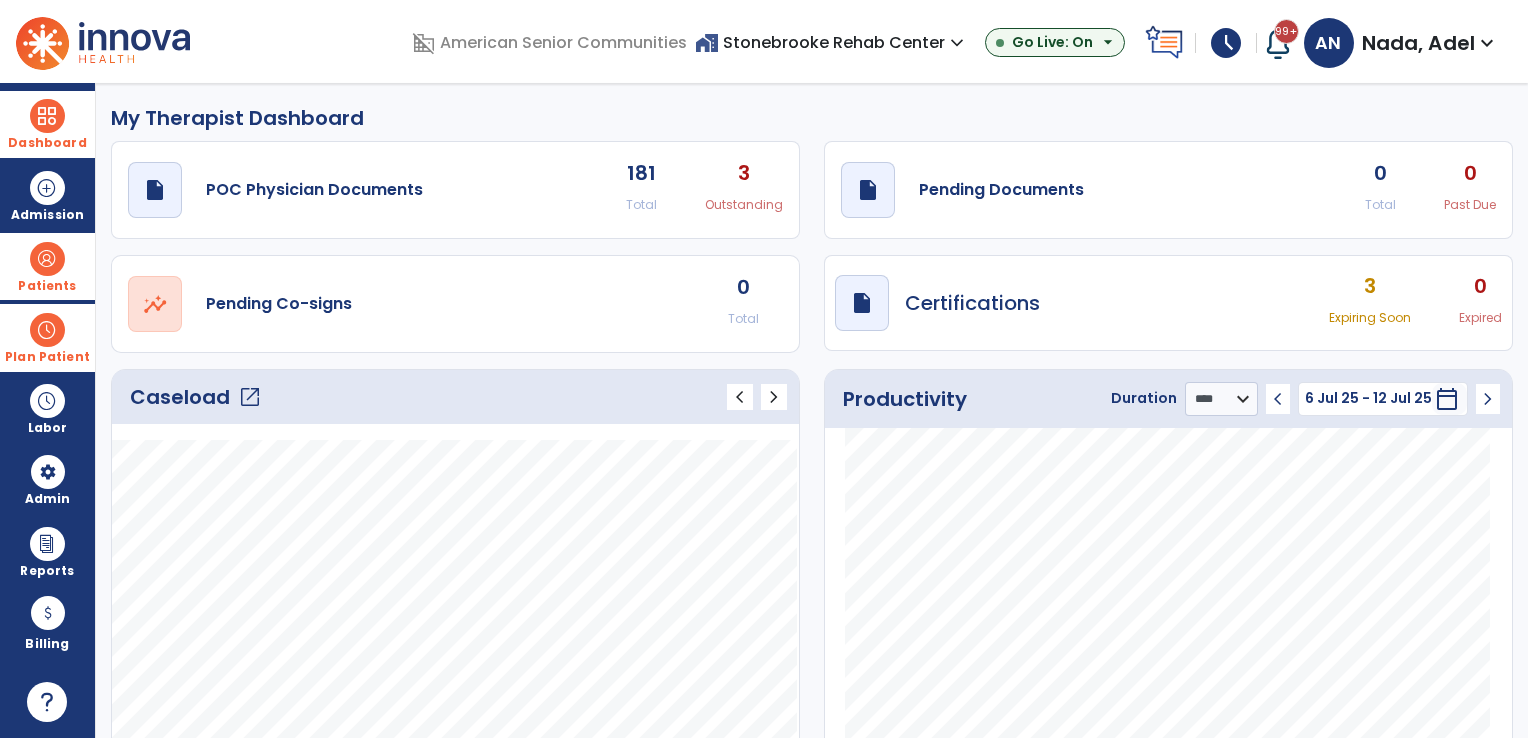 click at bounding box center [47, 330] 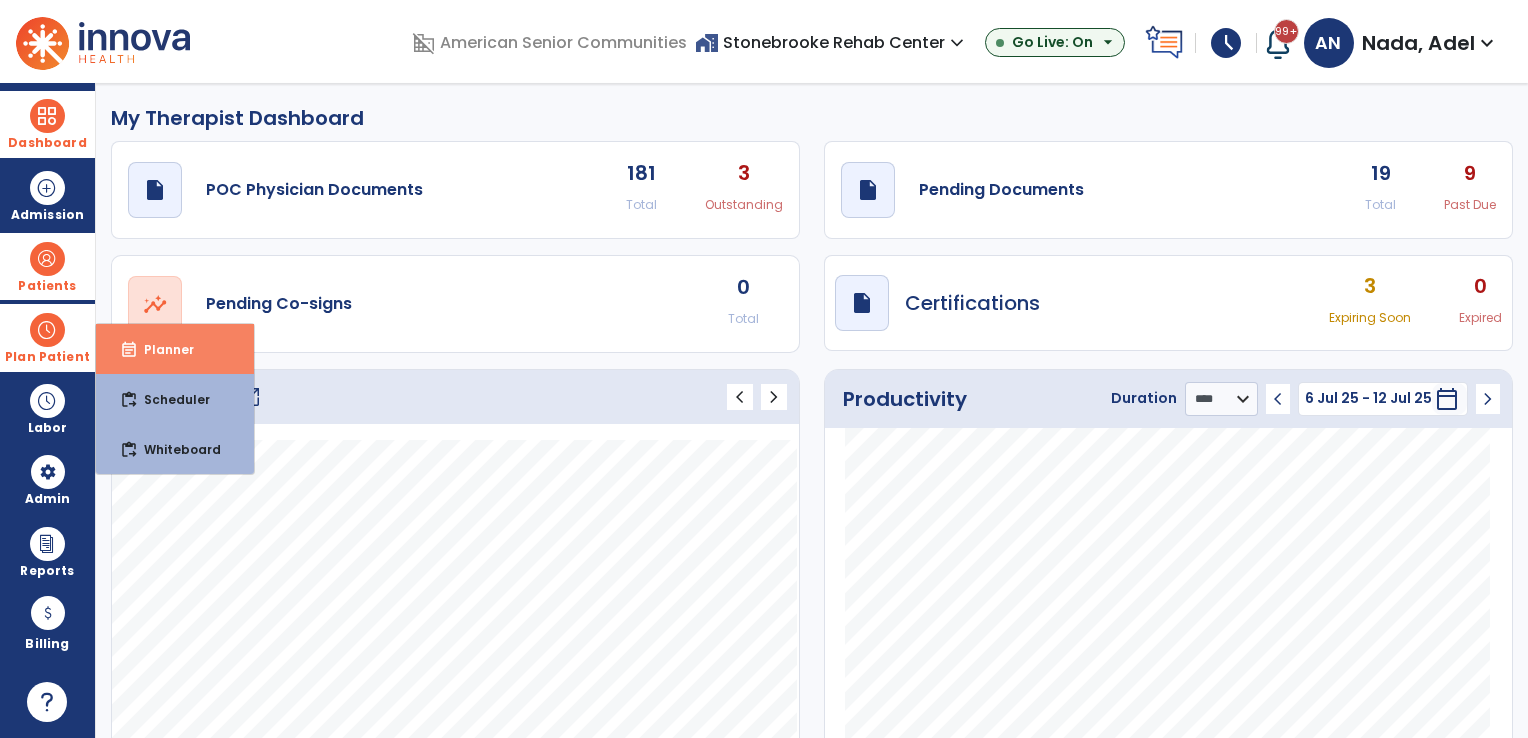 click on "Planner" at bounding box center [161, 349] 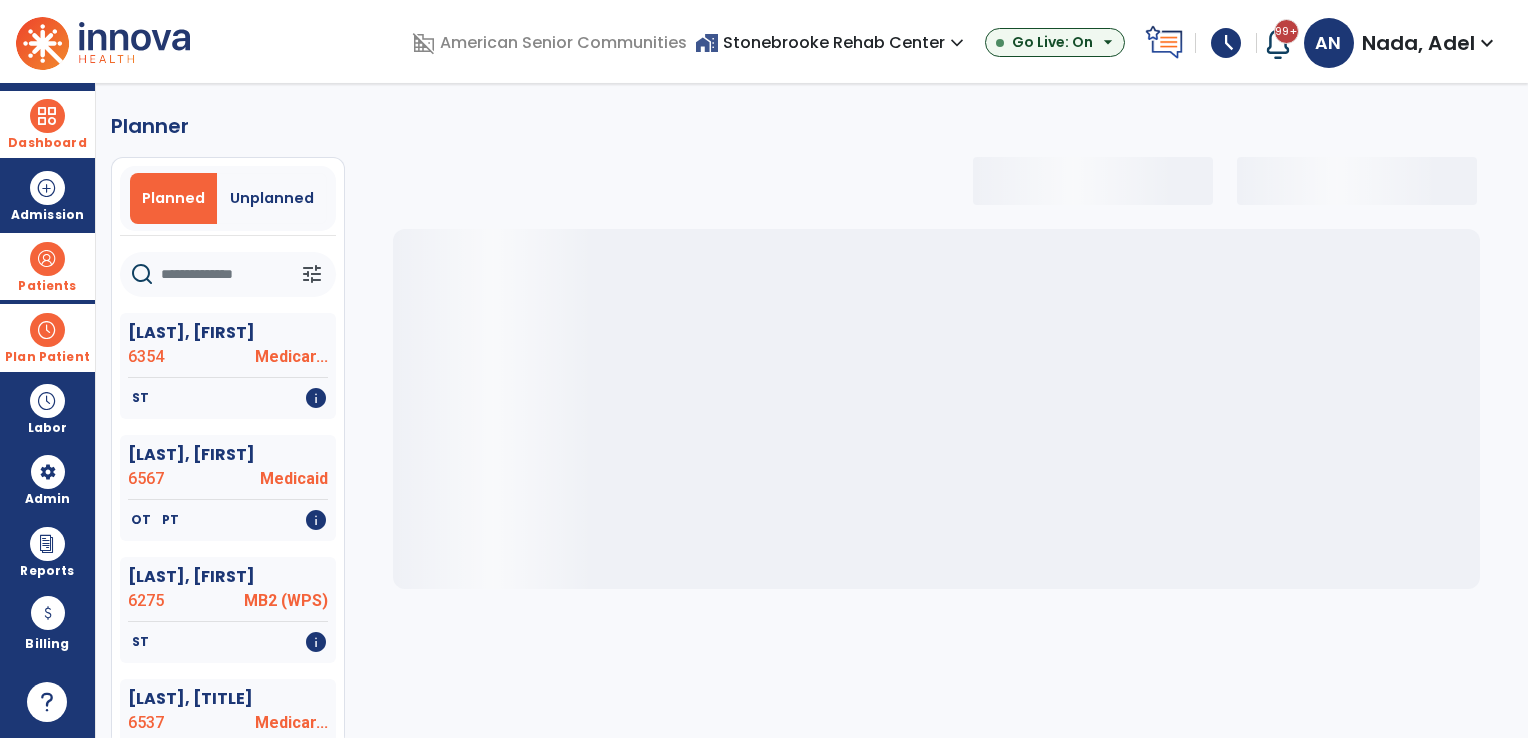 select on "***" 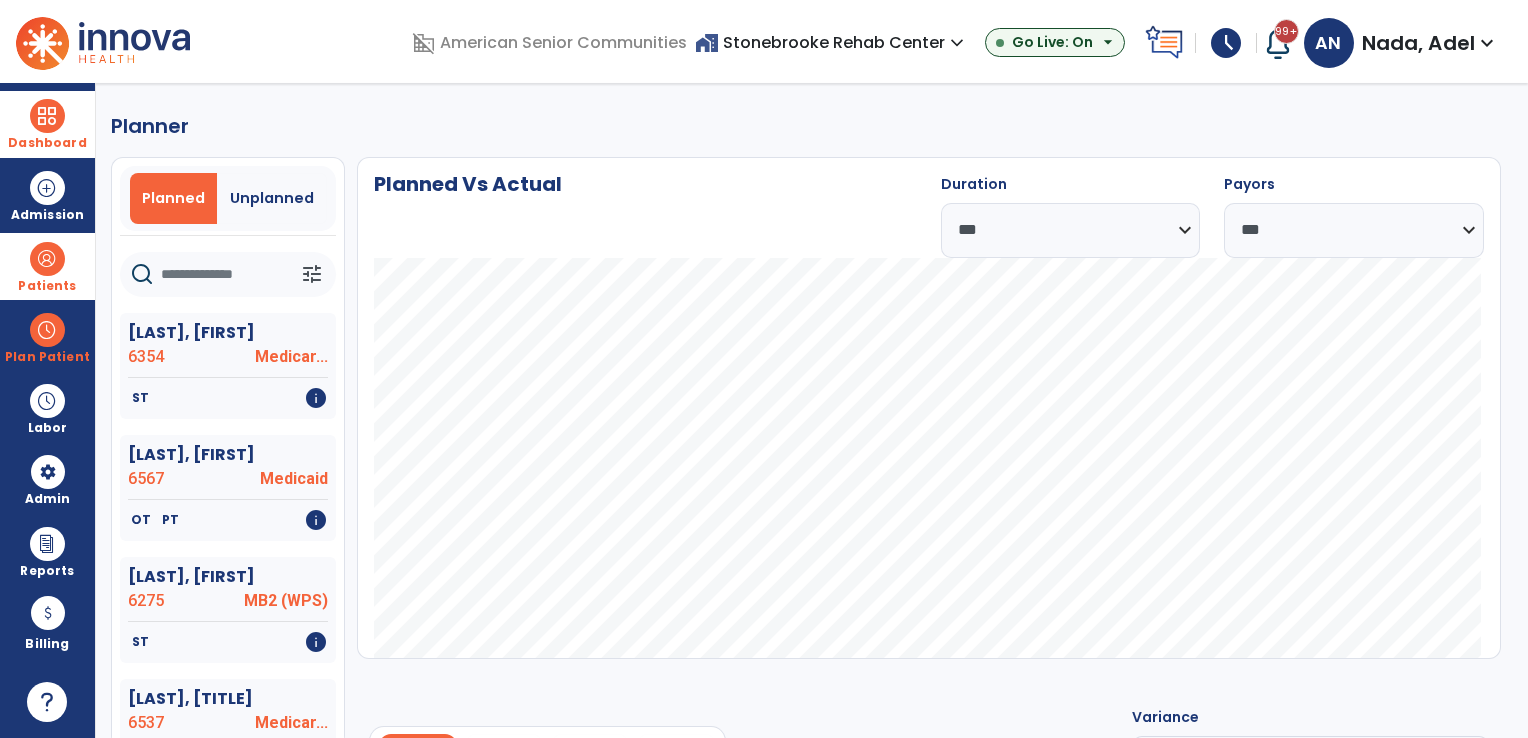 click on "Patients" at bounding box center [47, 266] 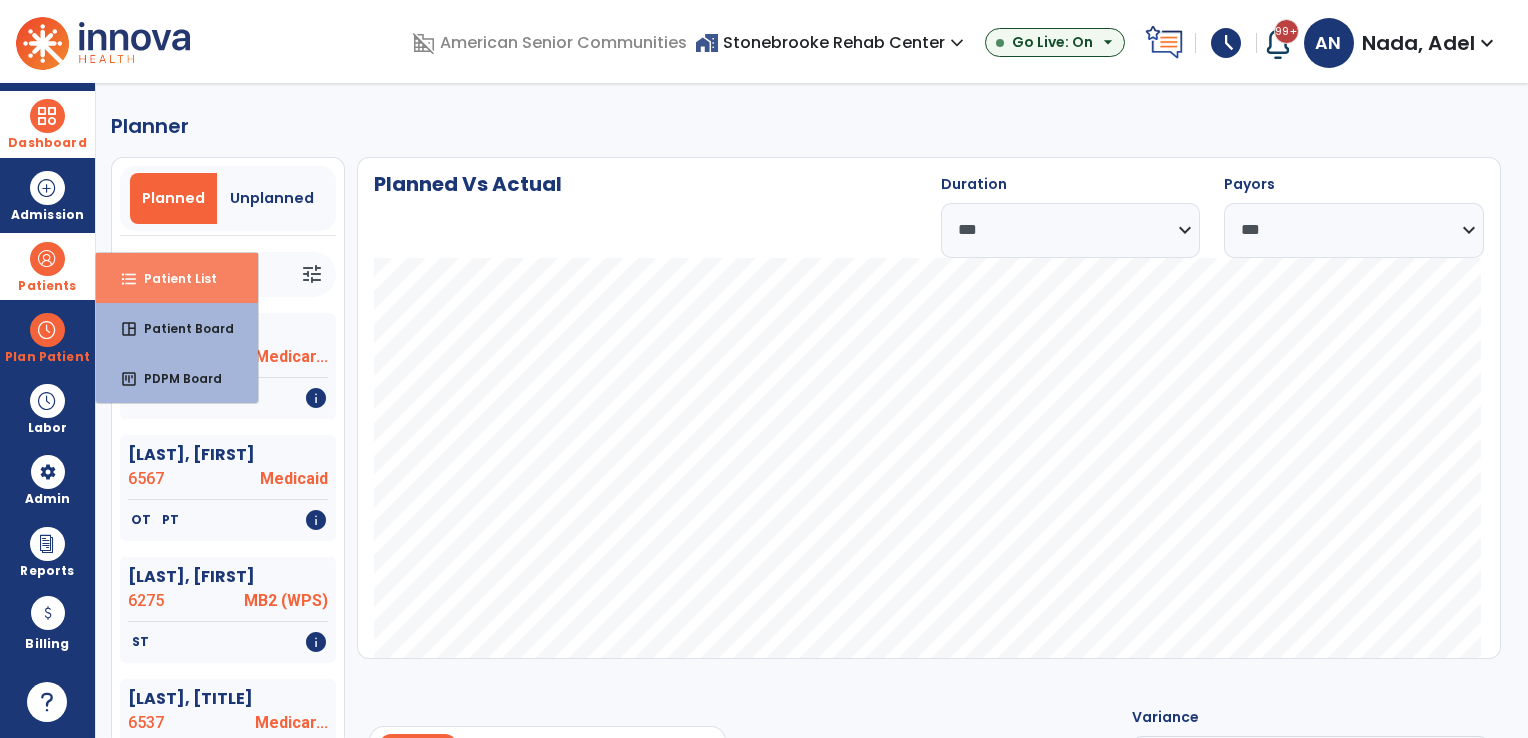 click on "format_list_bulleted  Patient List" at bounding box center [177, 278] 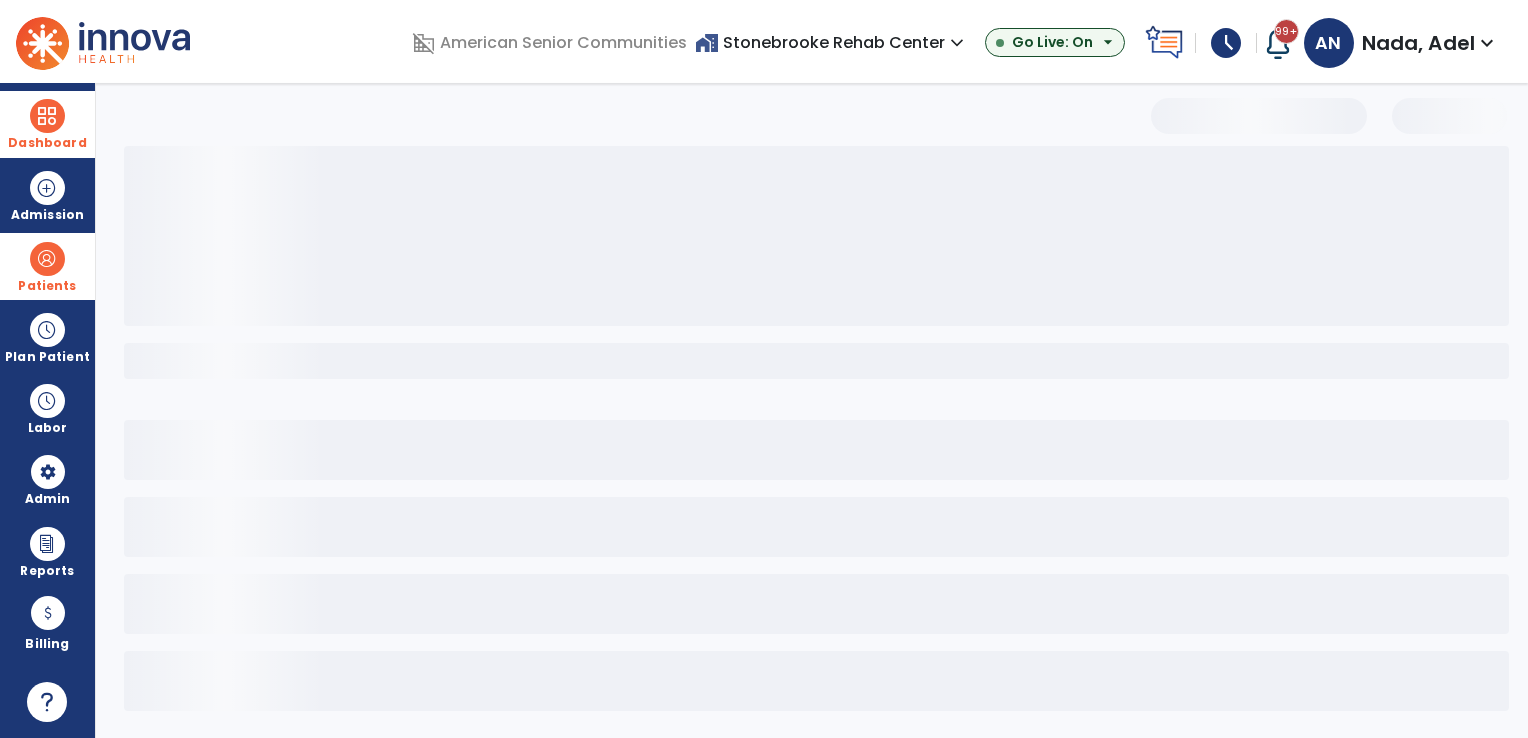 select on "***" 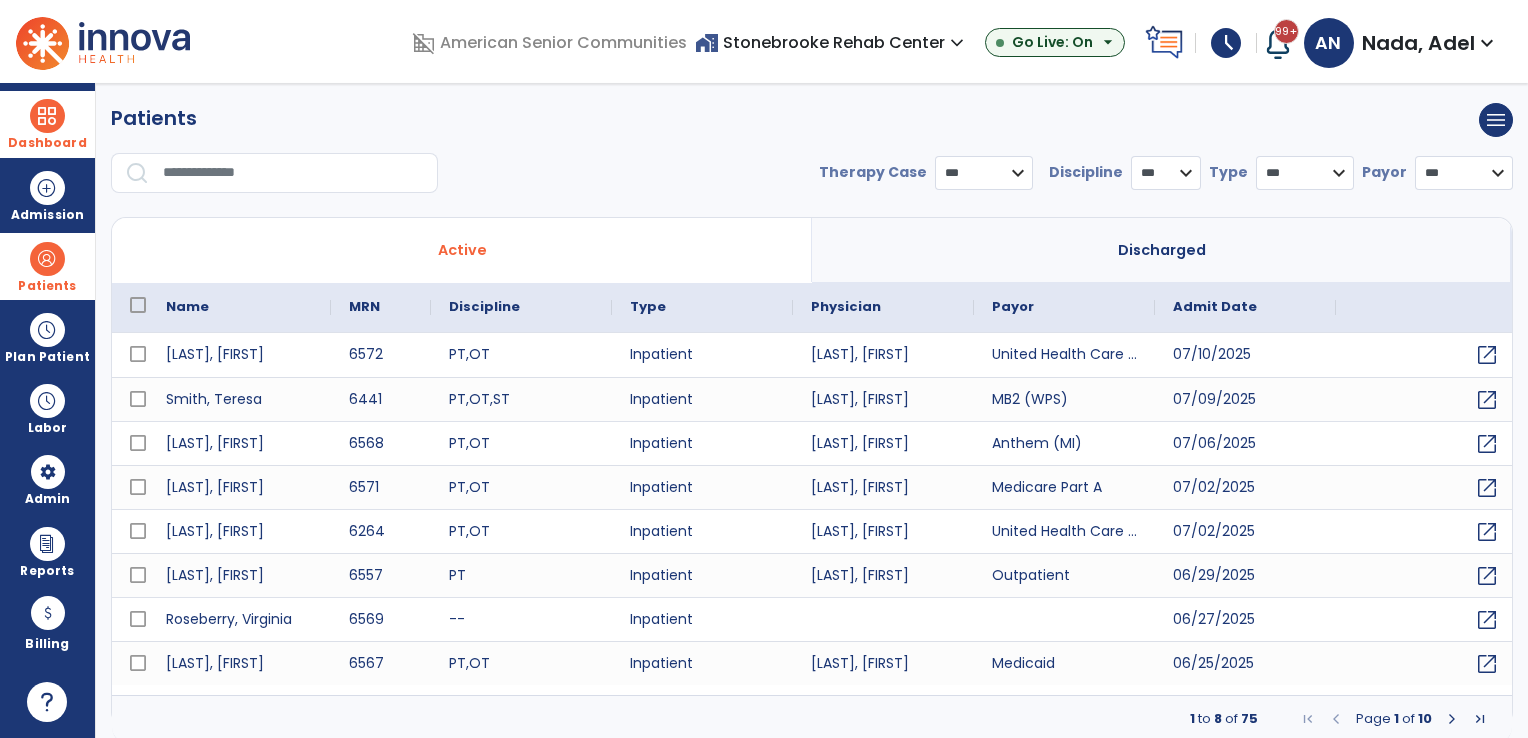 click at bounding box center (293, 173) 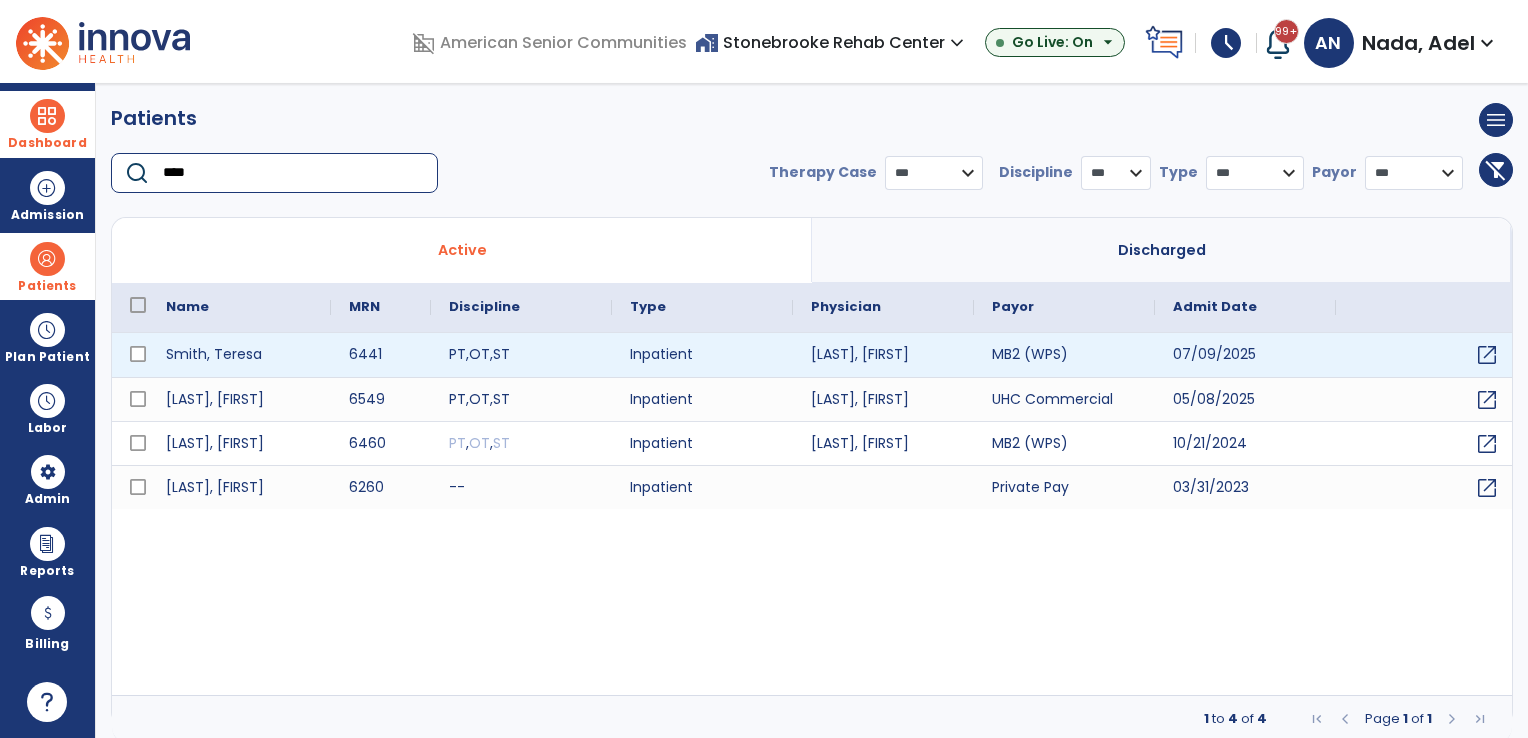 type on "****" 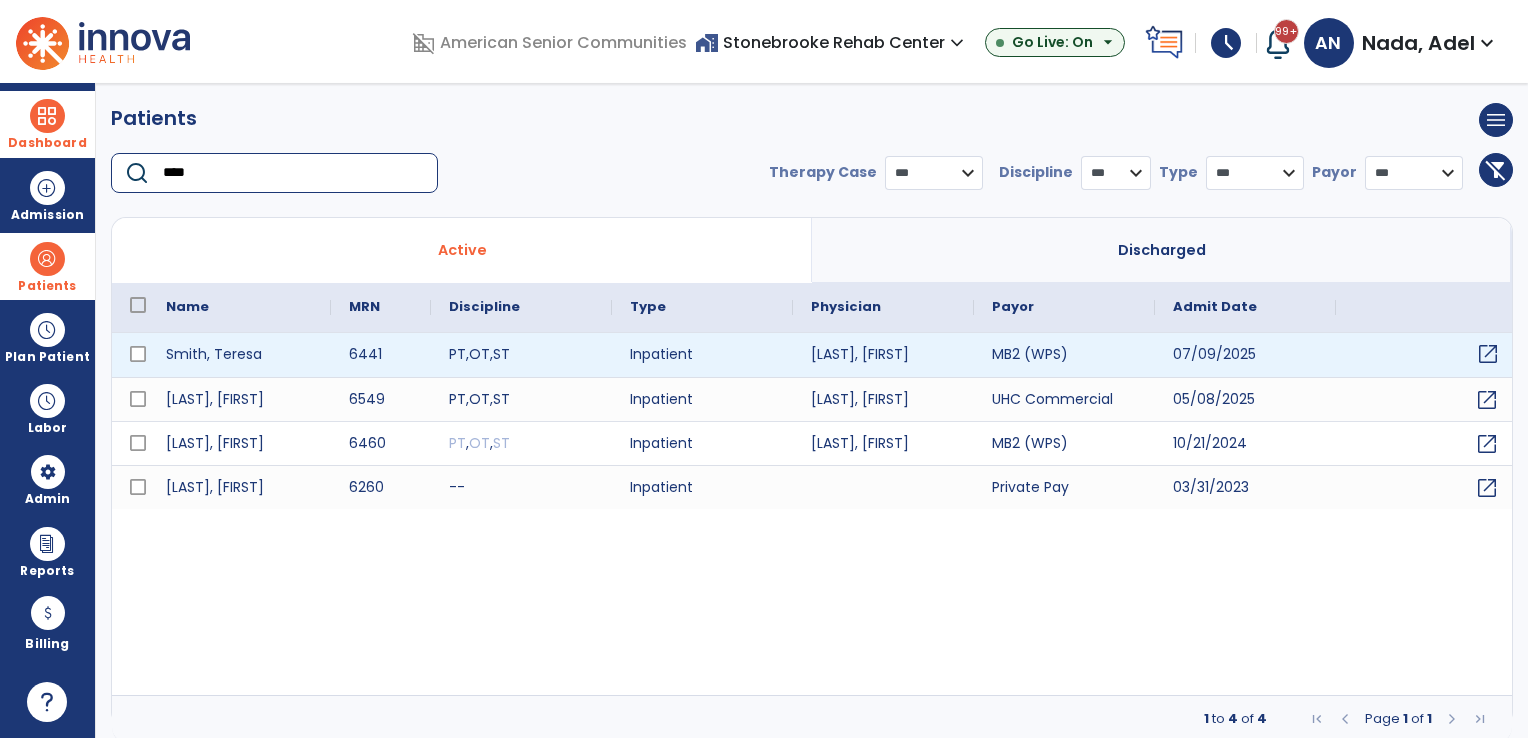 click on "open_in_new" at bounding box center [1488, 354] 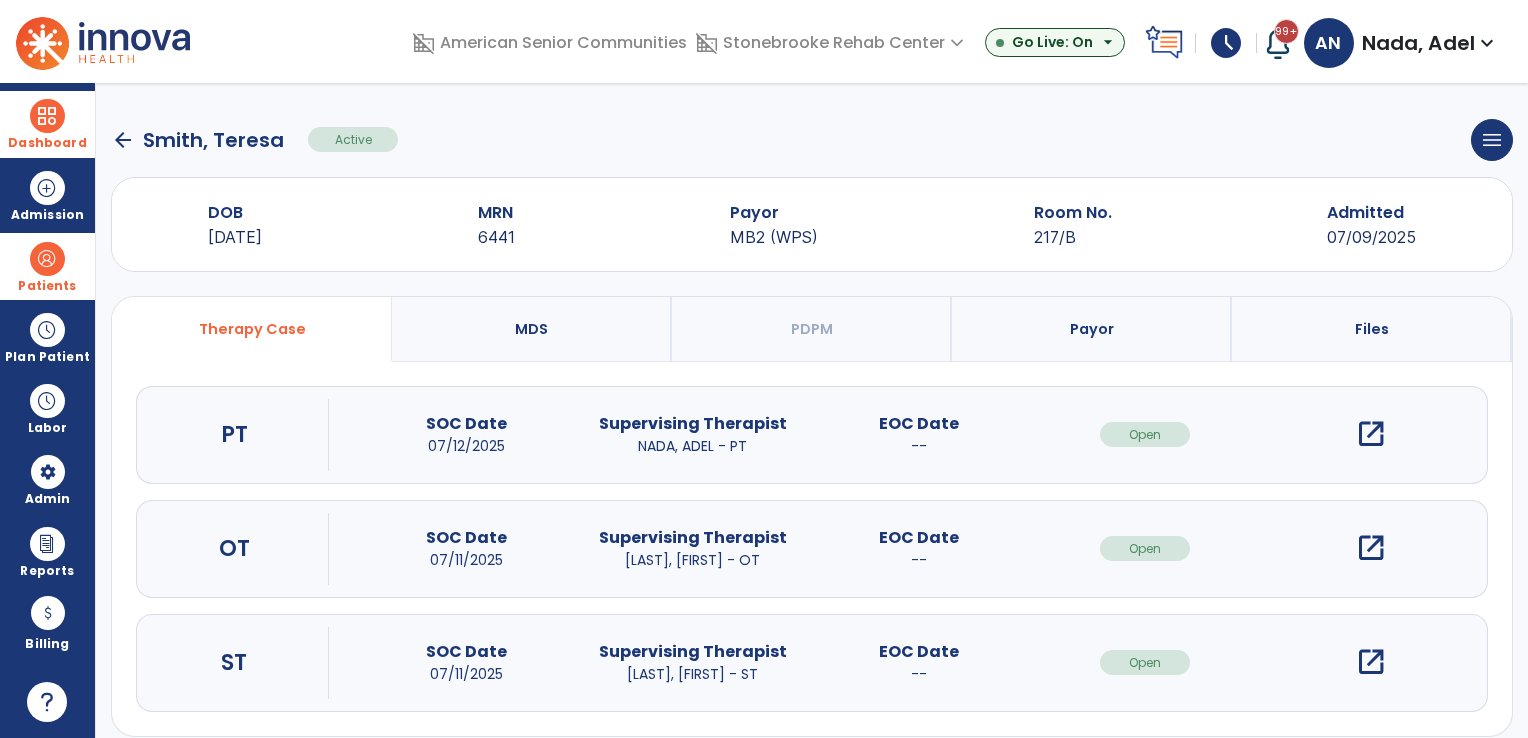 click on "open_in_new" at bounding box center [1371, 548] 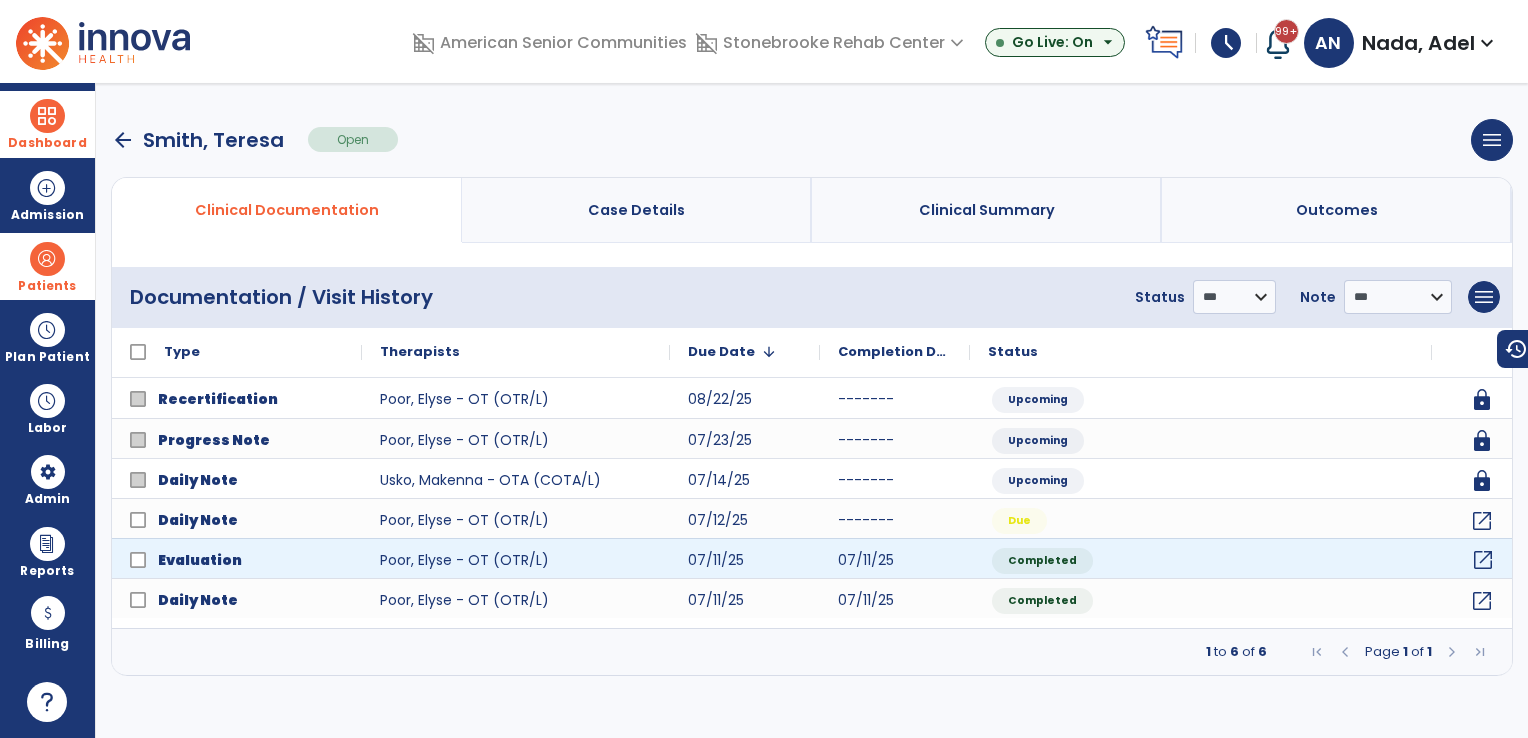 click on "open_in_new" 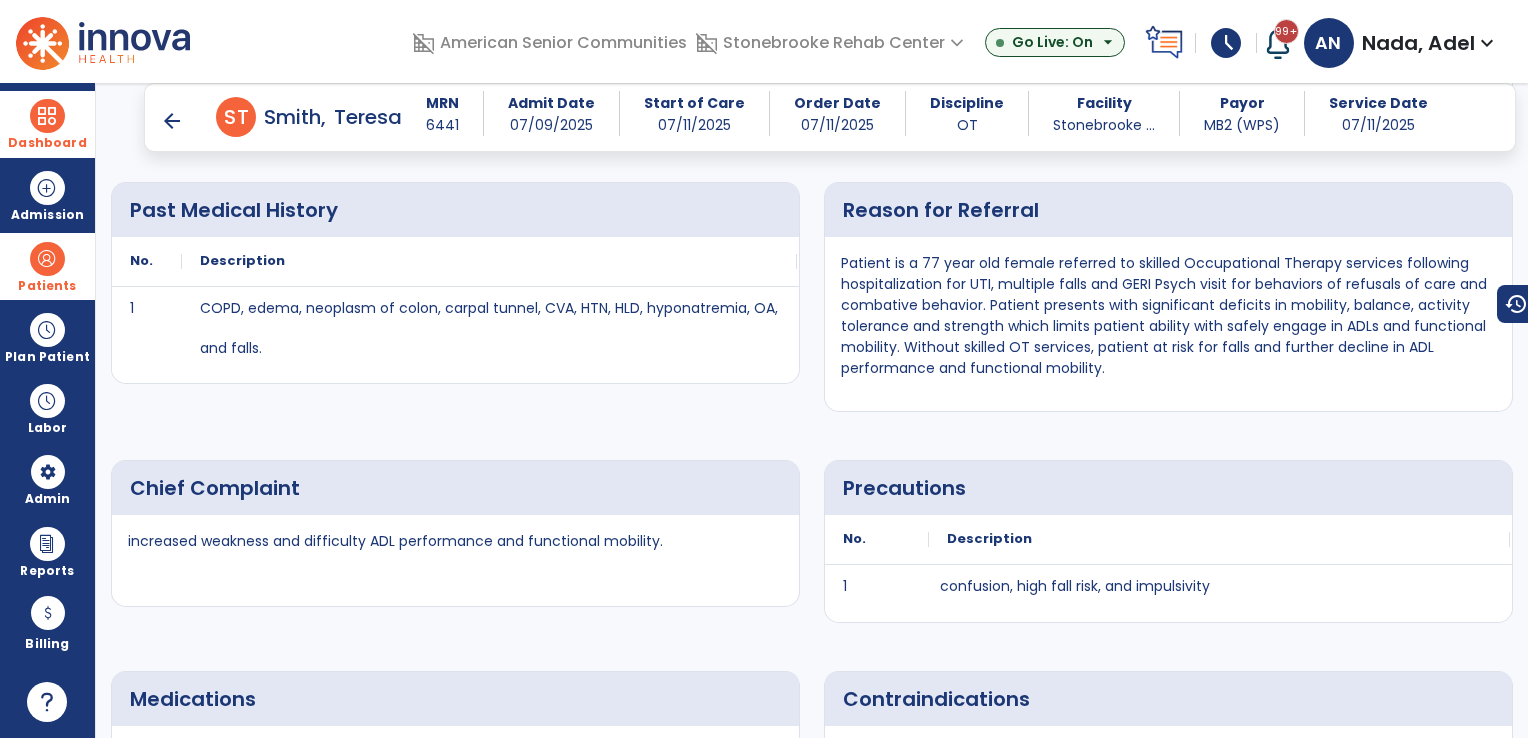 scroll, scrollTop: 600, scrollLeft: 0, axis: vertical 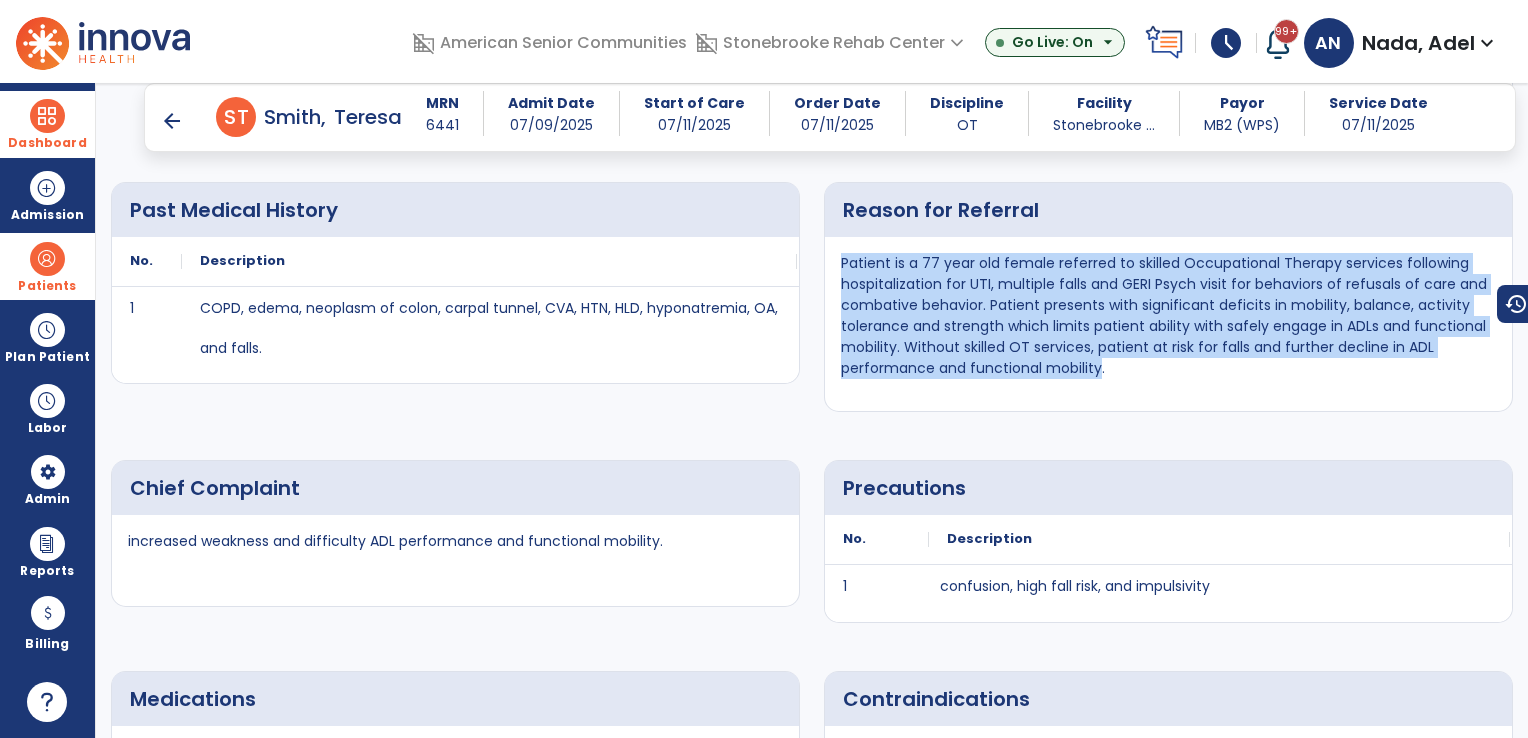 drag, startPoint x: 1087, startPoint y: 368, endPoint x: 828, endPoint y: 265, distance: 278.72925 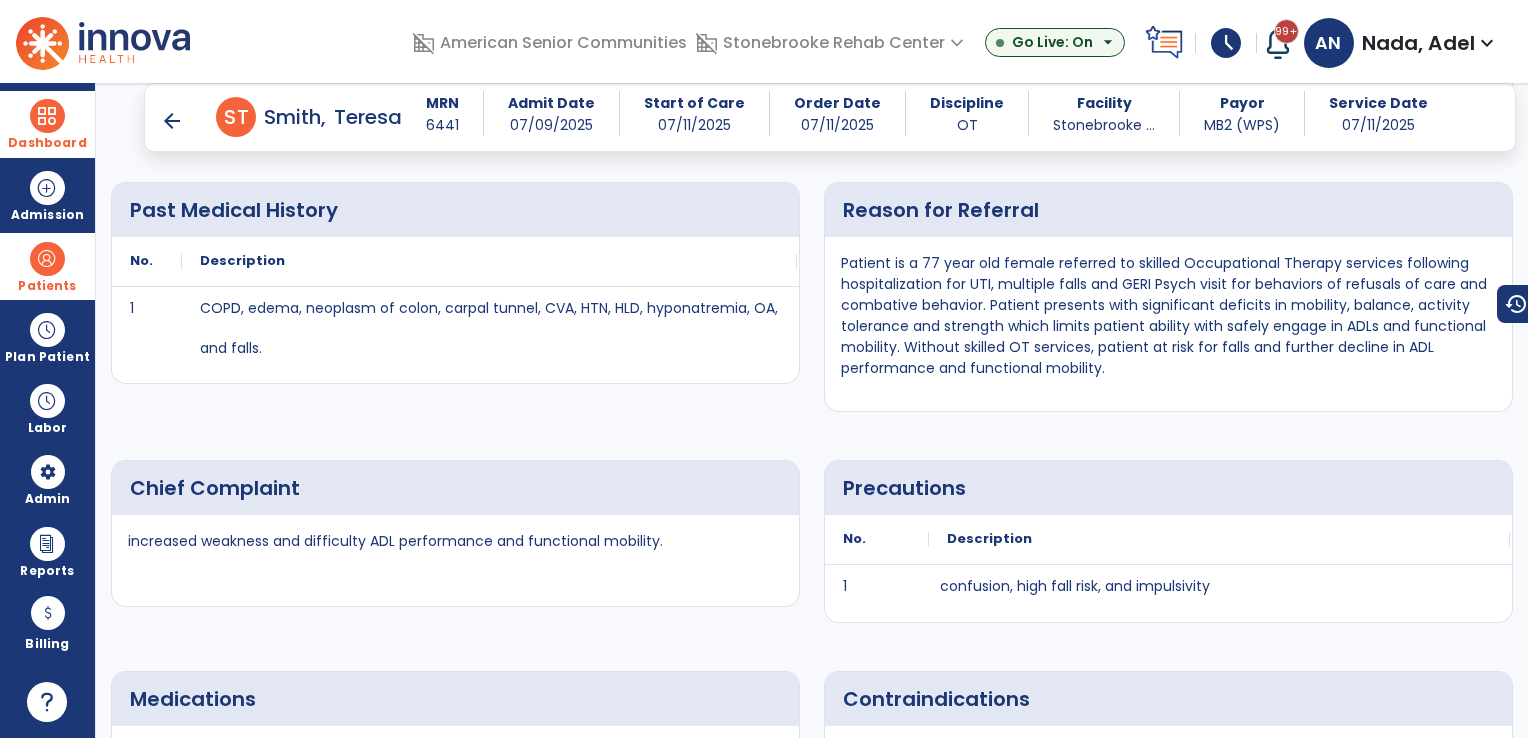 click on "Past Medical History" at bounding box center [458, 210] 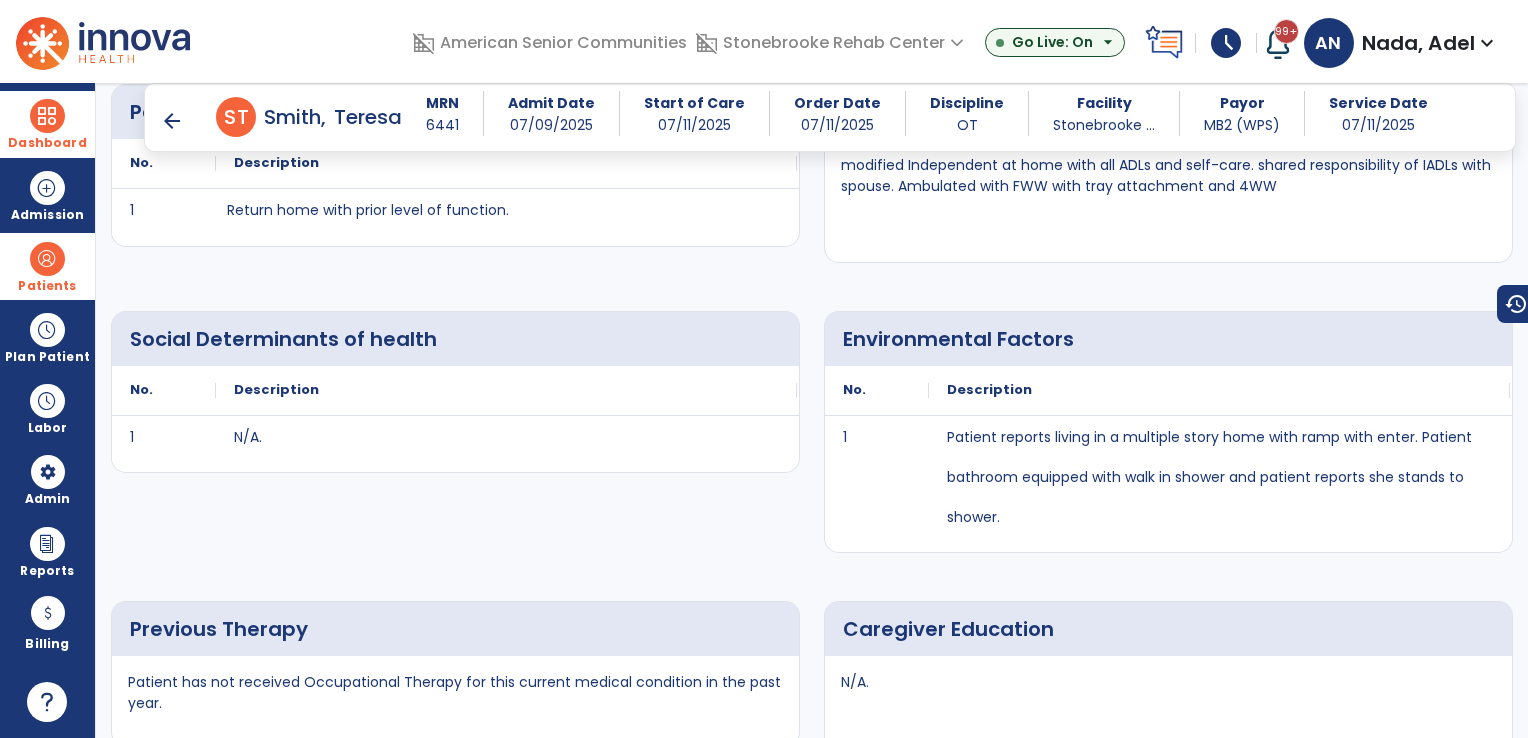 scroll, scrollTop: 1400, scrollLeft: 0, axis: vertical 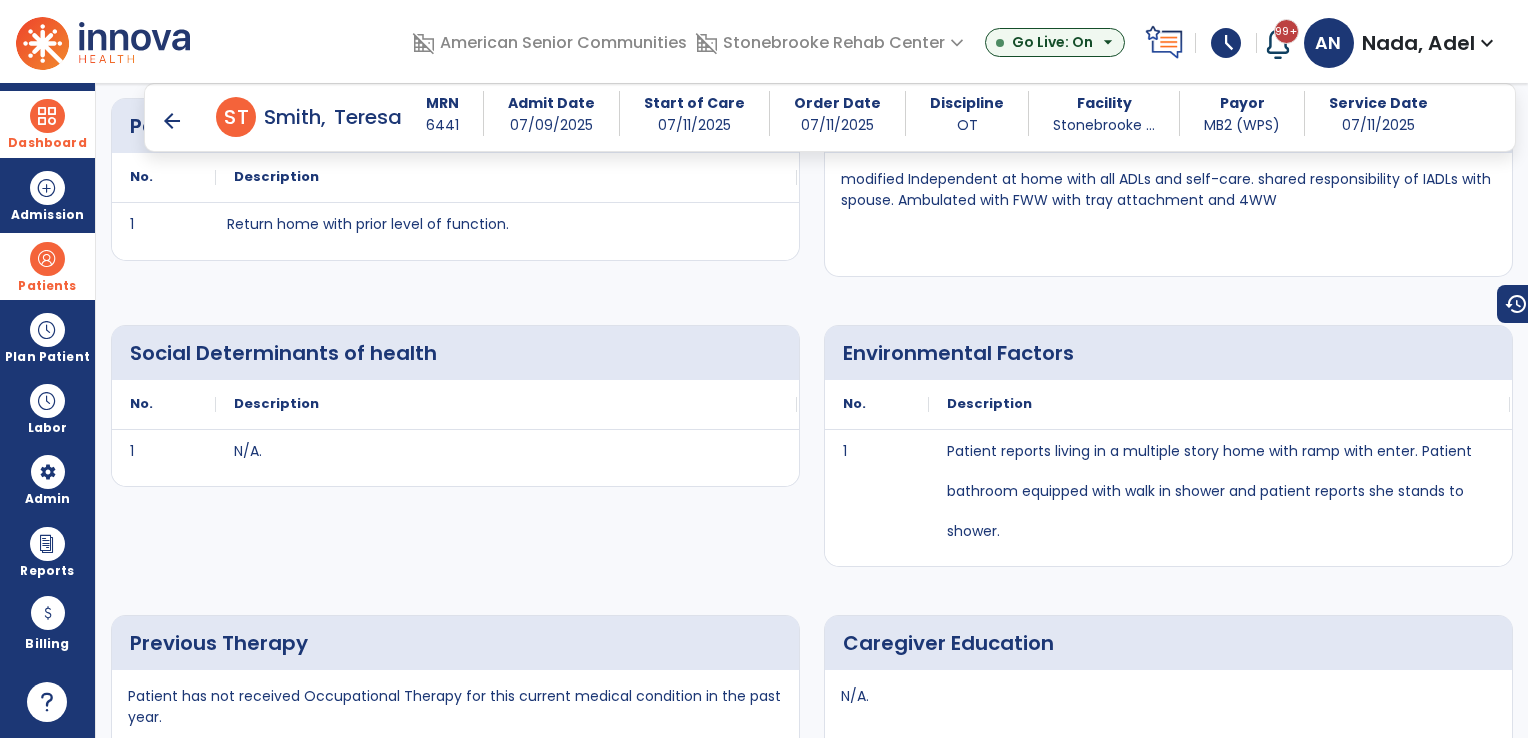 click on "arrow_back" at bounding box center (172, 121) 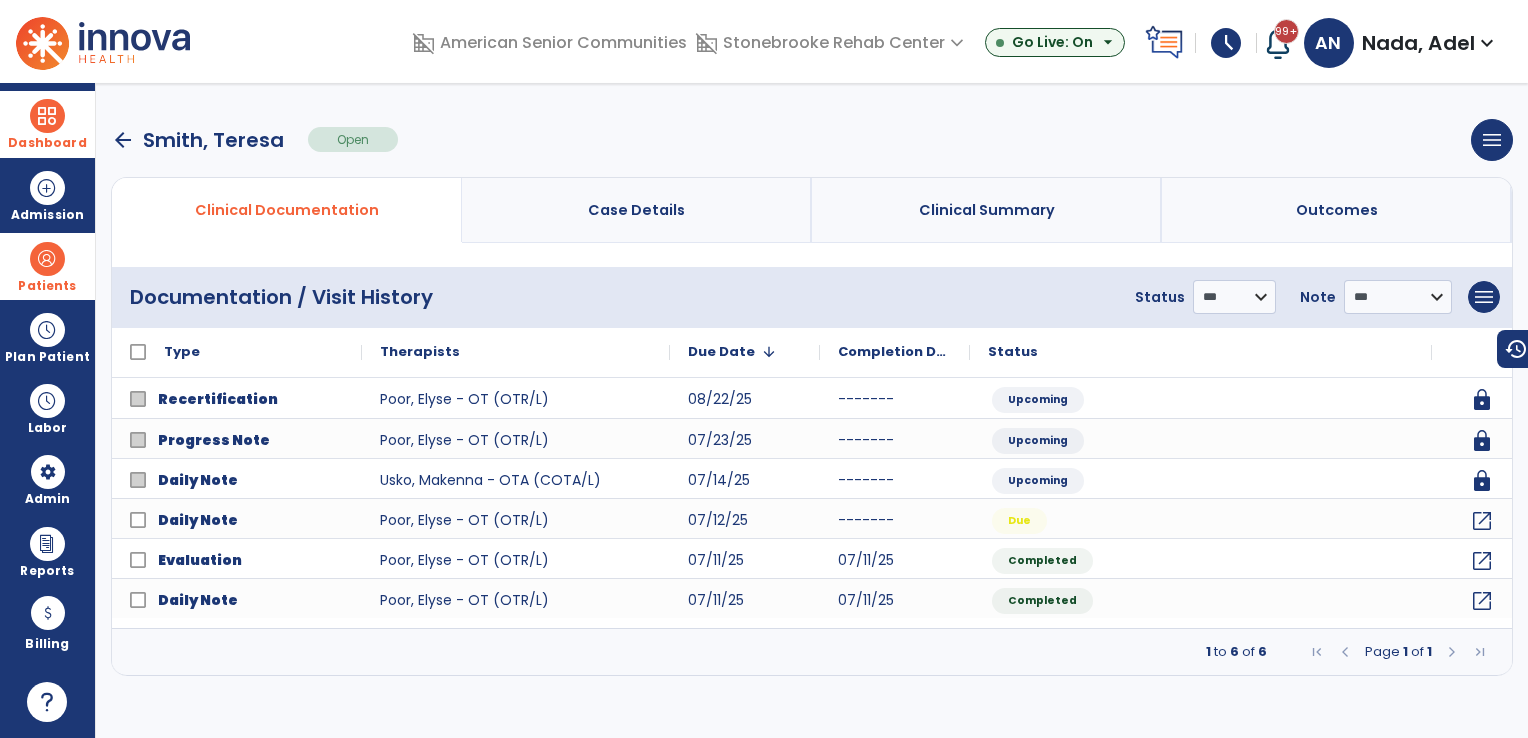 click on "arrow_back" at bounding box center [123, 140] 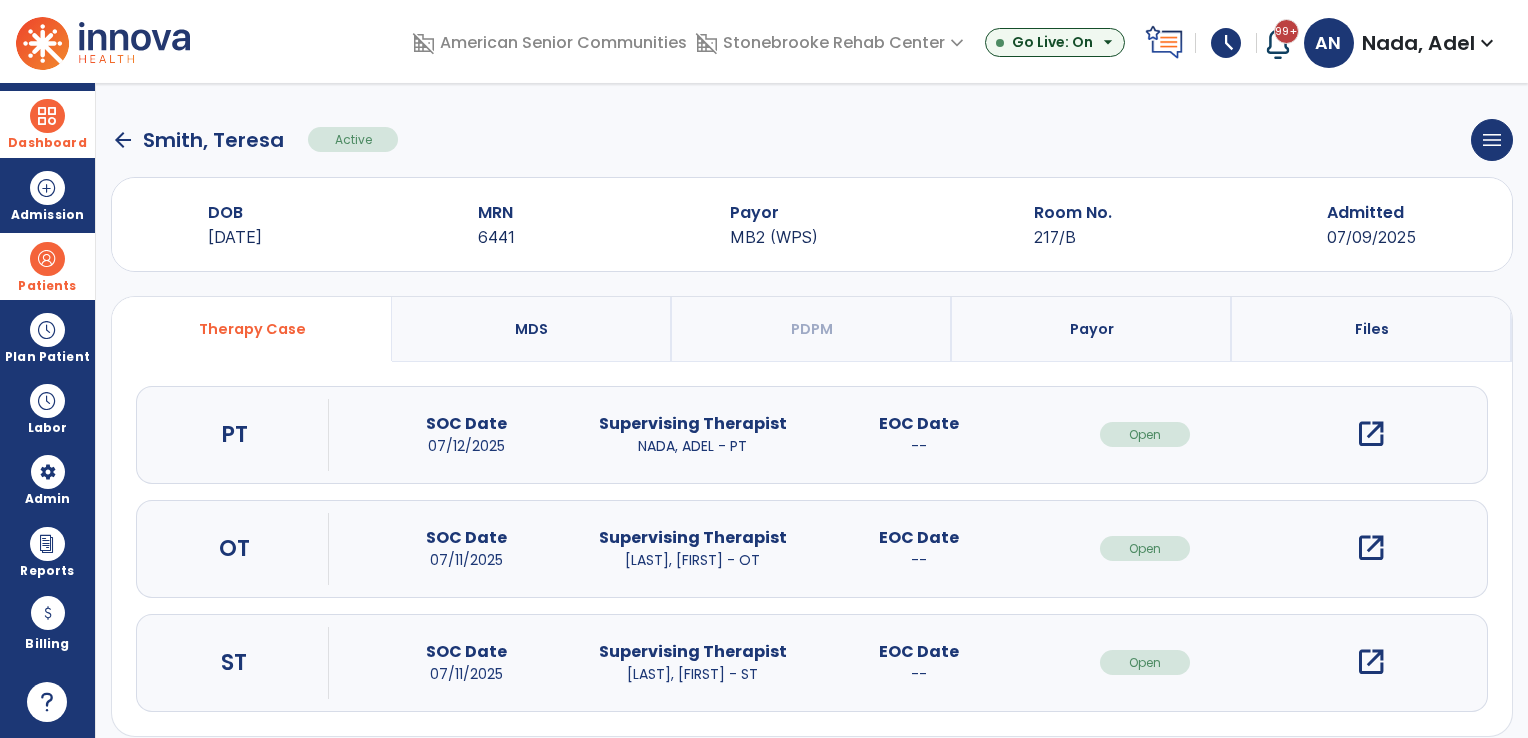 click on "open_in_new" at bounding box center [1371, 434] 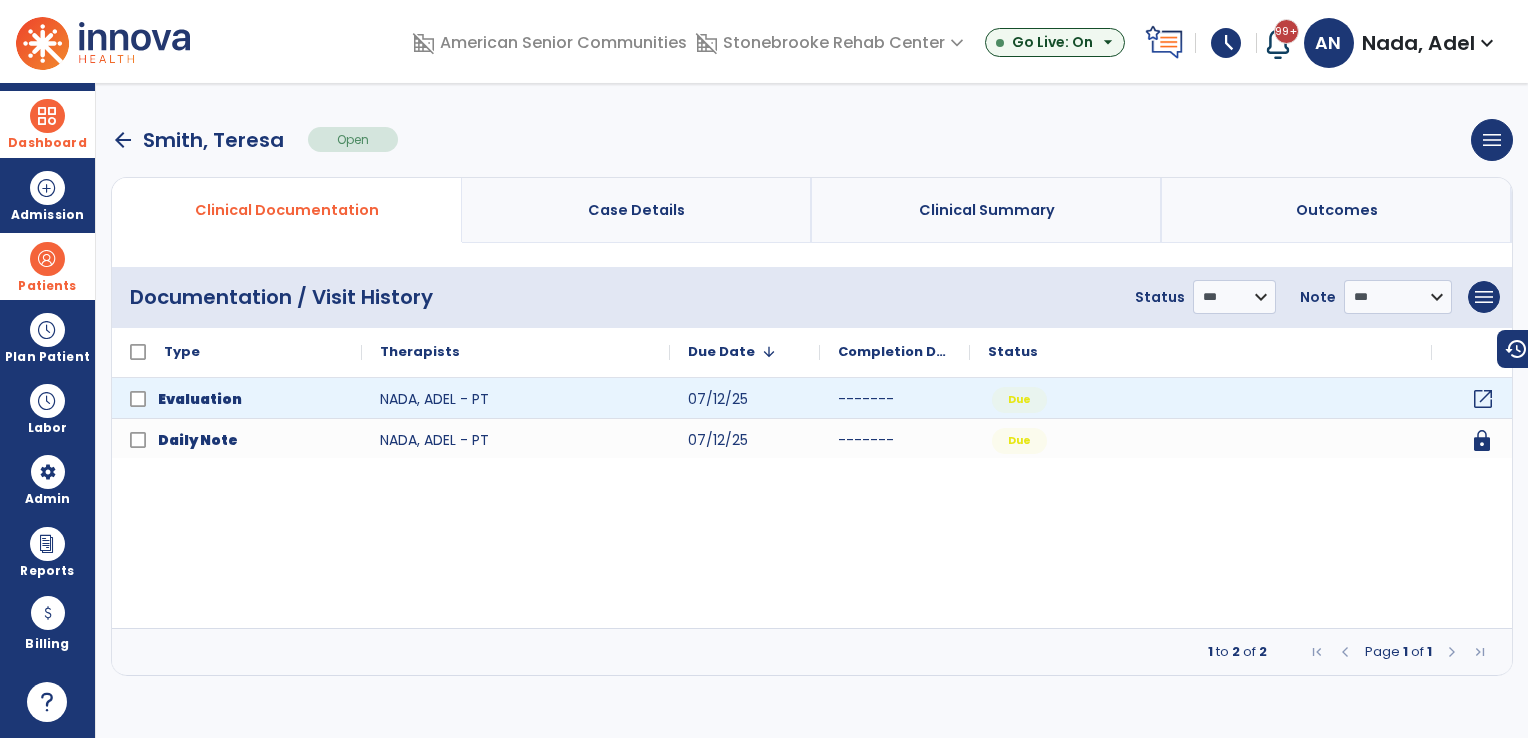 click on "open_in_new" 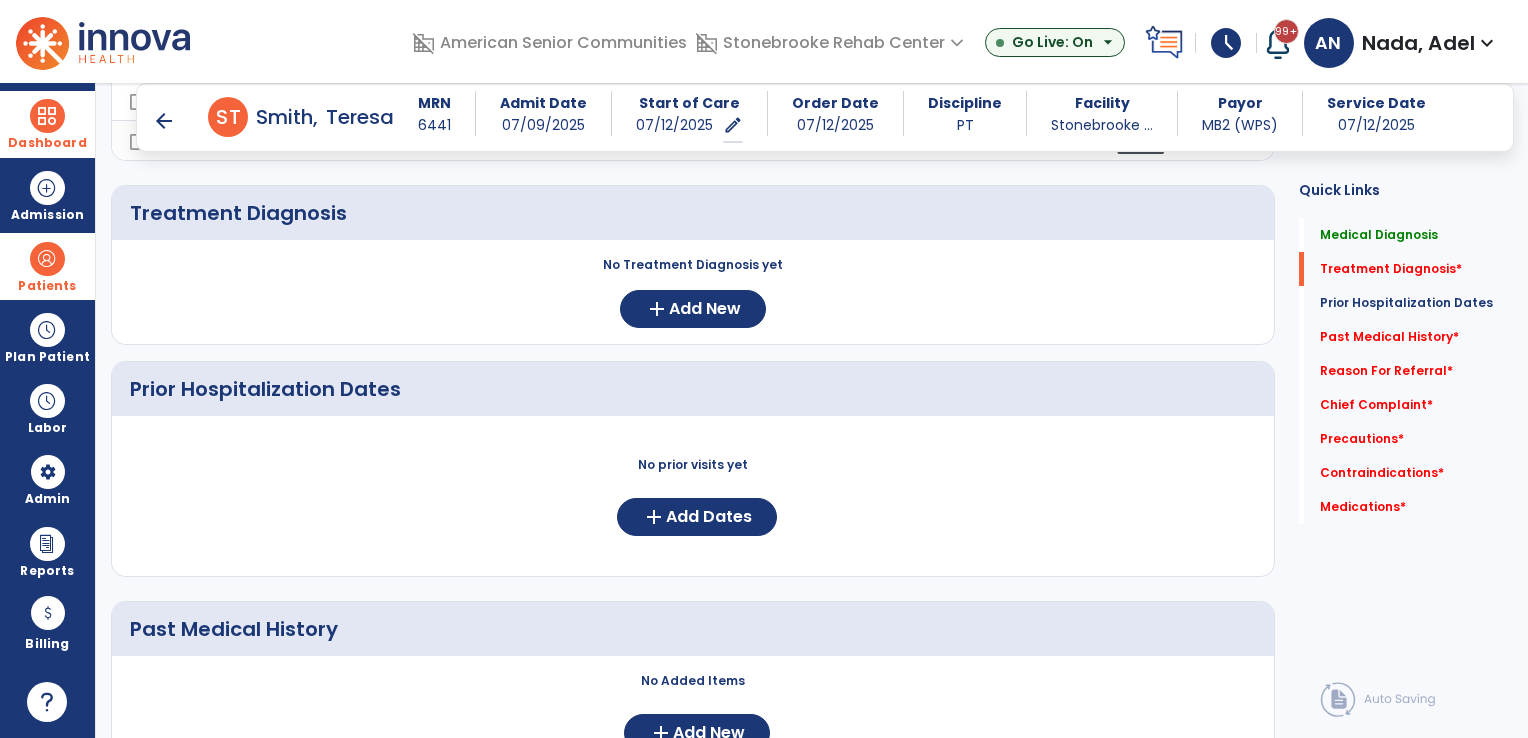 scroll, scrollTop: 400, scrollLeft: 0, axis: vertical 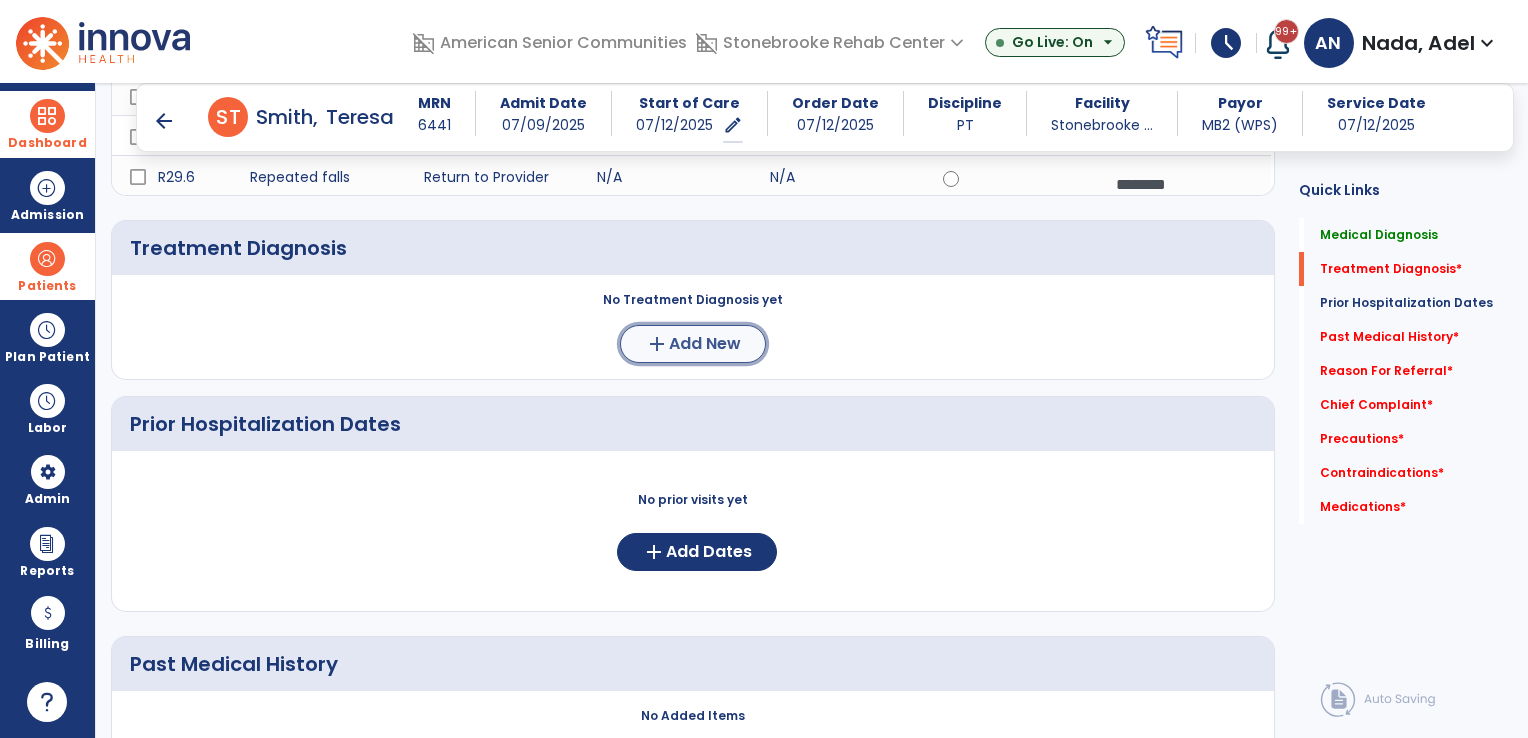drag, startPoint x: 692, startPoint y: 349, endPoint x: 693, endPoint y: 361, distance: 12.0415945 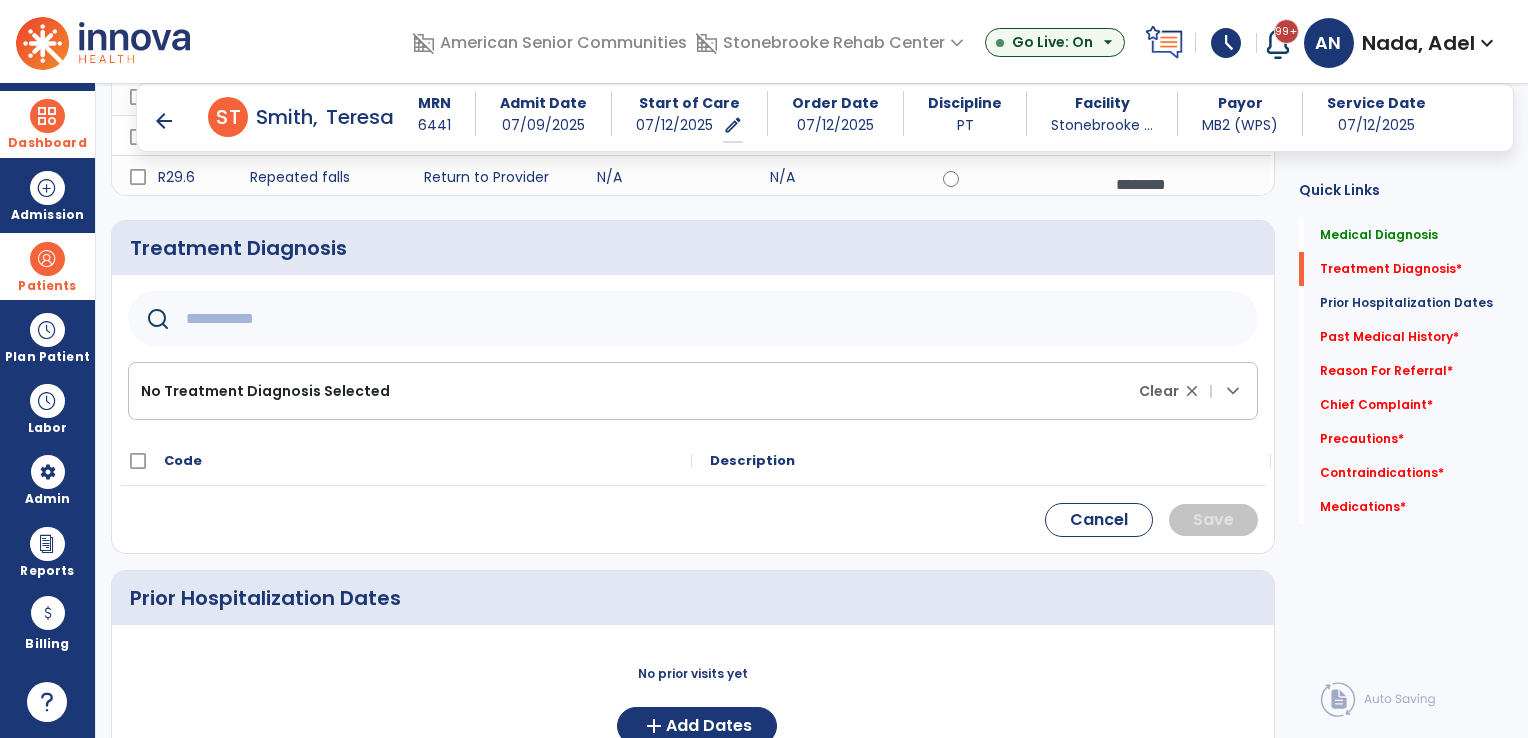 click on "No Treatment Diagnosis Selected Clear close |  keyboard_arrow_down" 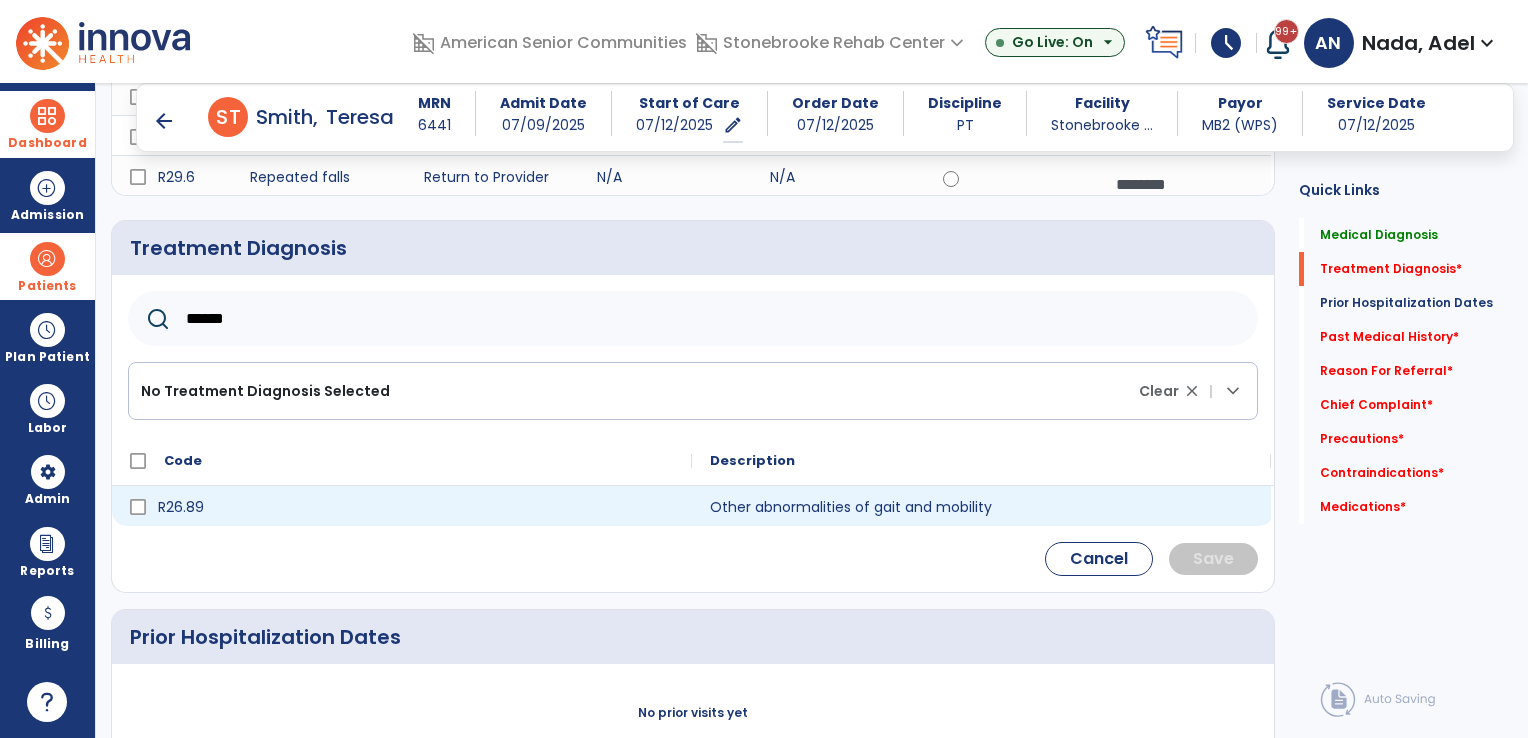type on "******" 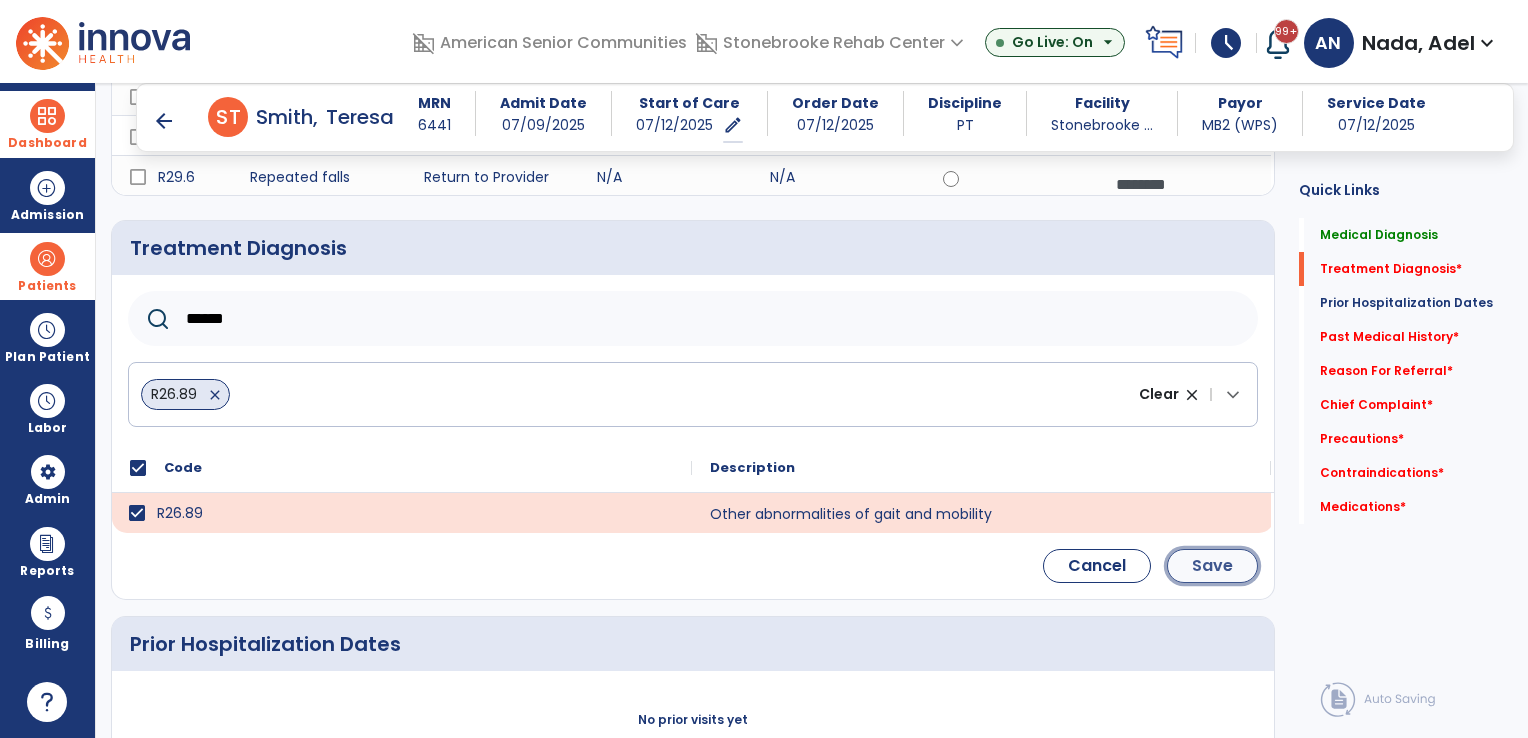click on "Save" 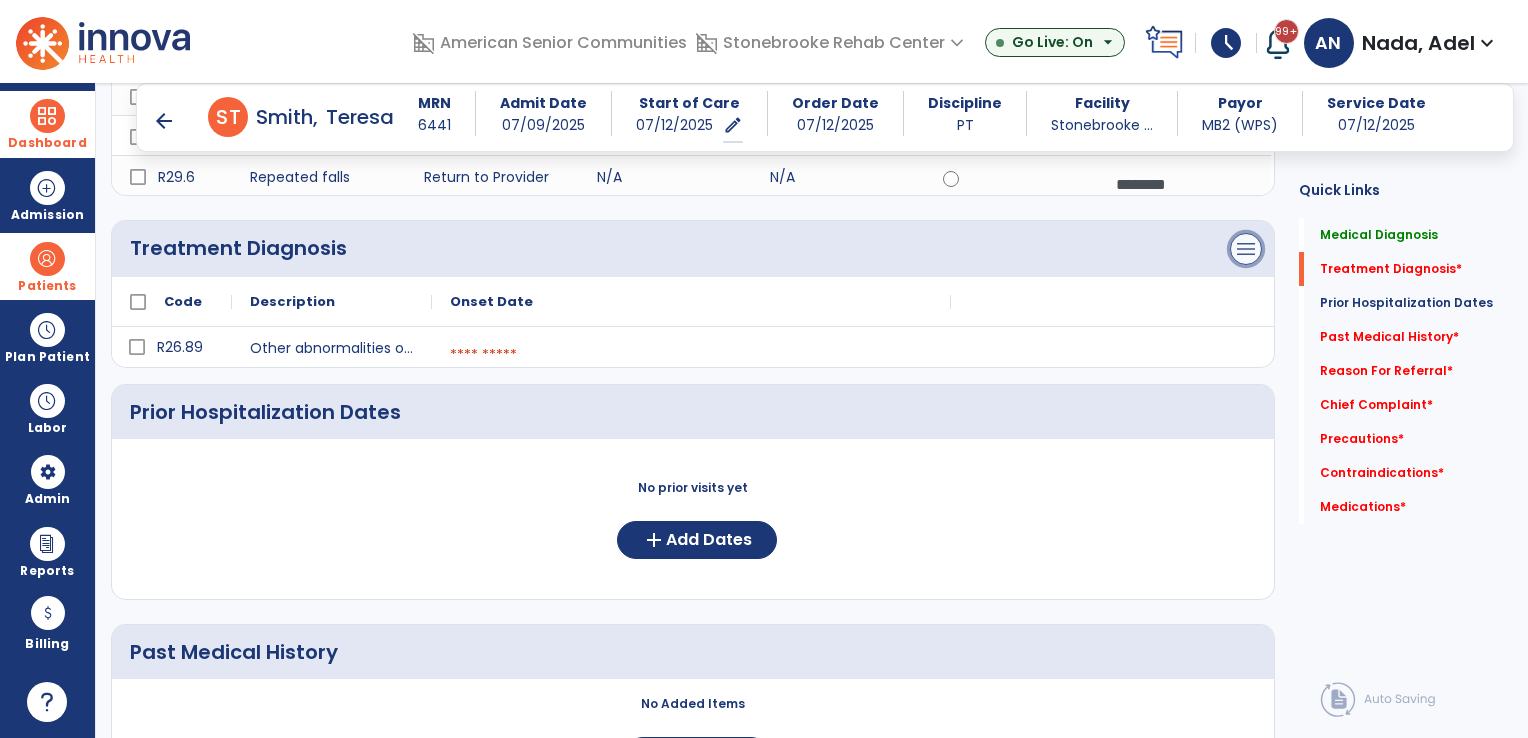 click on "menu" at bounding box center (1246, -43) 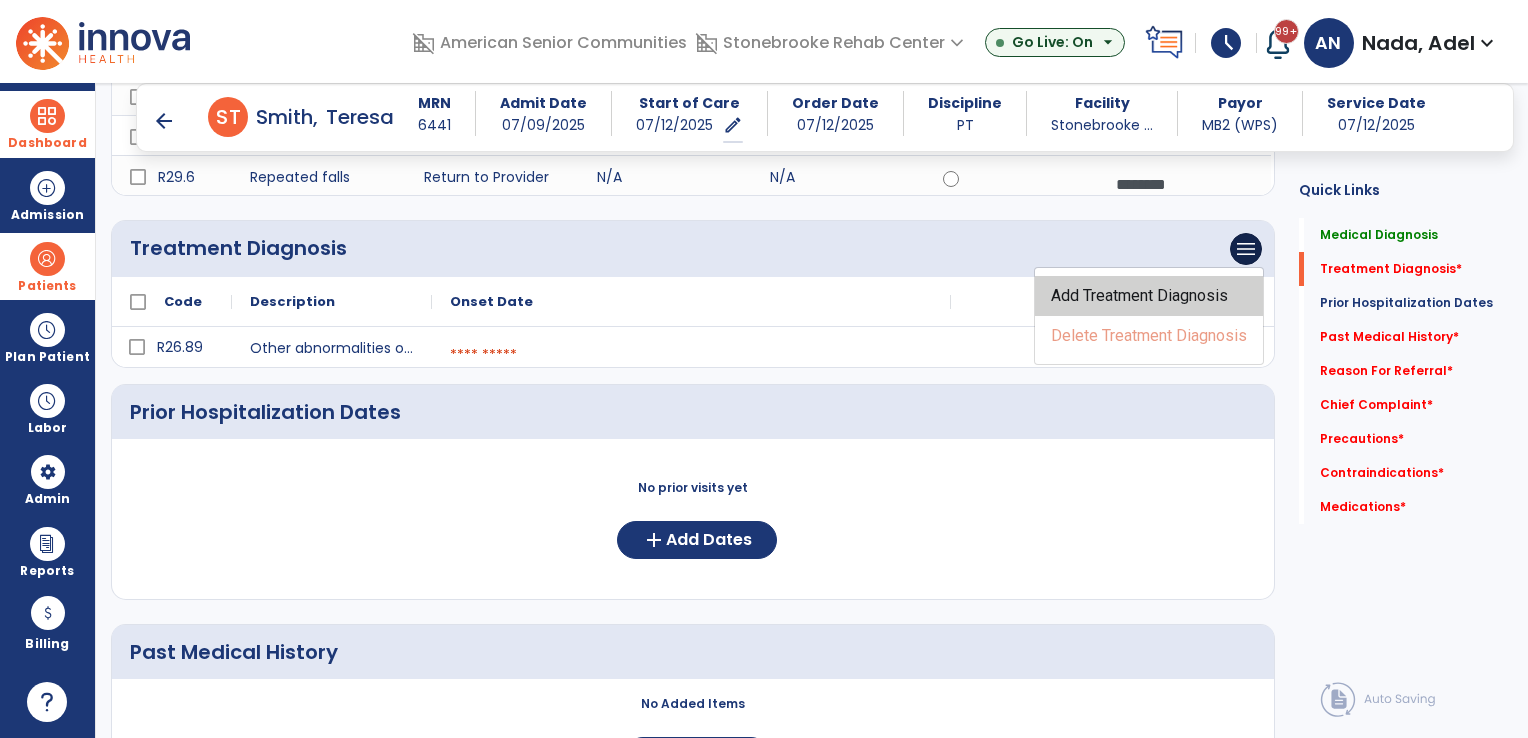 drag, startPoint x: 1171, startPoint y: 288, endPoint x: 1130, endPoint y: 288, distance: 41 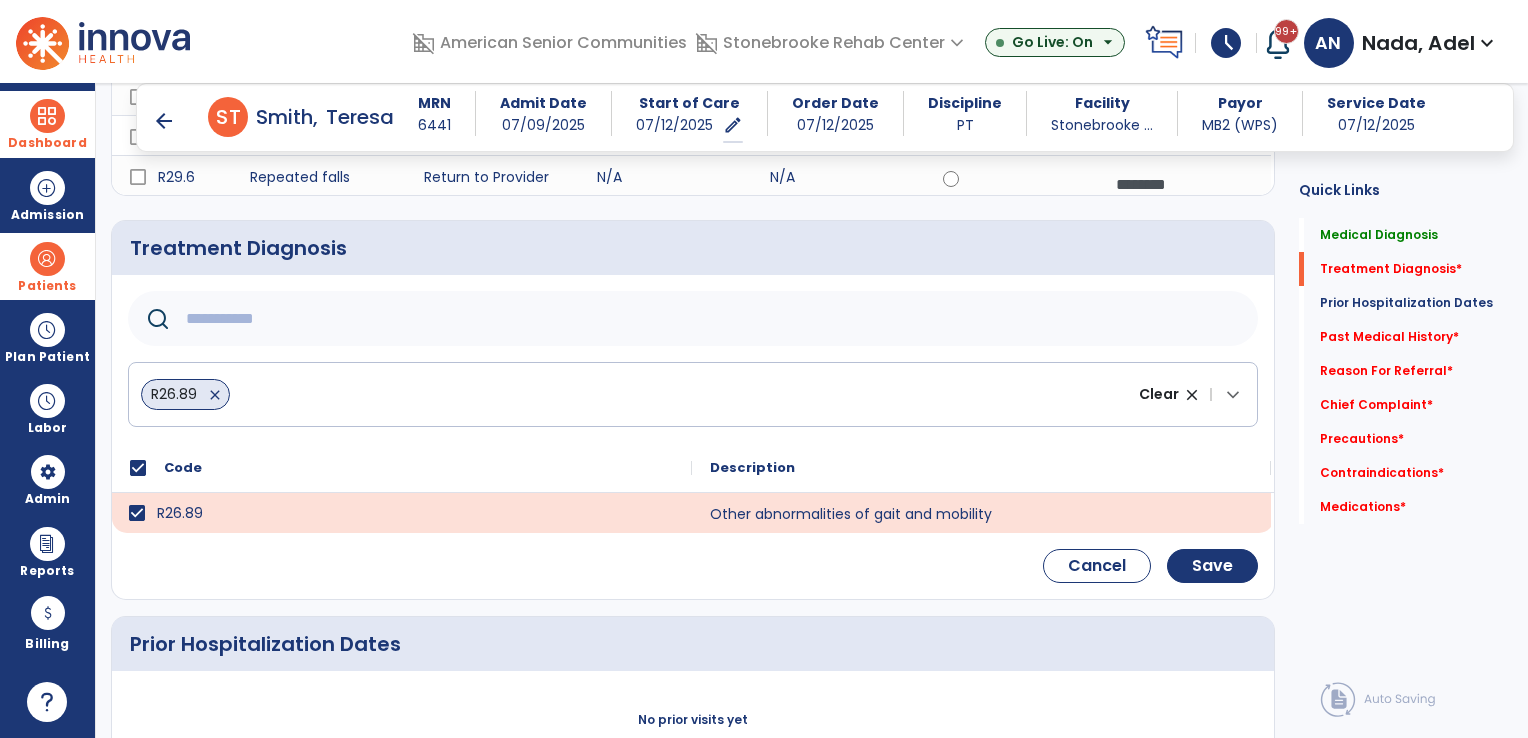 click 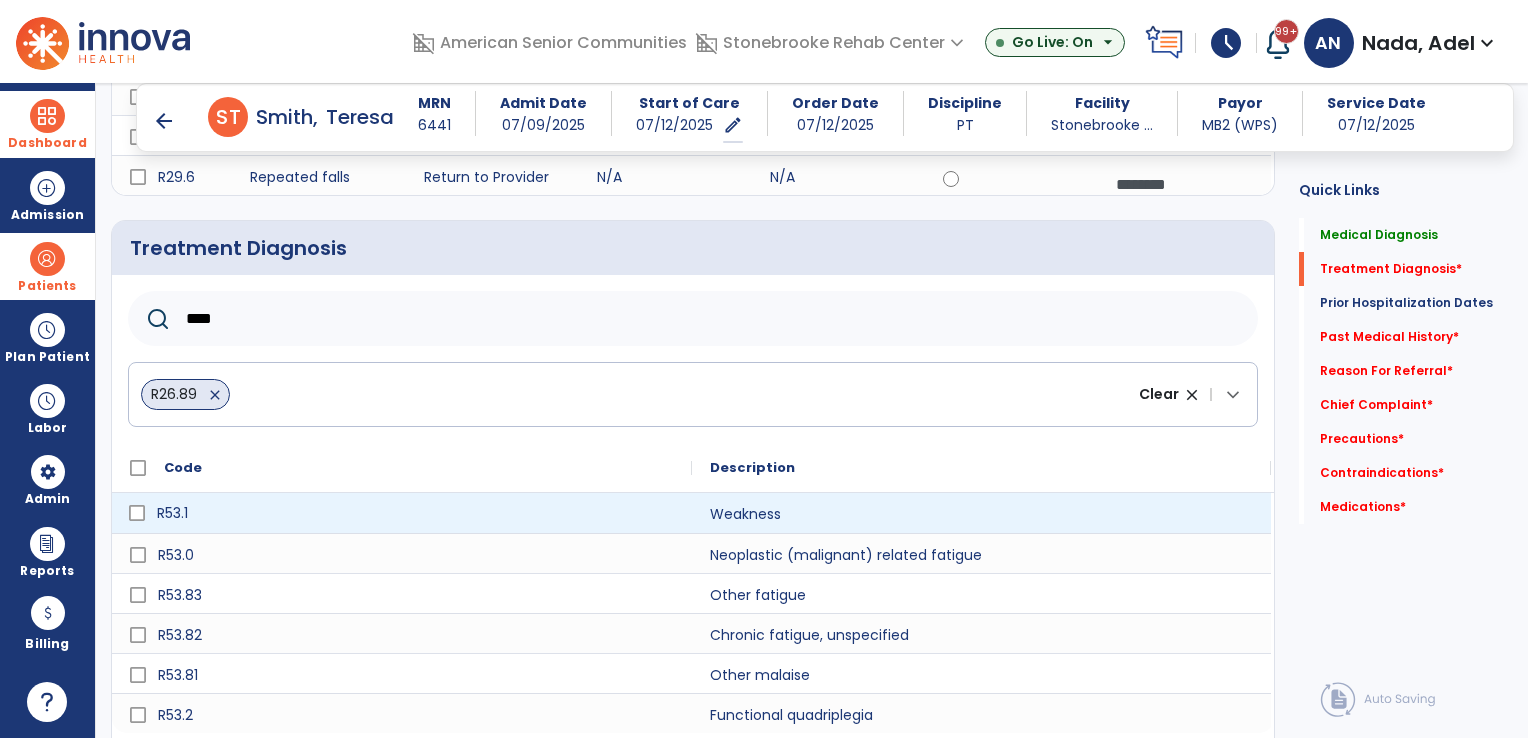 type on "****" 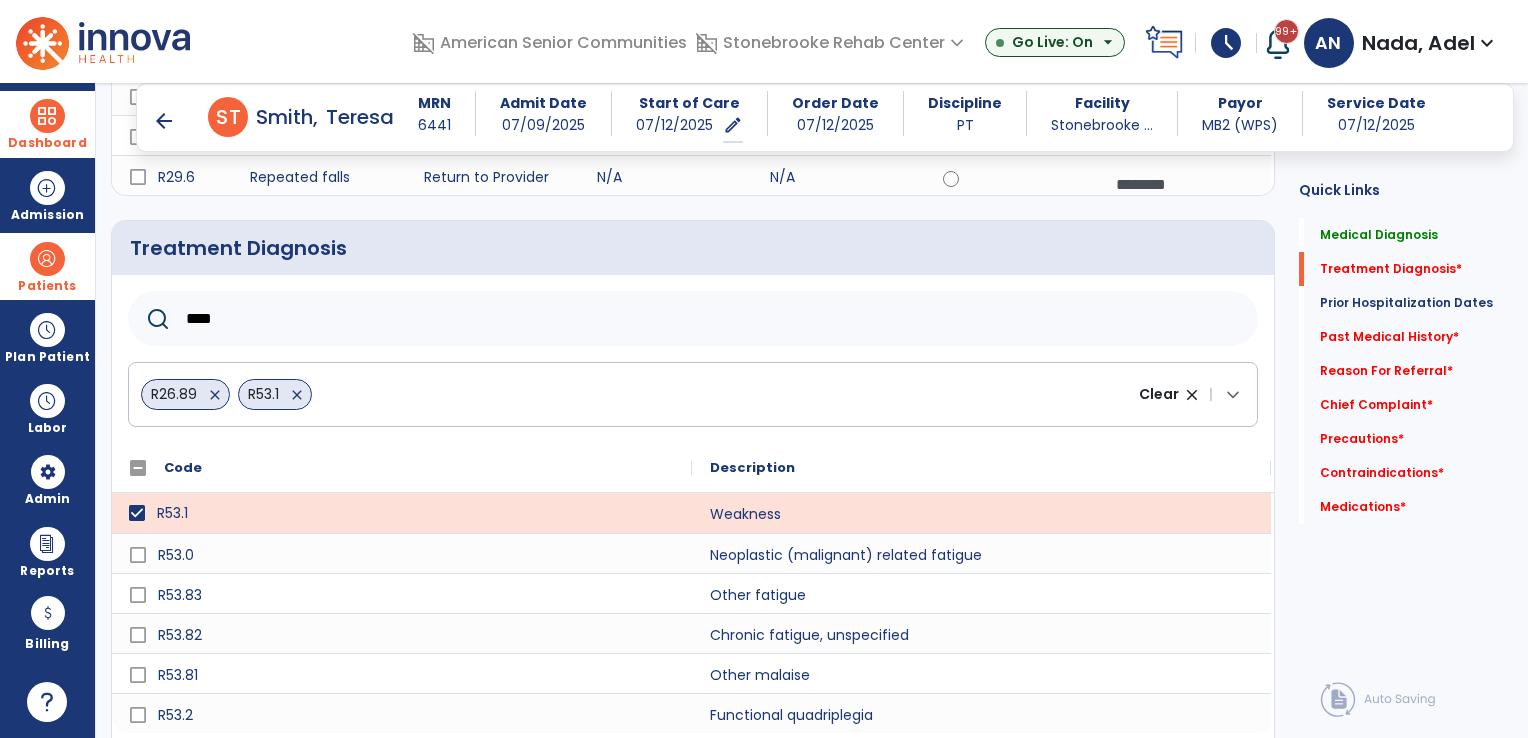 click on "****" 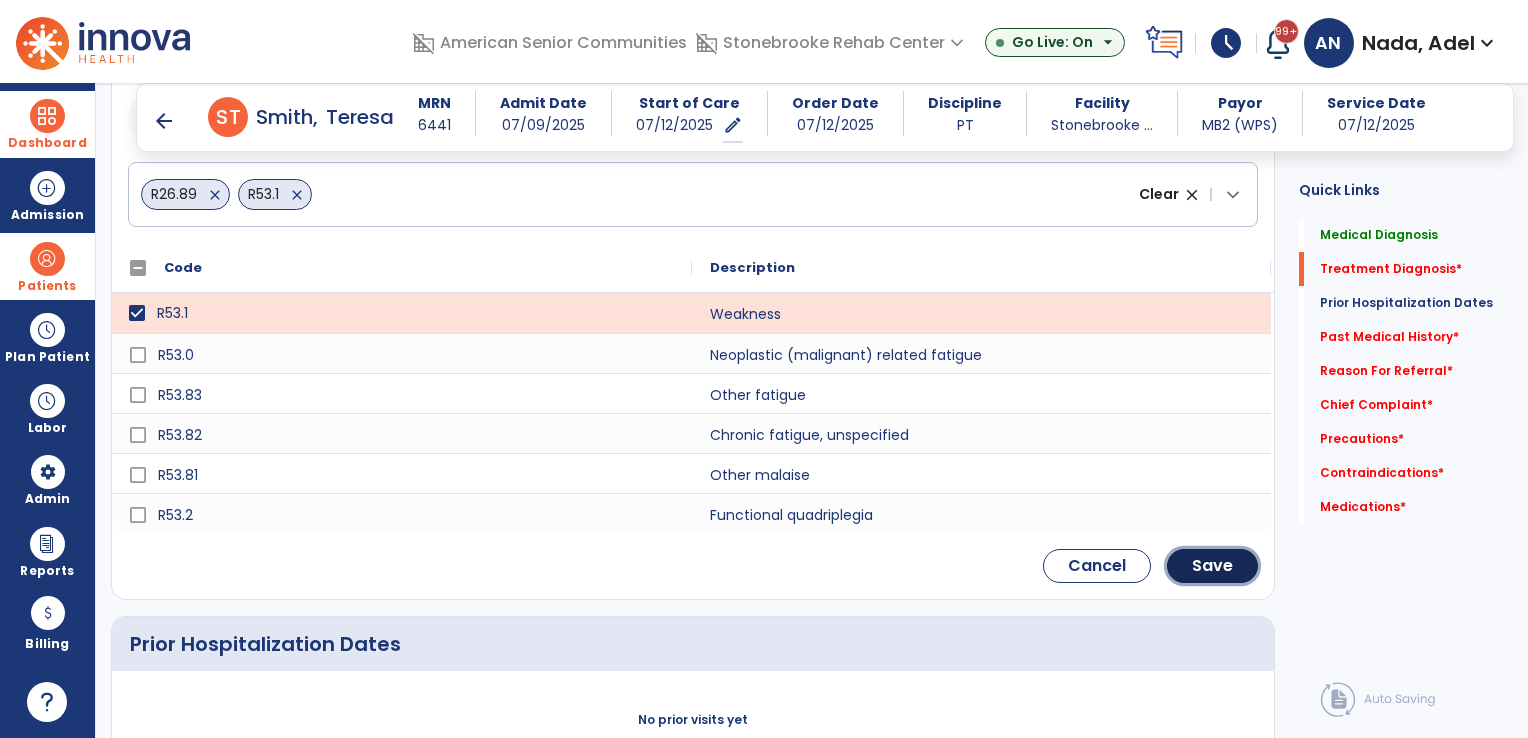 click on "Save" 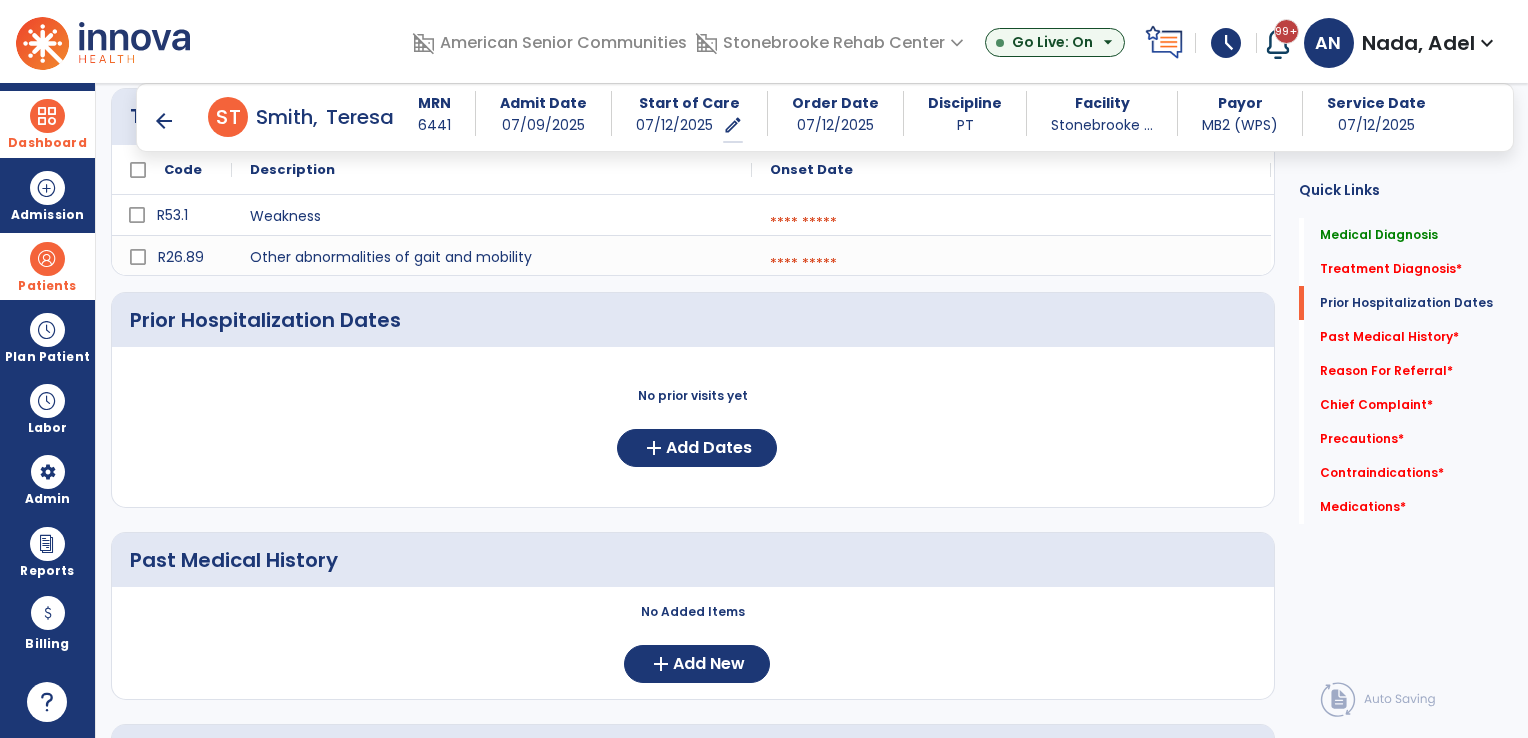 scroll, scrollTop: 486, scrollLeft: 0, axis: vertical 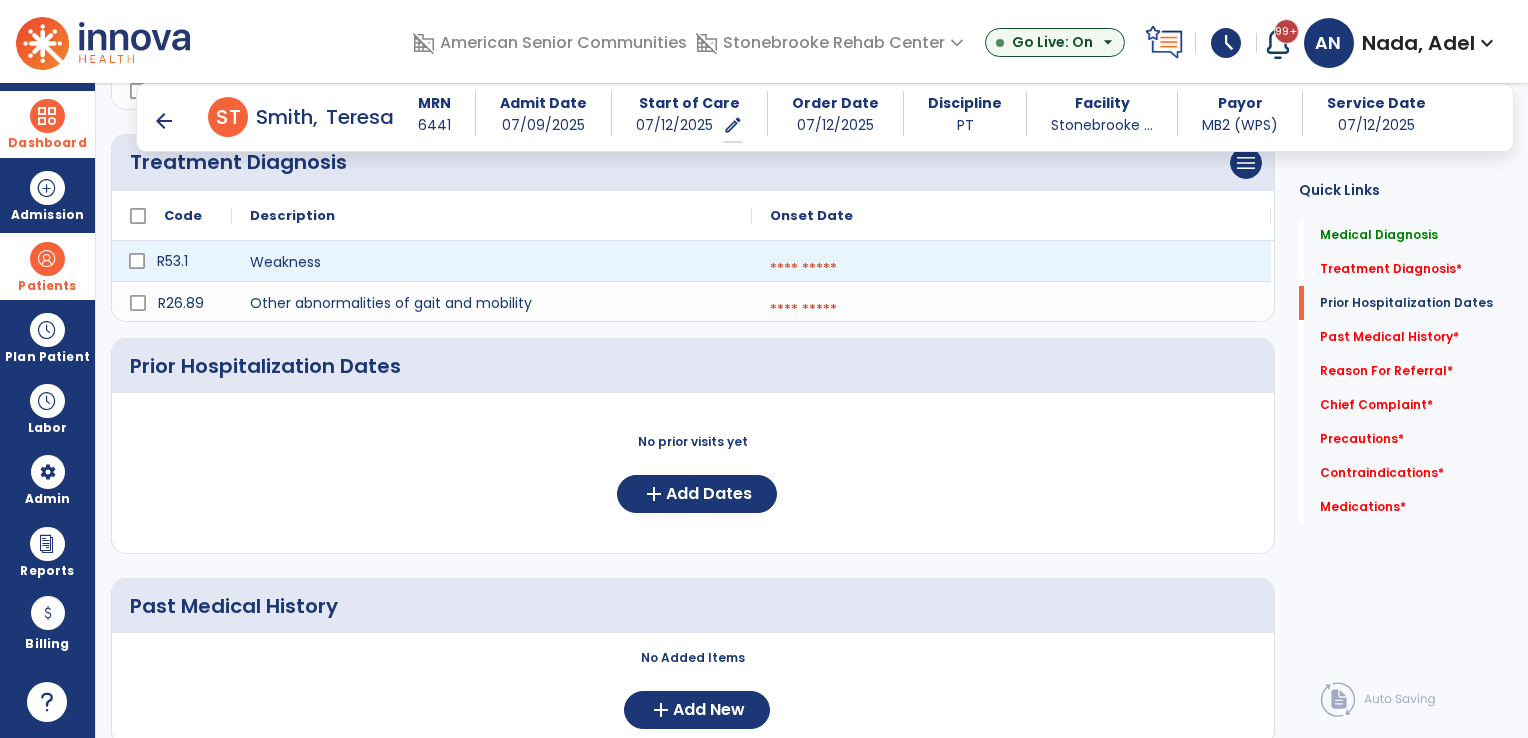 click at bounding box center (1011, 269) 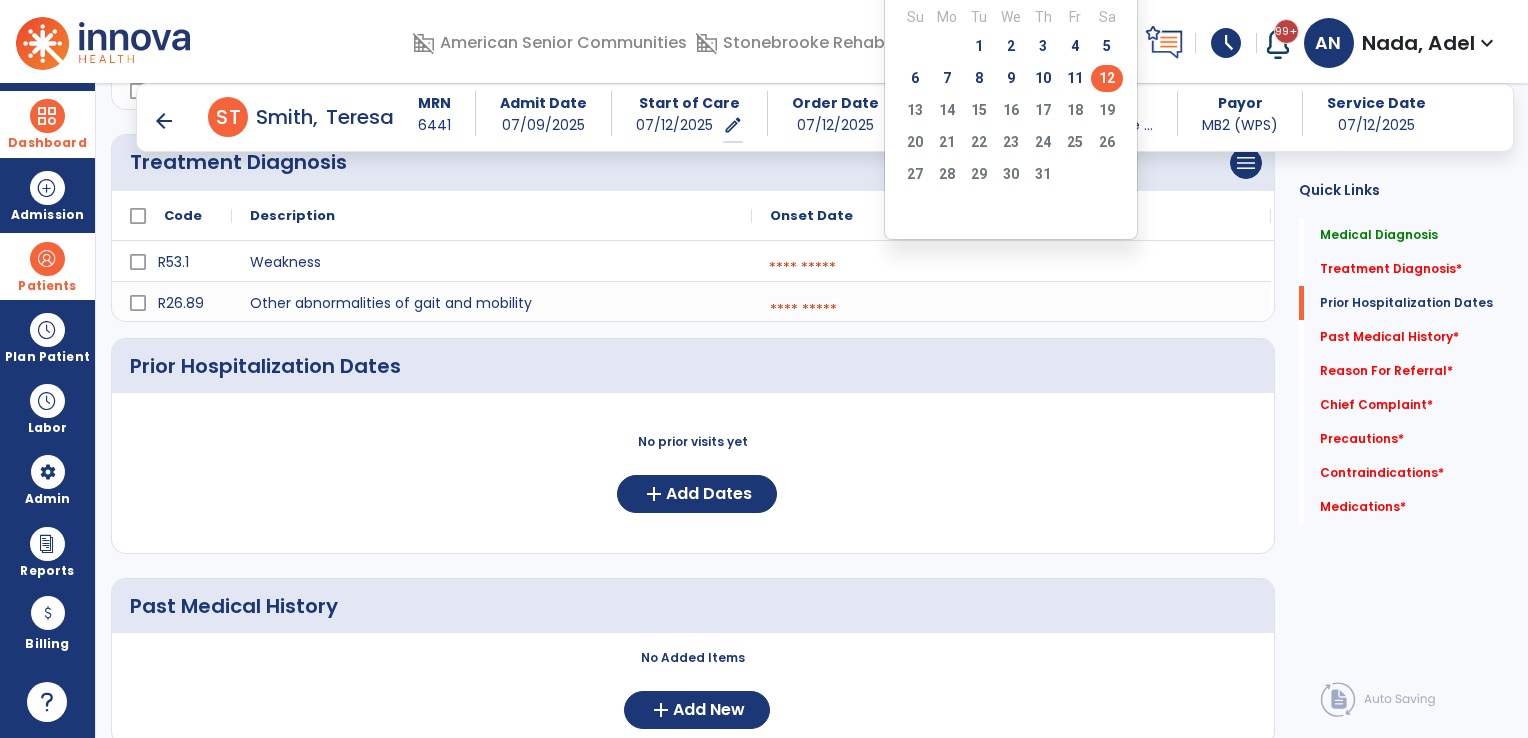 click on "12" 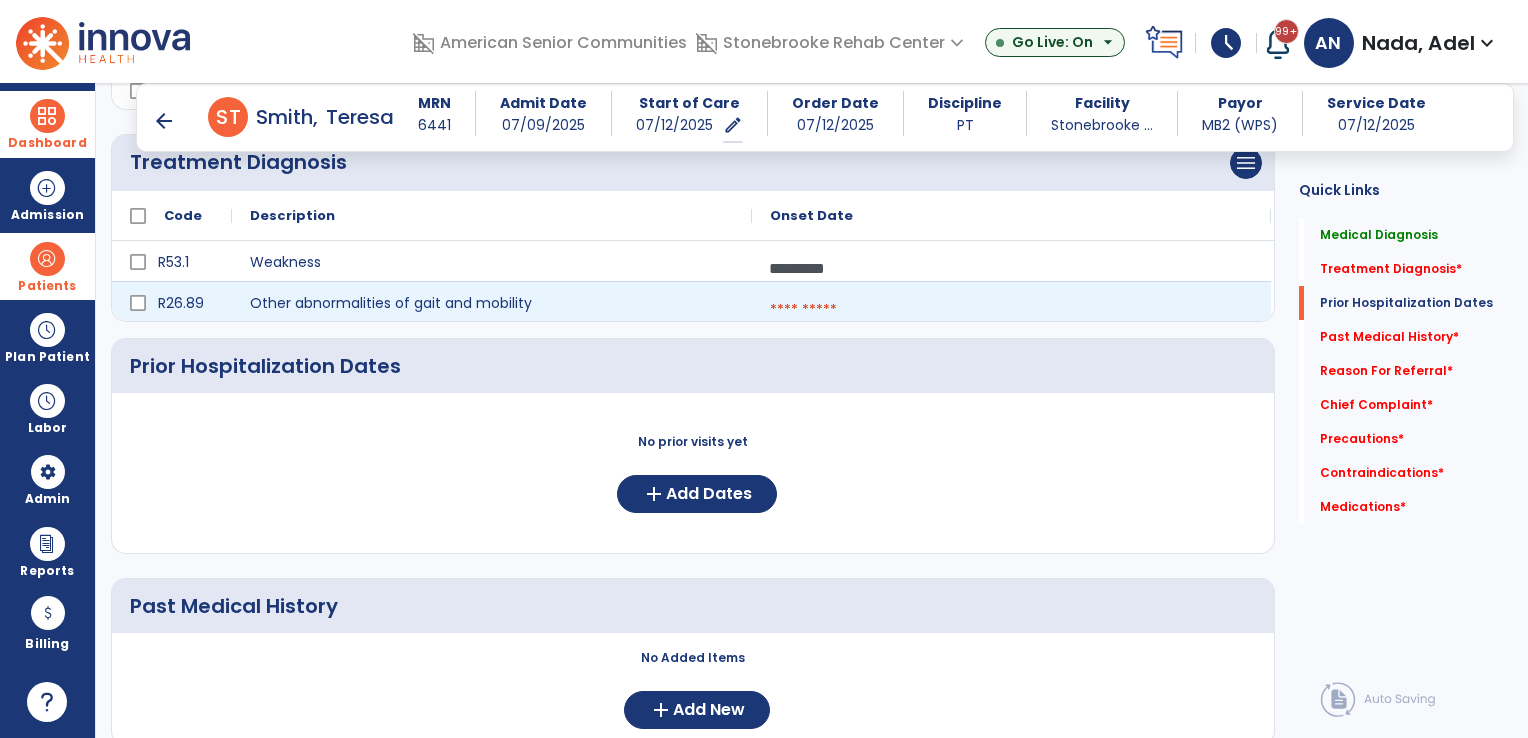 click at bounding box center (1011, 310) 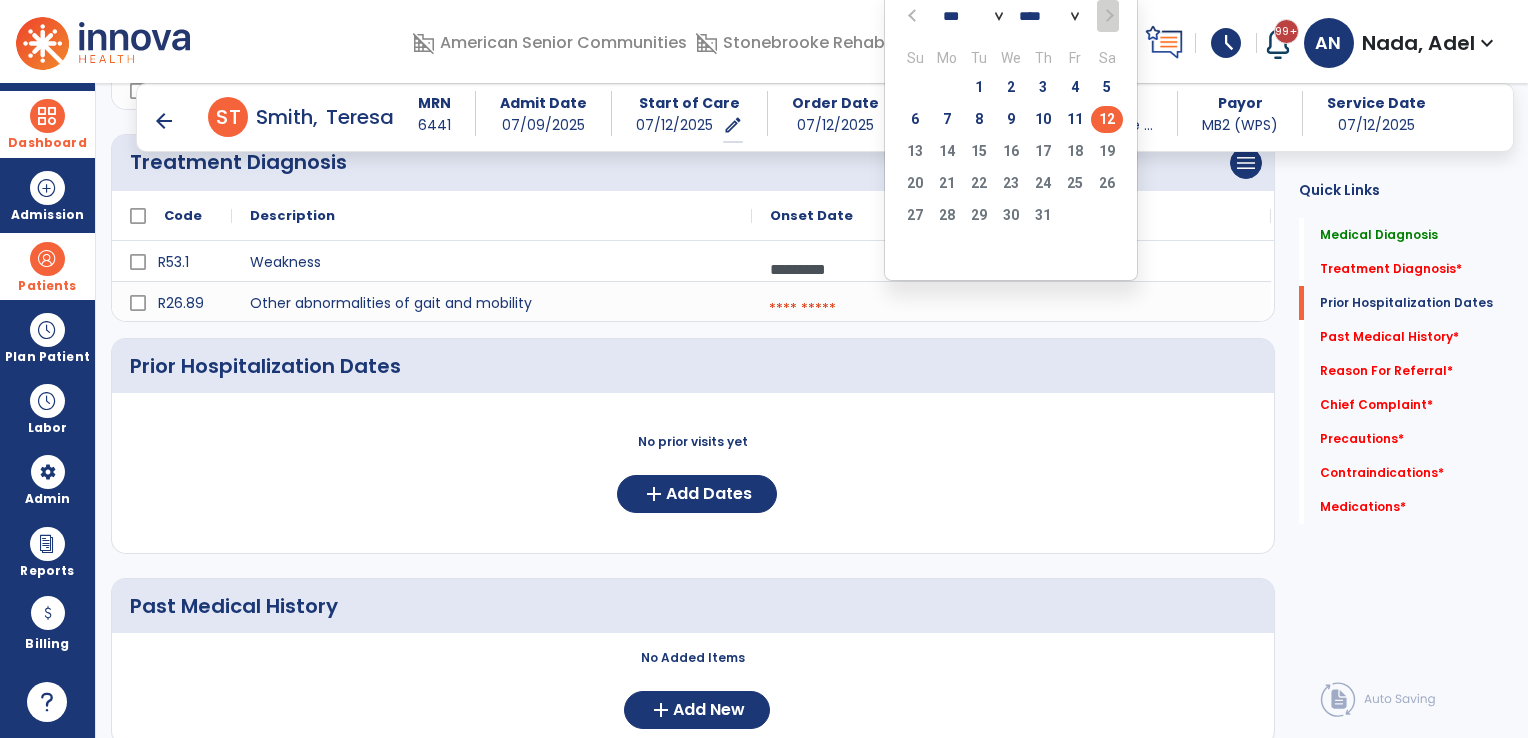 click on "12" 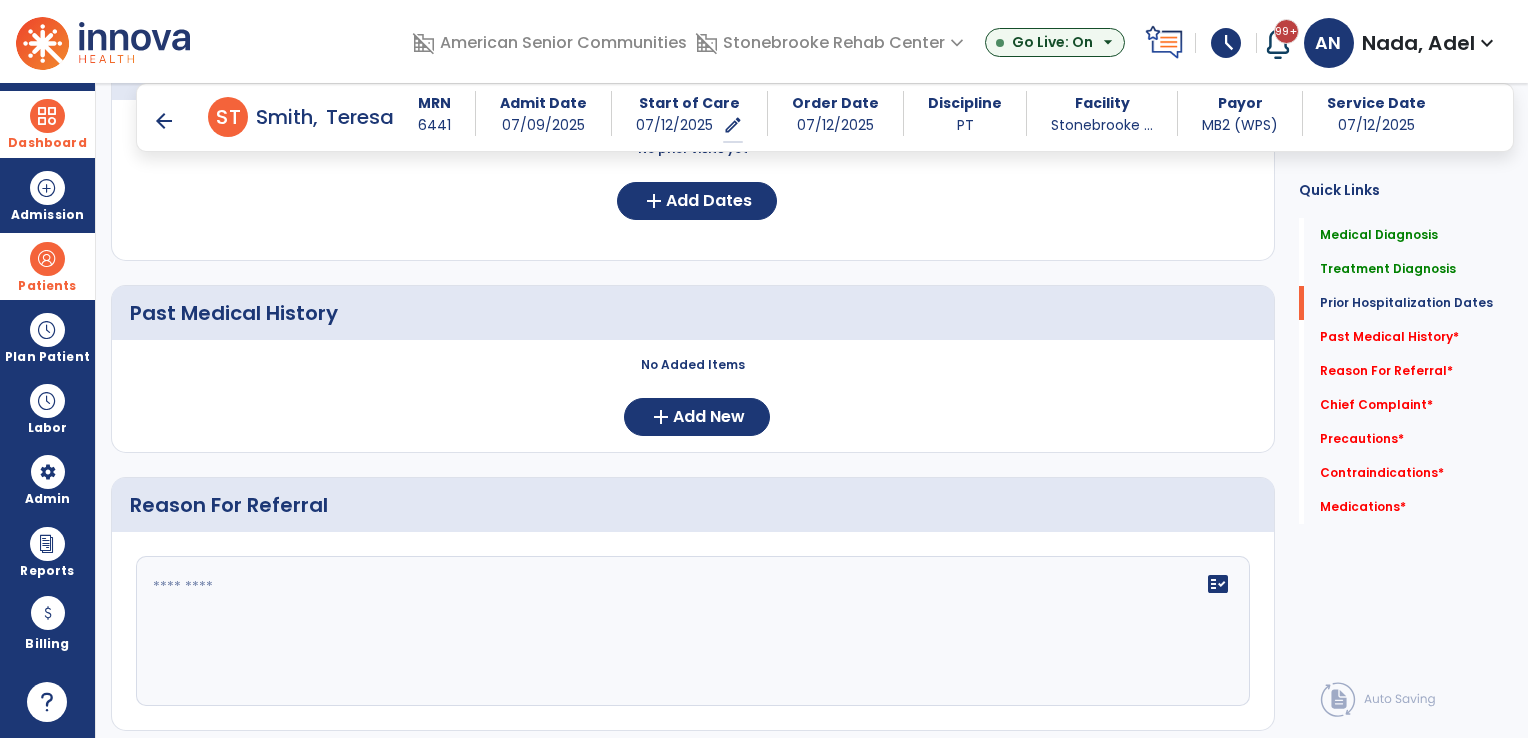 scroll, scrollTop: 786, scrollLeft: 0, axis: vertical 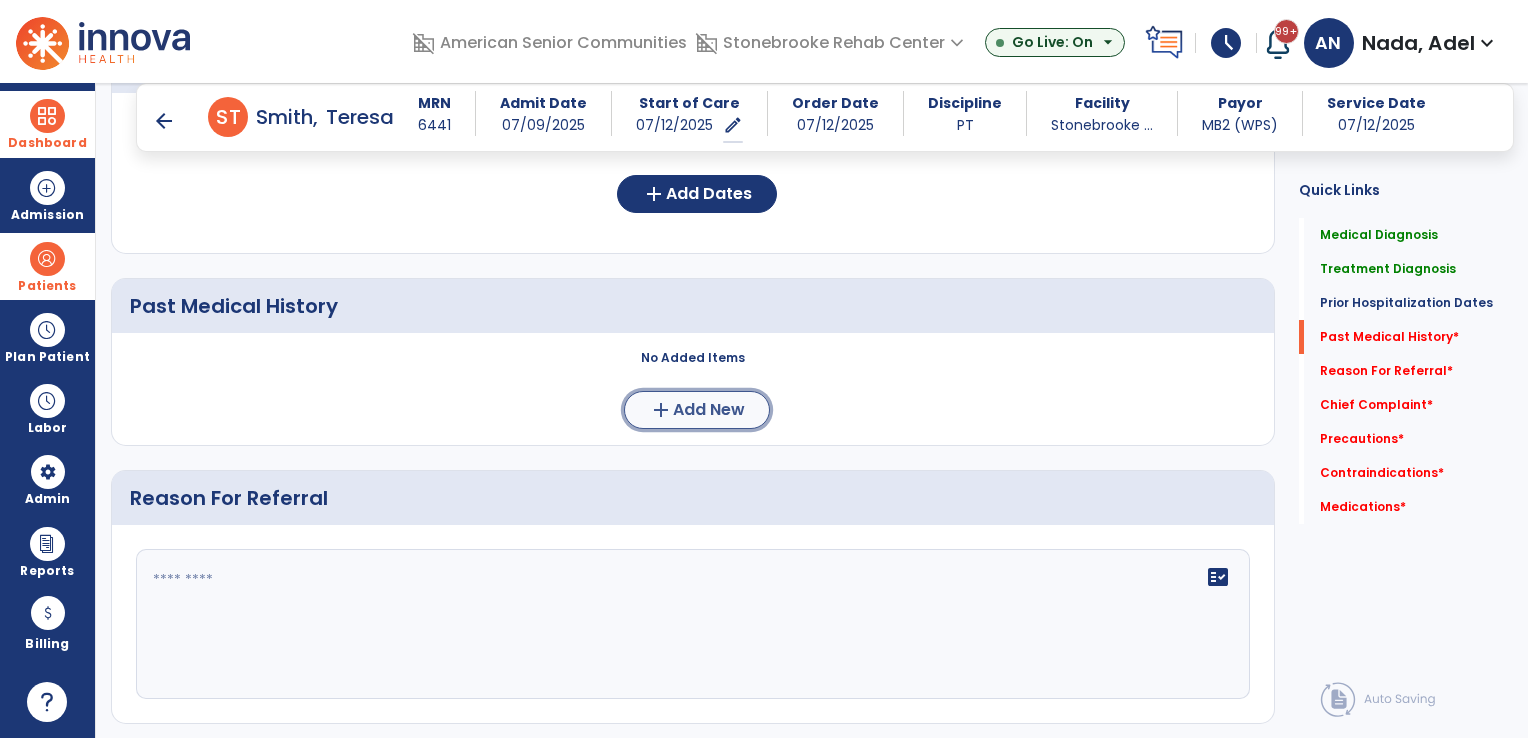 click on "add" 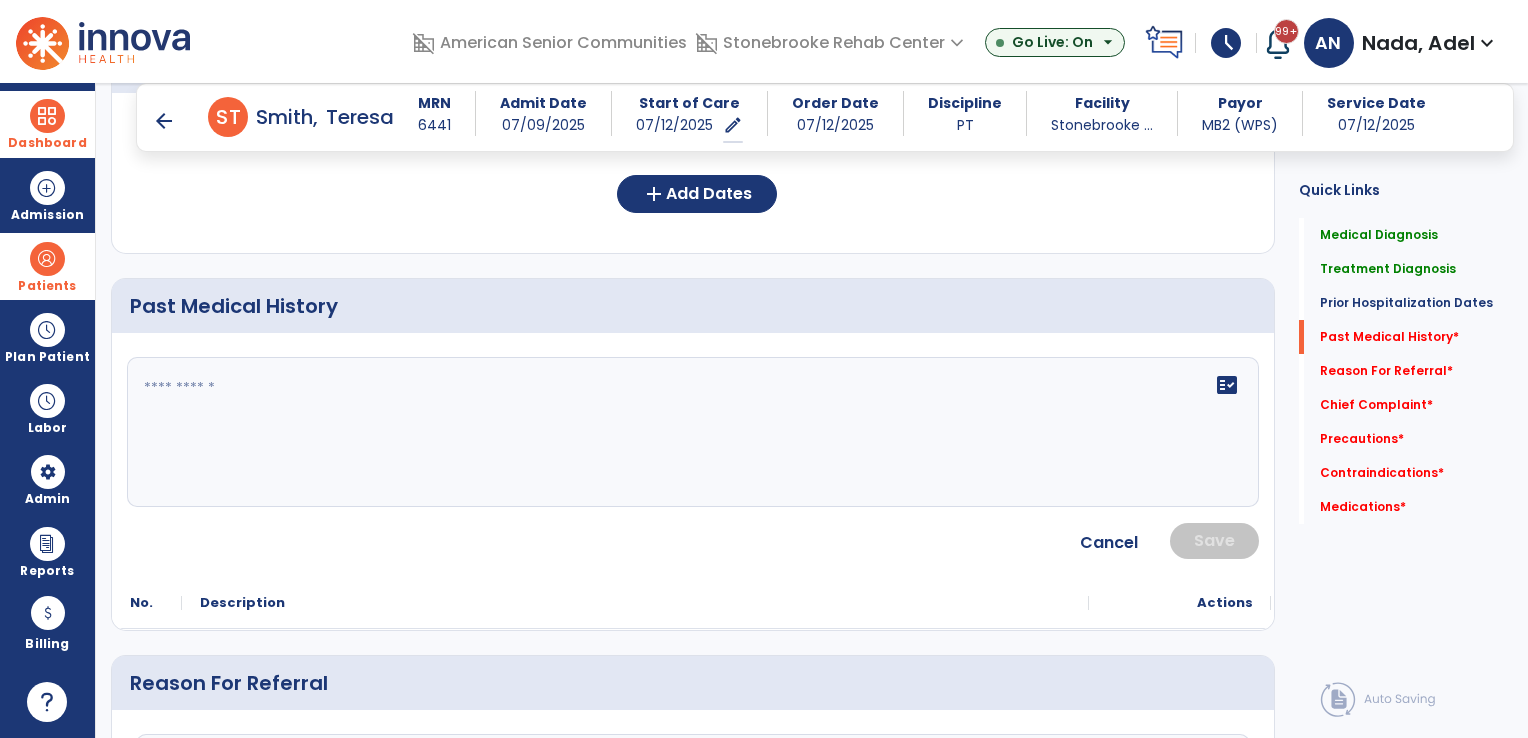 click on "fact_check" 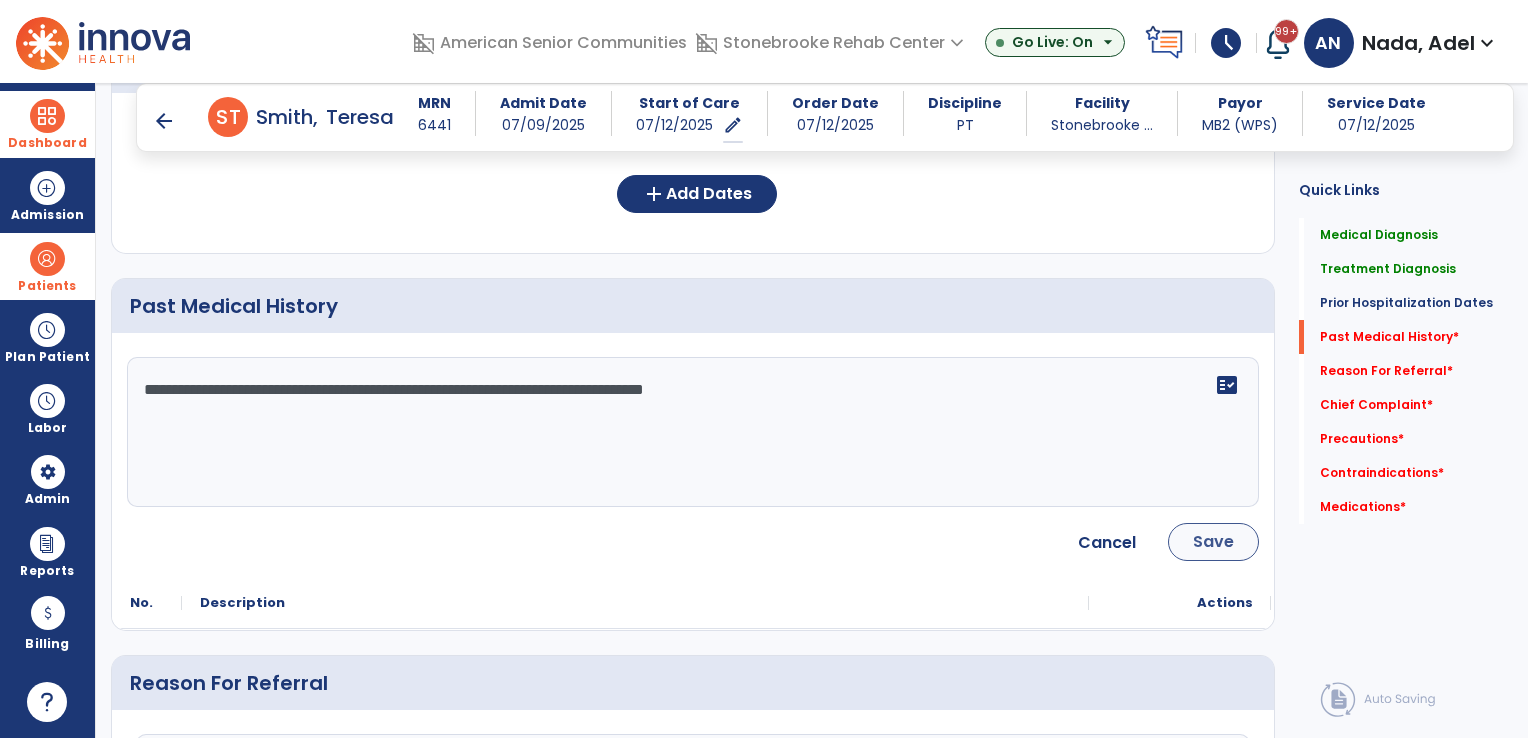 type on "**********" 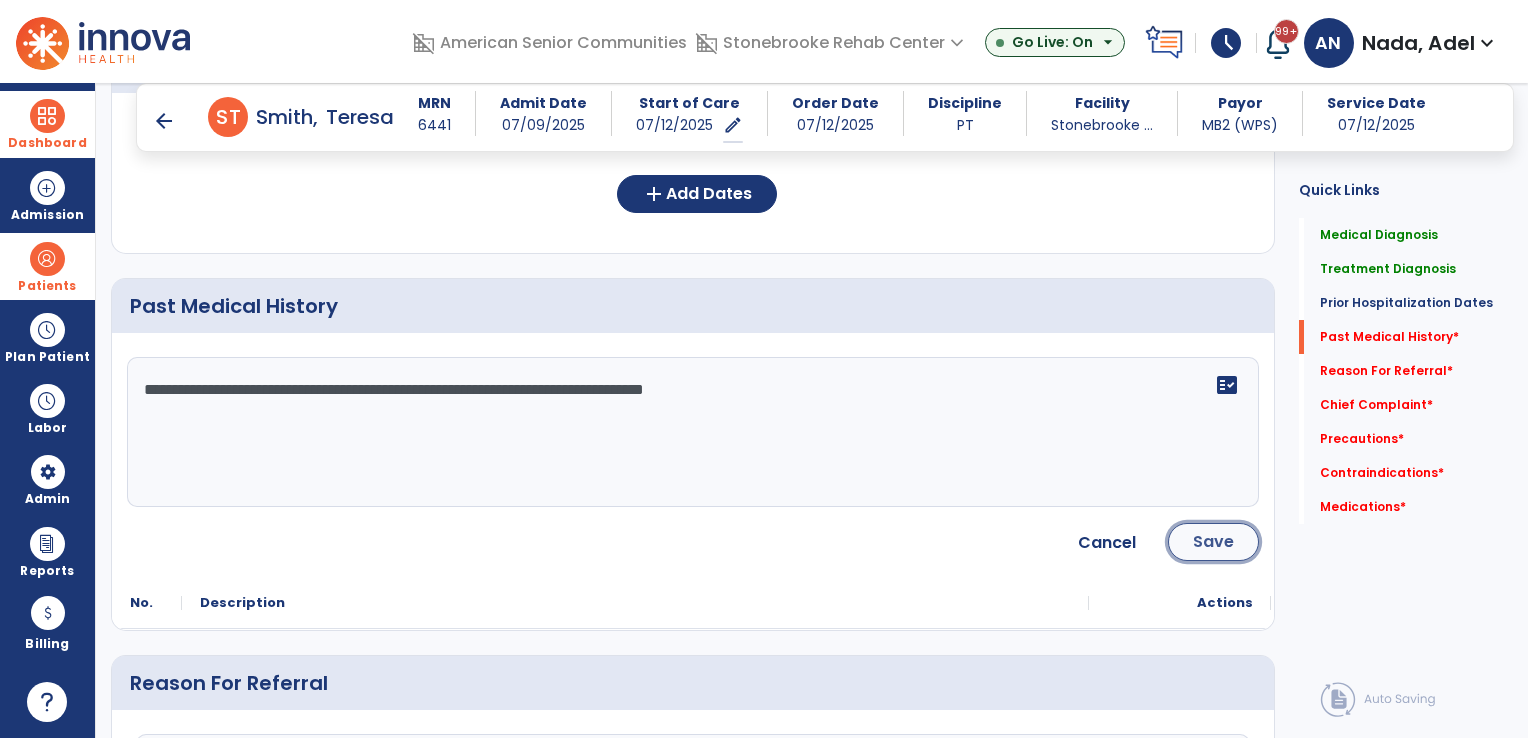 click on "Save" 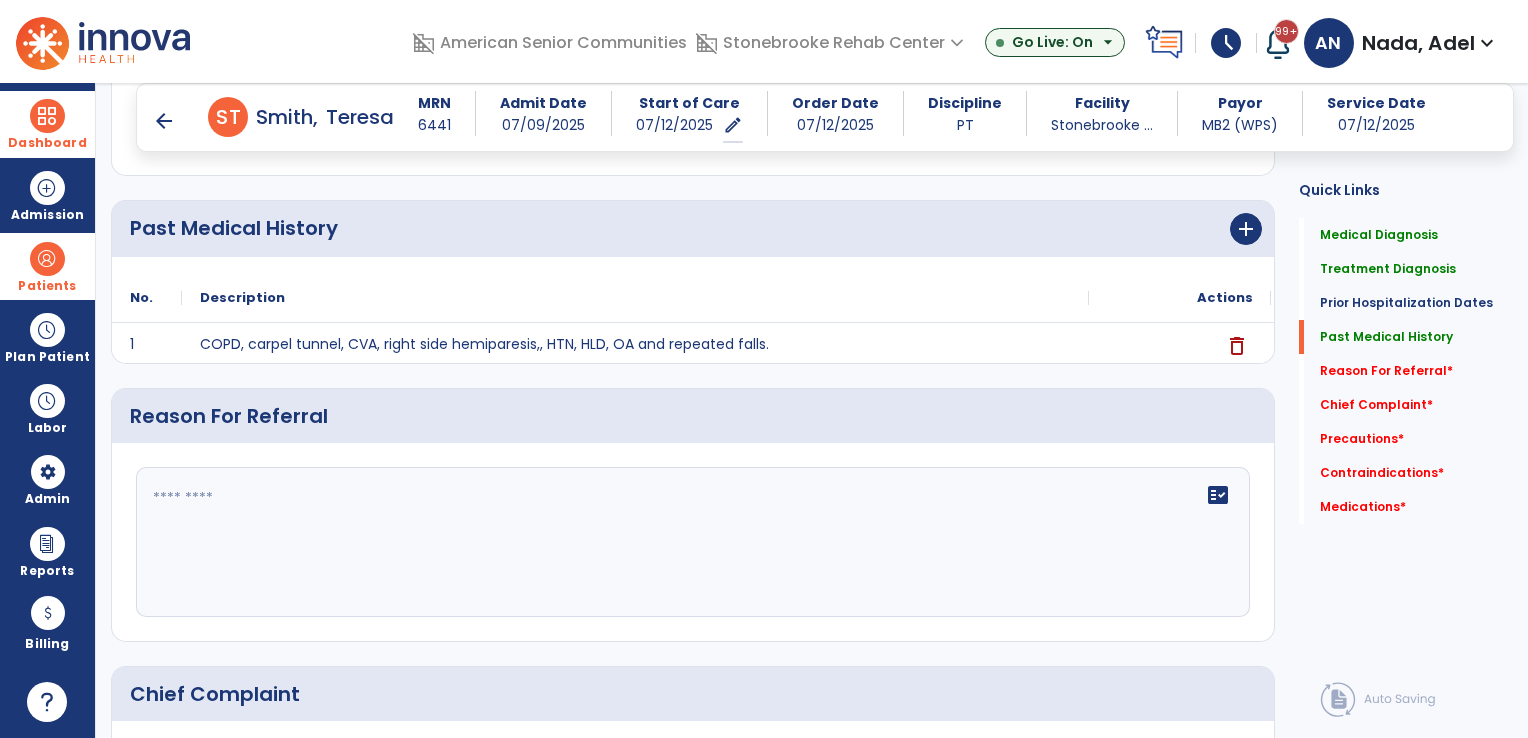 scroll, scrollTop: 986, scrollLeft: 0, axis: vertical 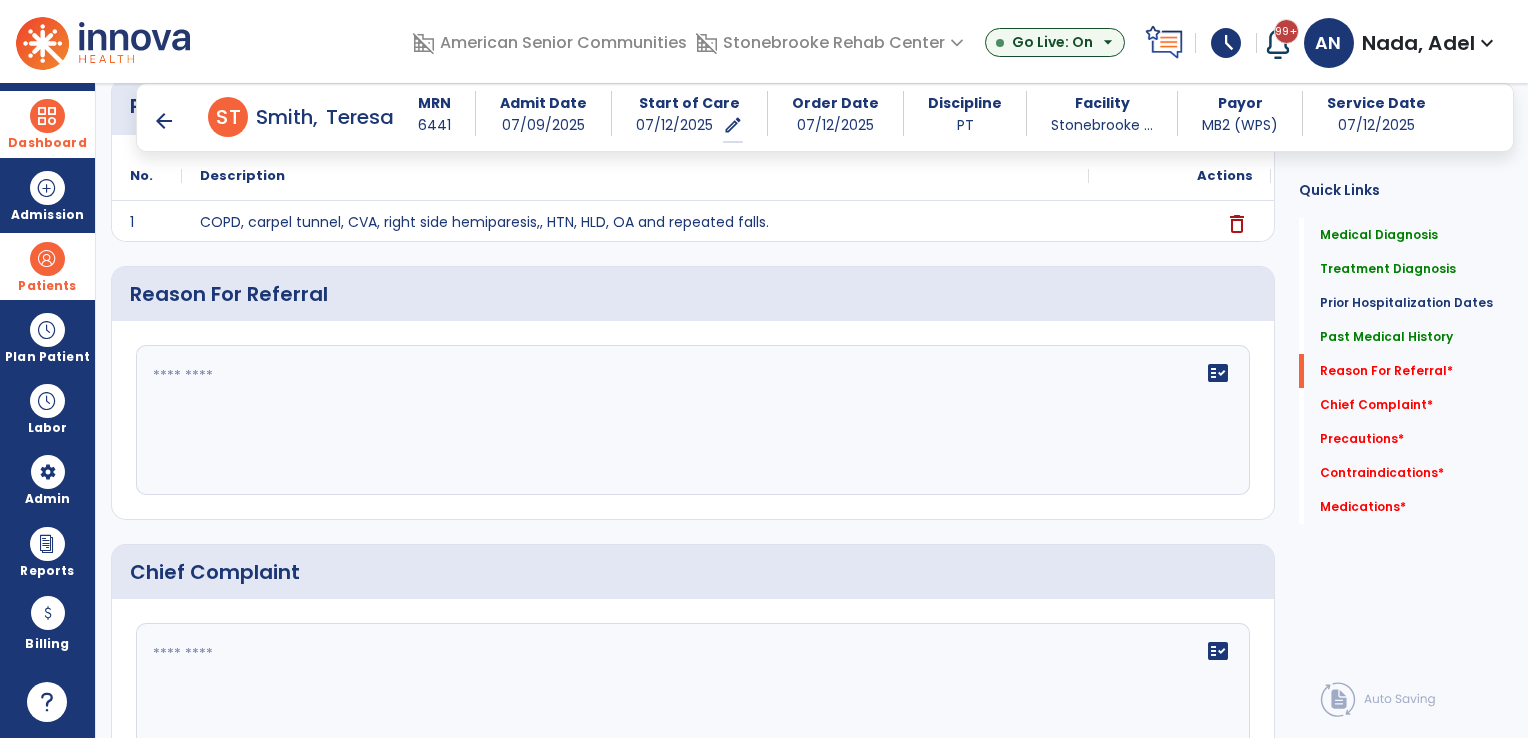 click on "fact_check" 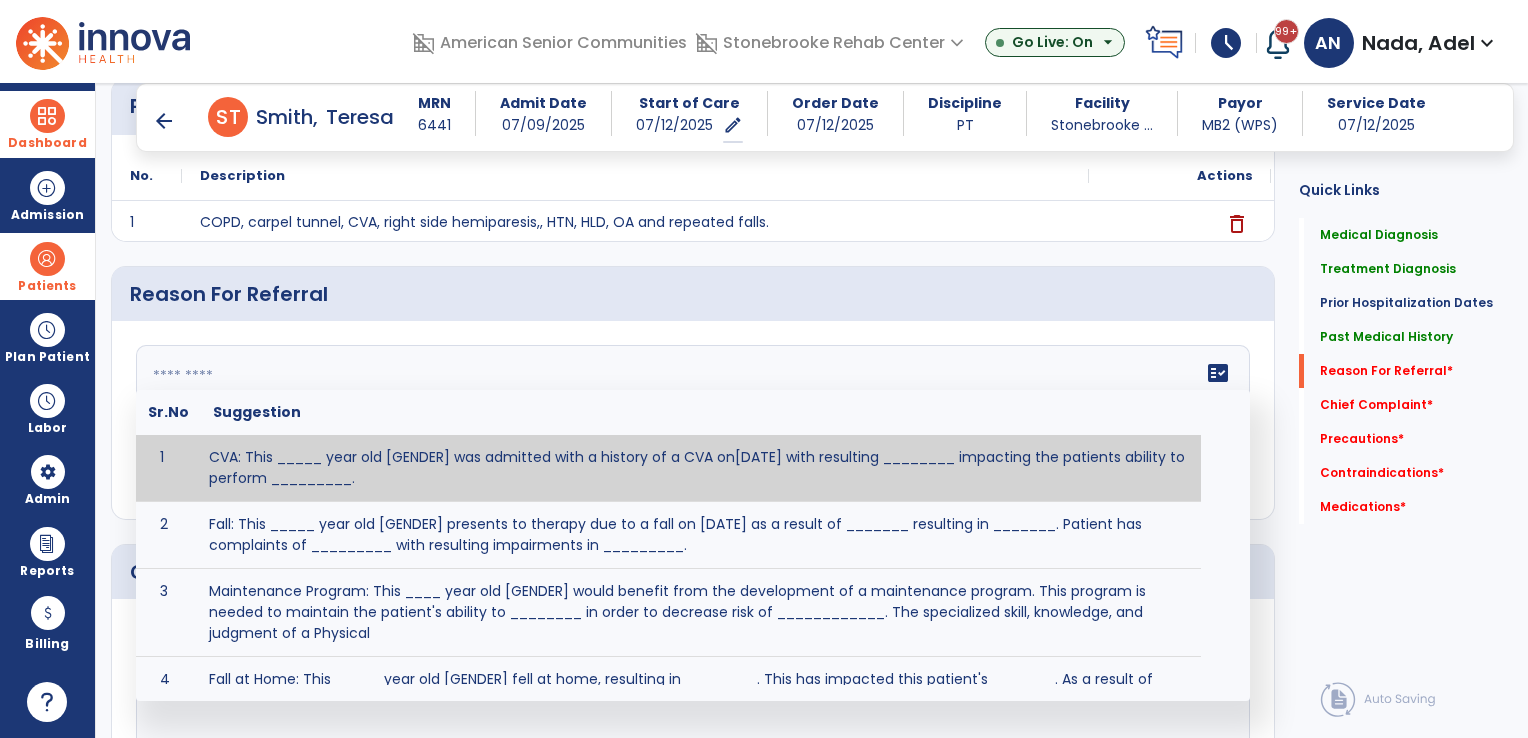 paste on "**********" 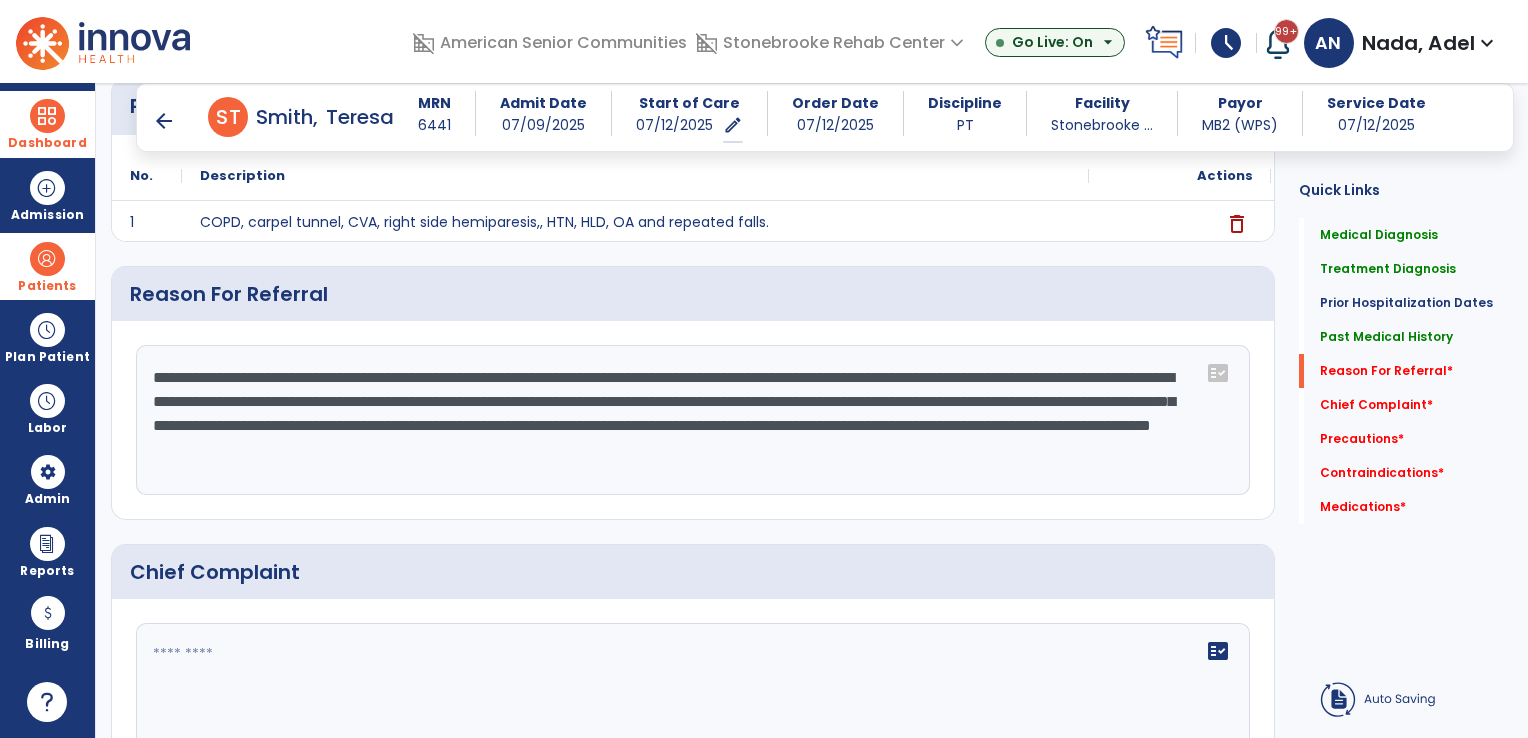 click on "**********" 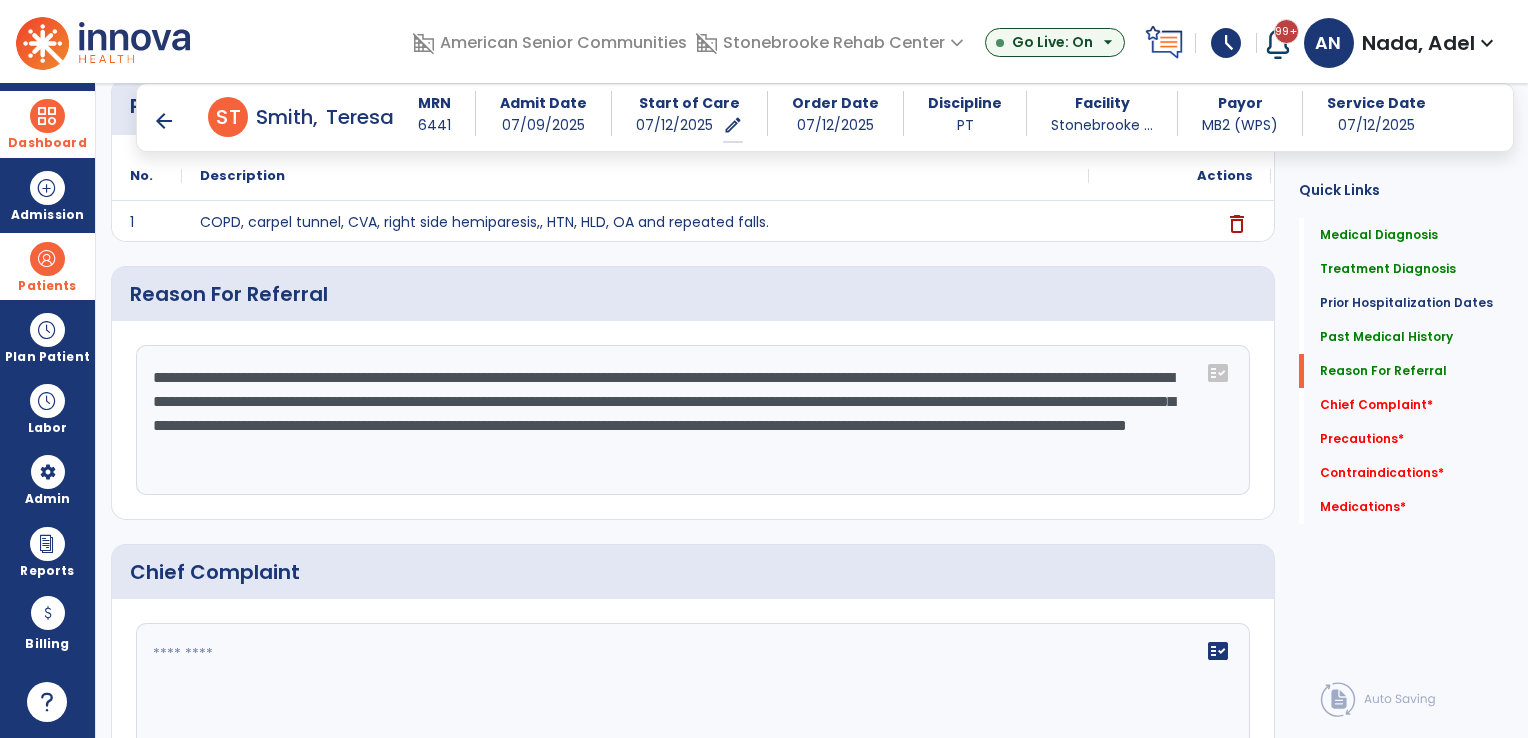 click on "**********" 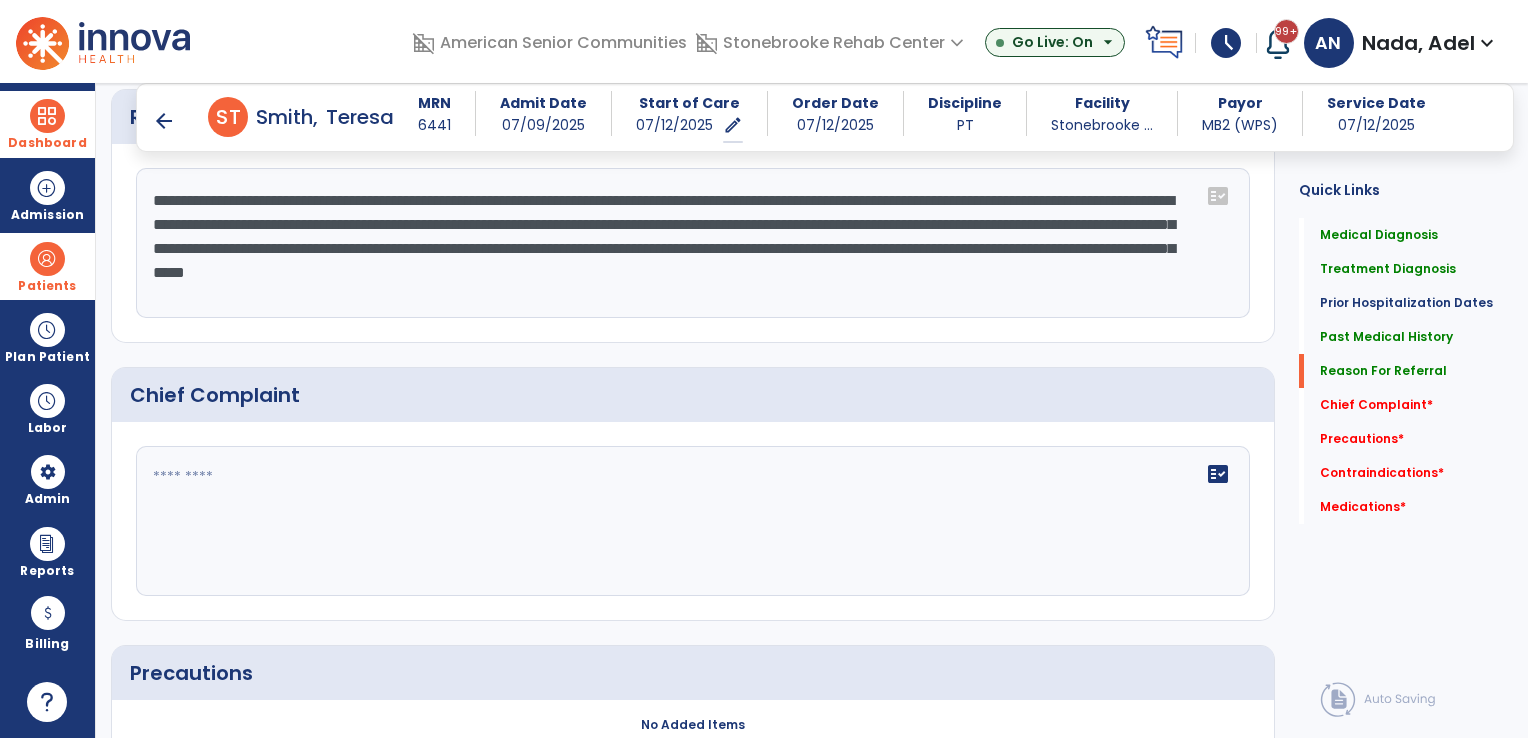 scroll, scrollTop: 1186, scrollLeft: 0, axis: vertical 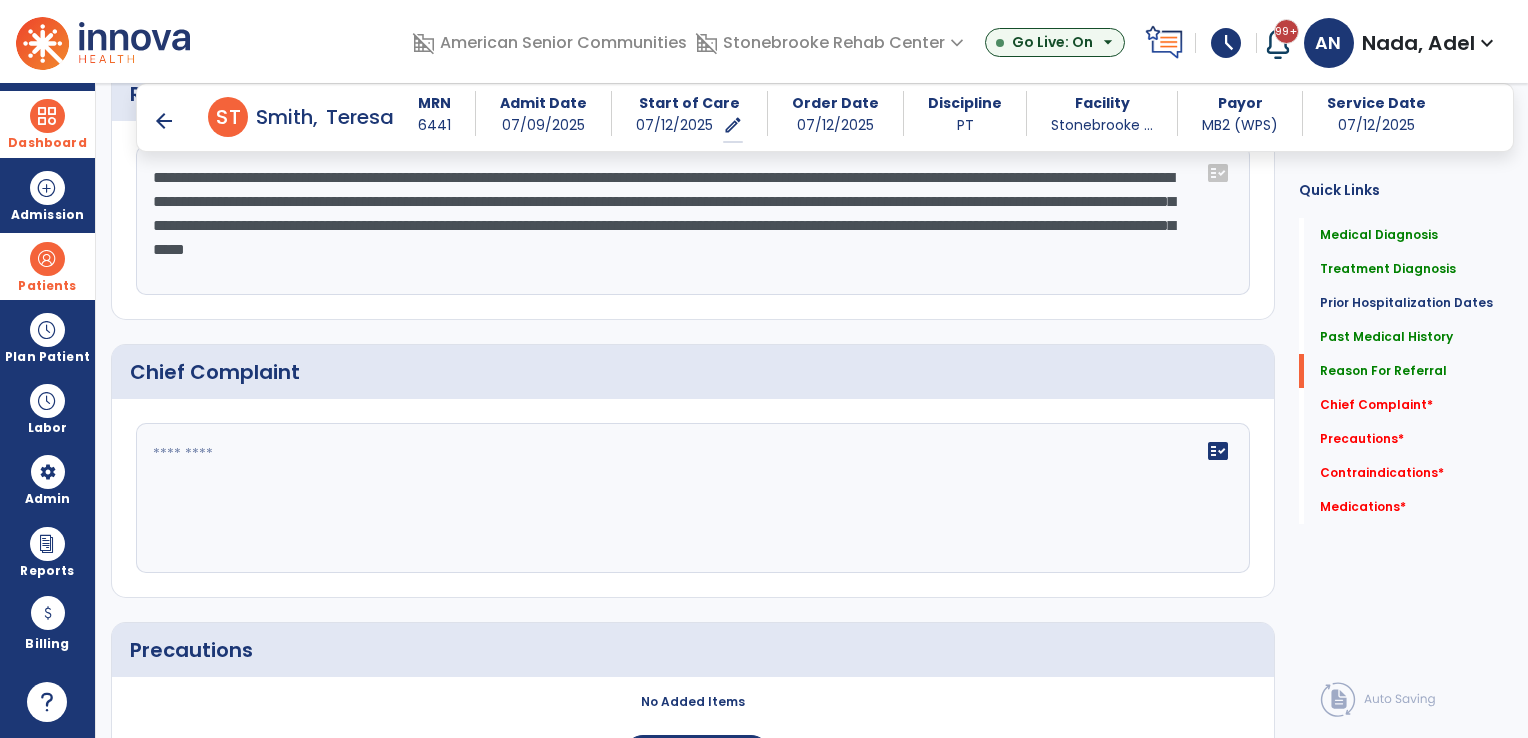 type on "**********" 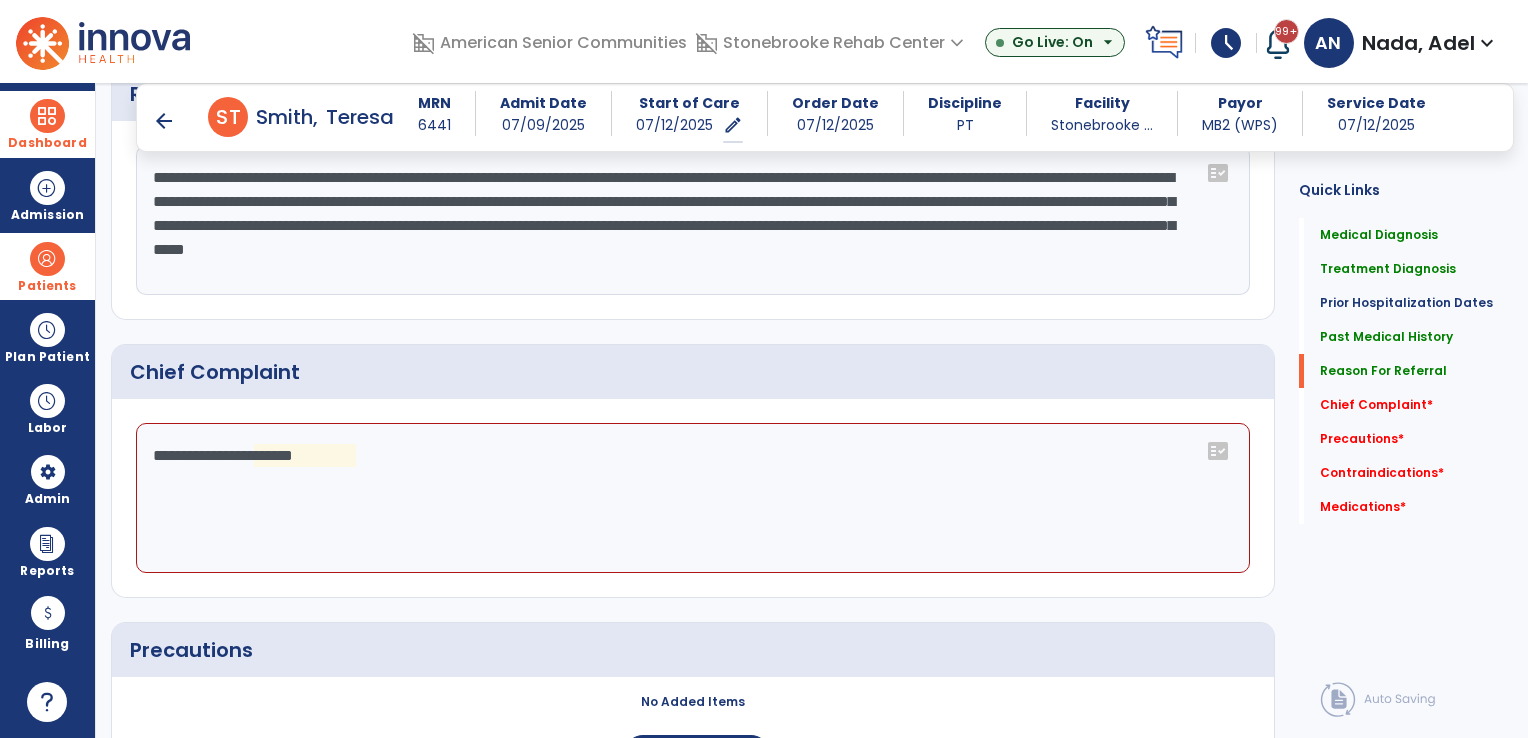 click on "**********" 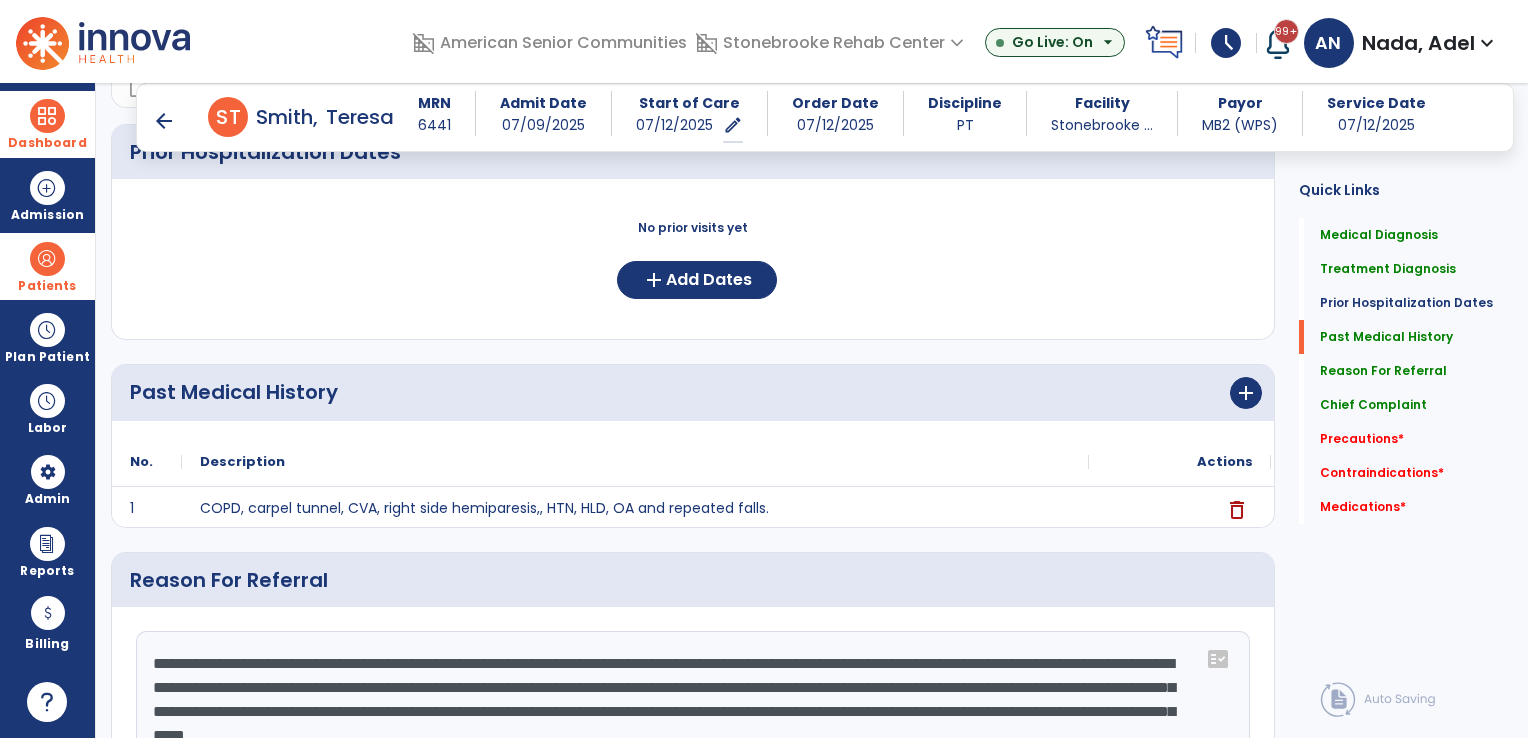 scroll, scrollTop: 686, scrollLeft: 0, axis: vertical 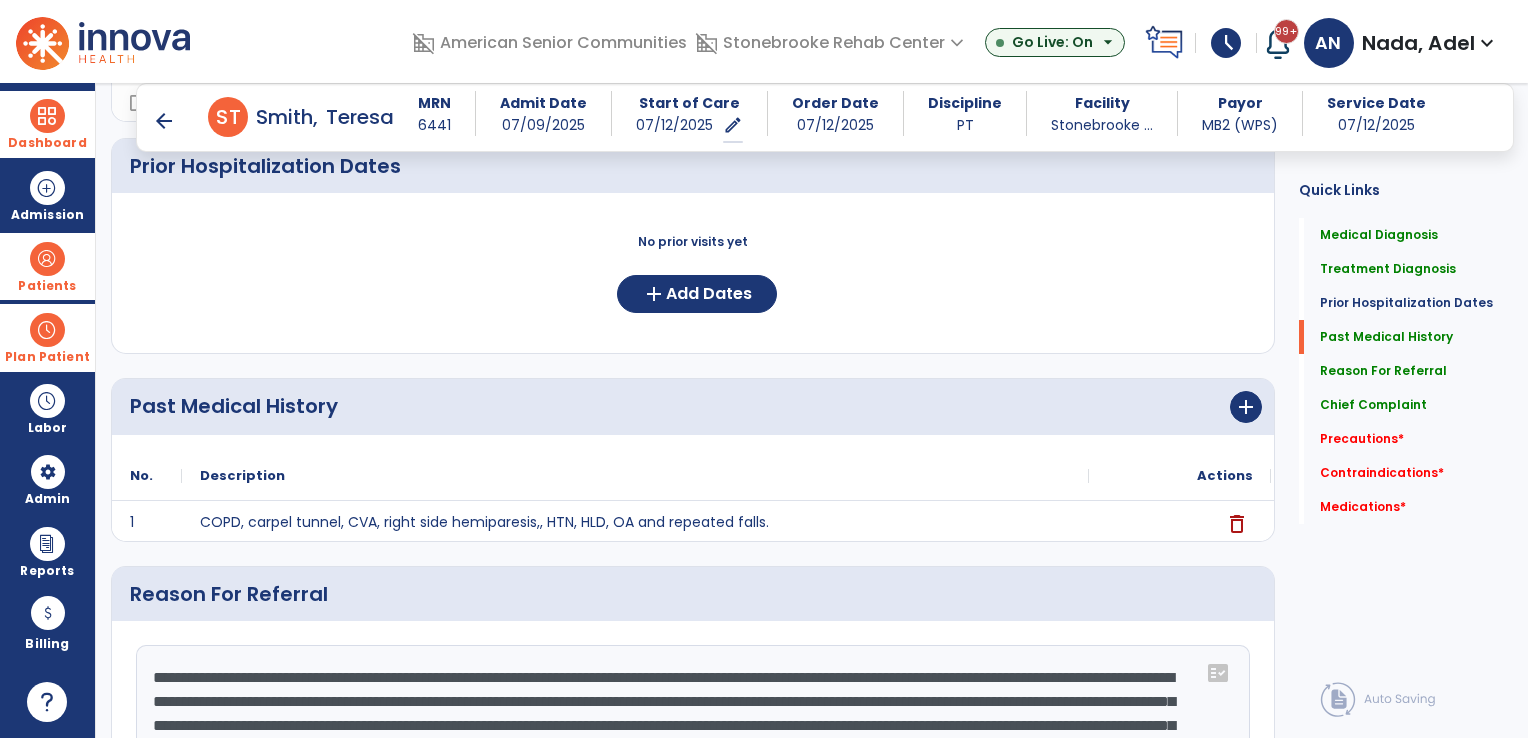 type on "**********" 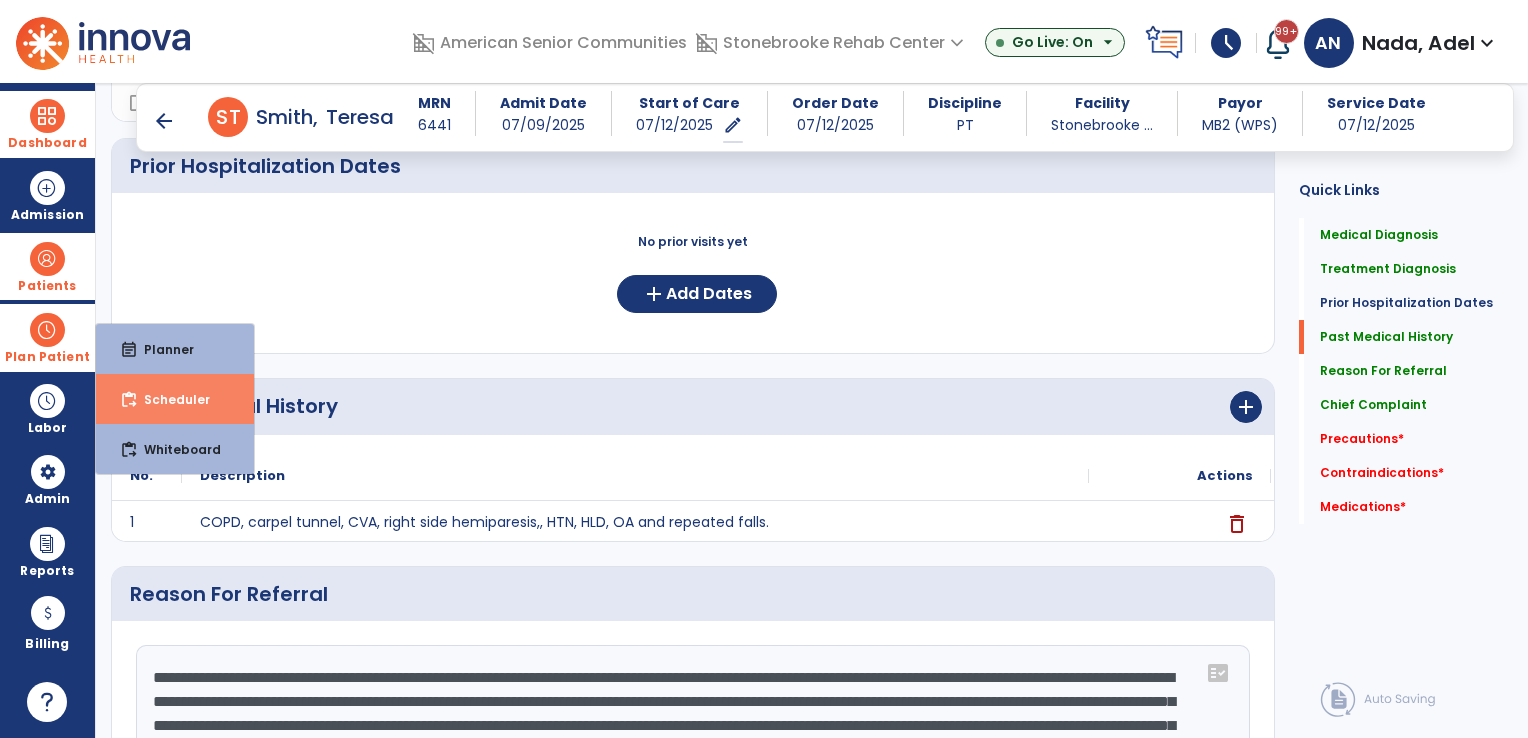 click on "Scheduler" at bounding box center [169, 399] 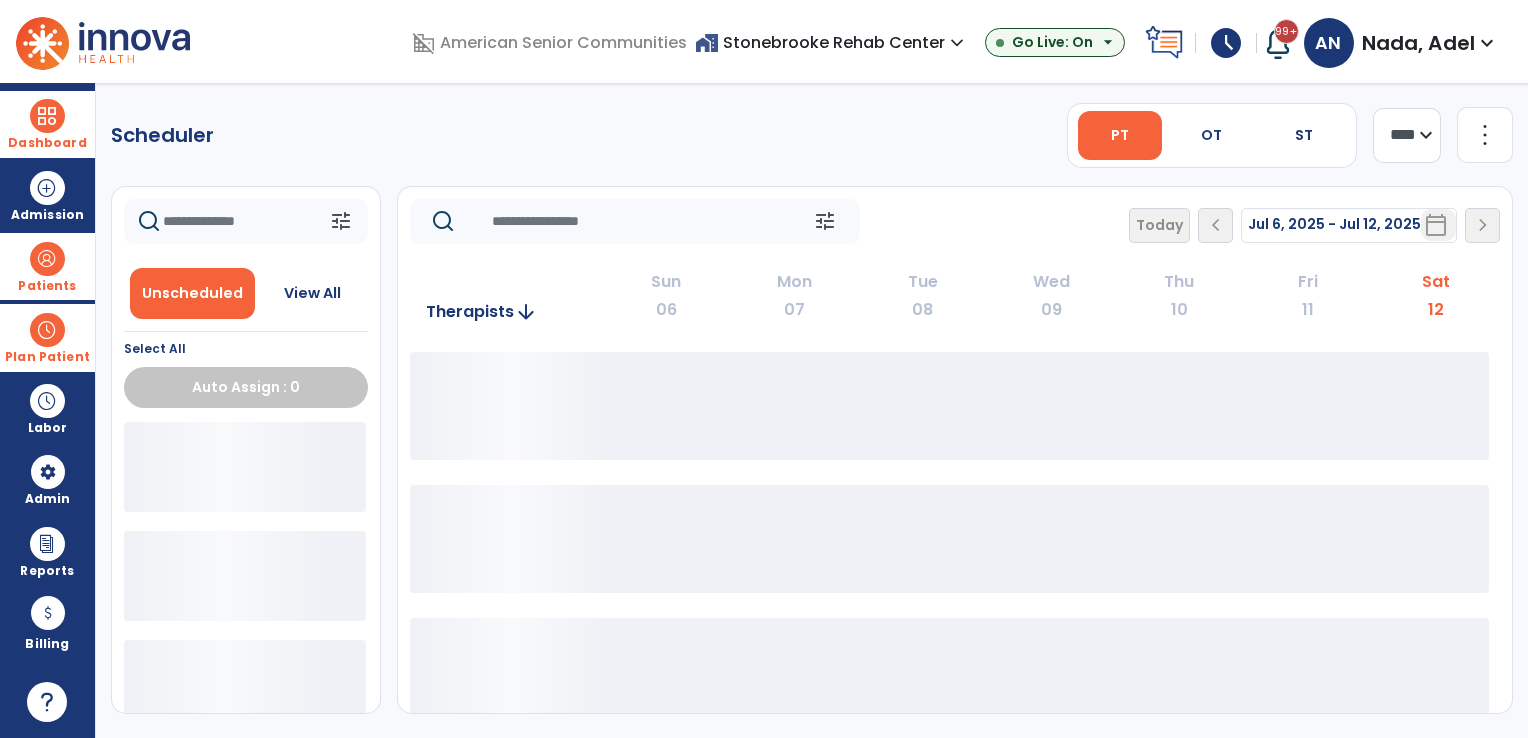 scroll, scrollTop: 0, scrollLeft: 0, axis: both 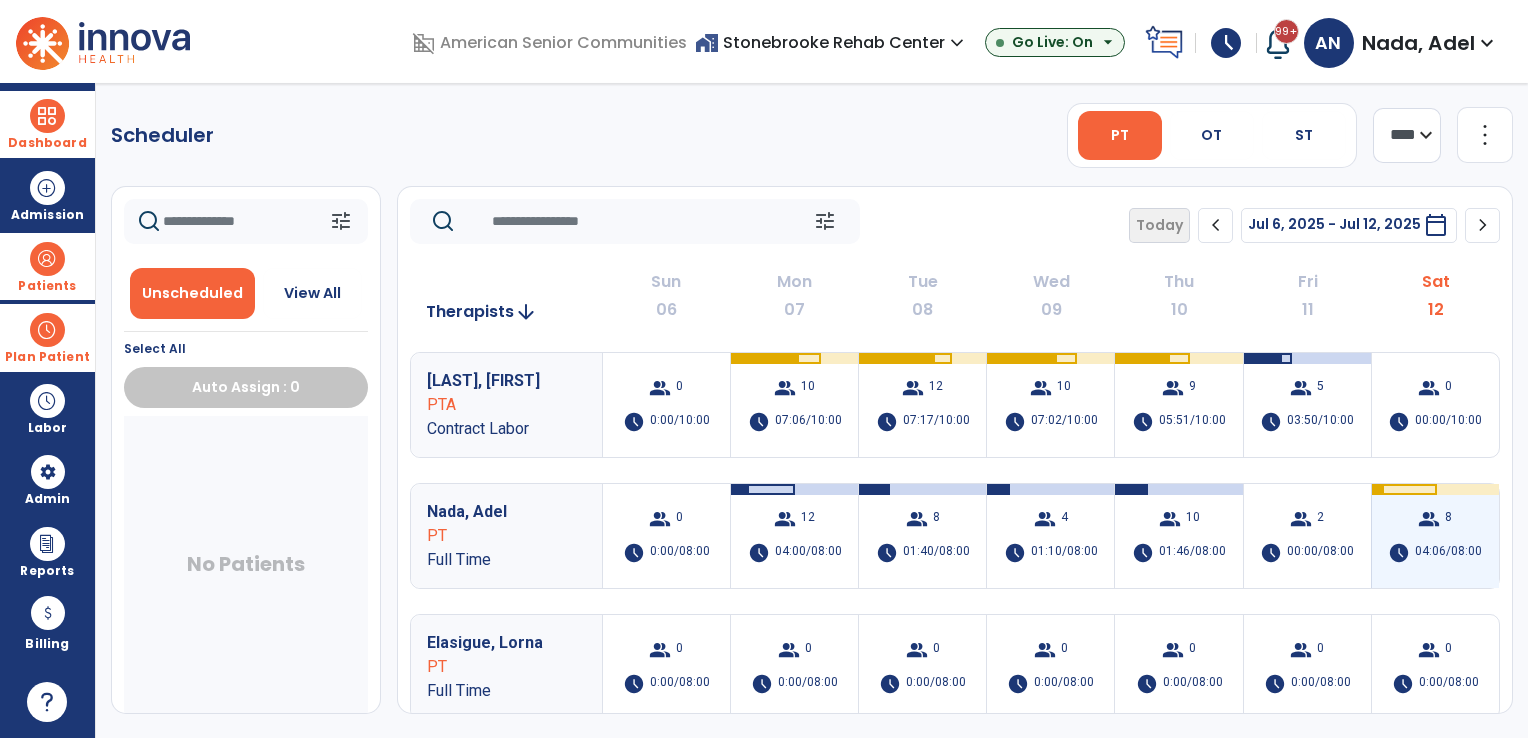 click on "group  8" at bounding box center (1435, 519) 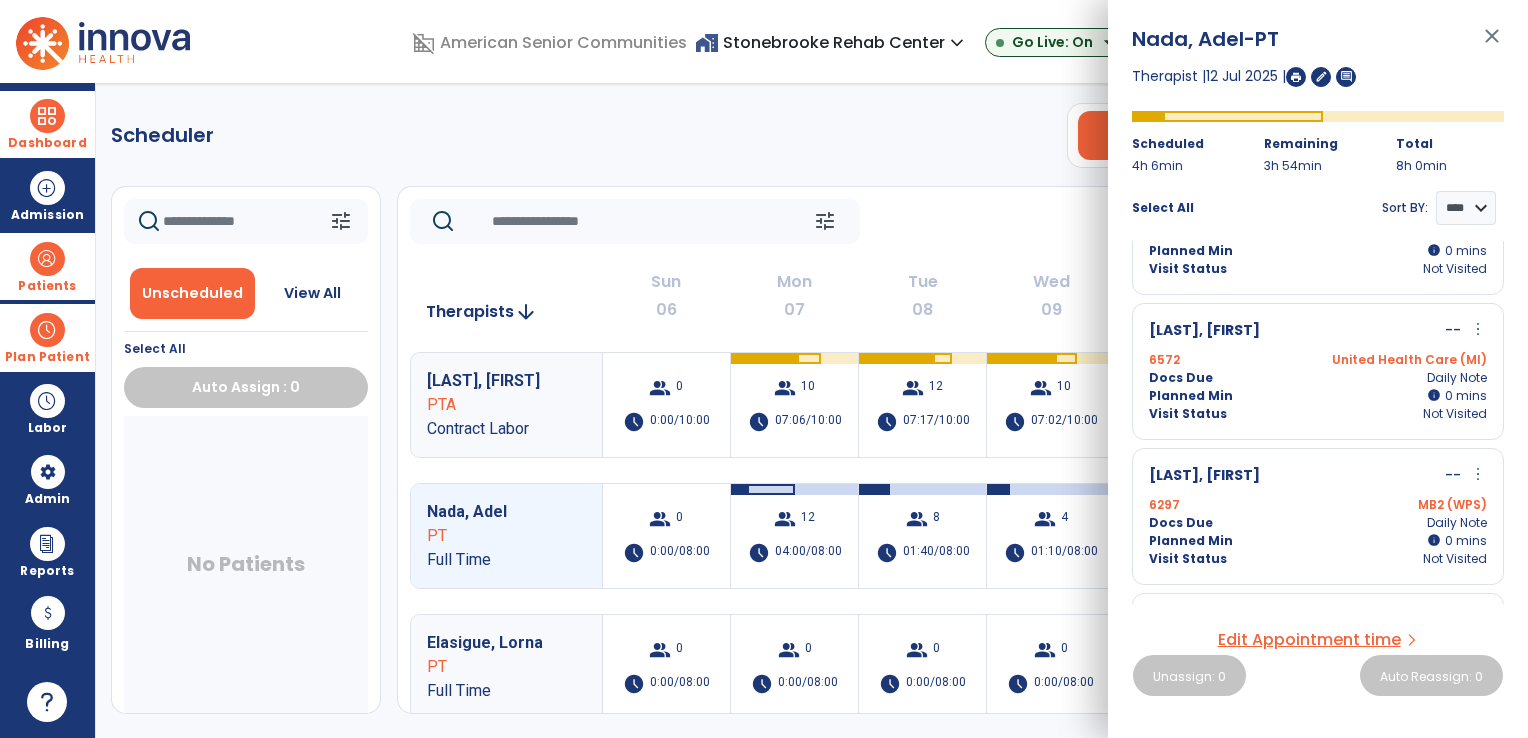 scroll, scrollTop: 573, scrollLeft: 0, axis: vertical 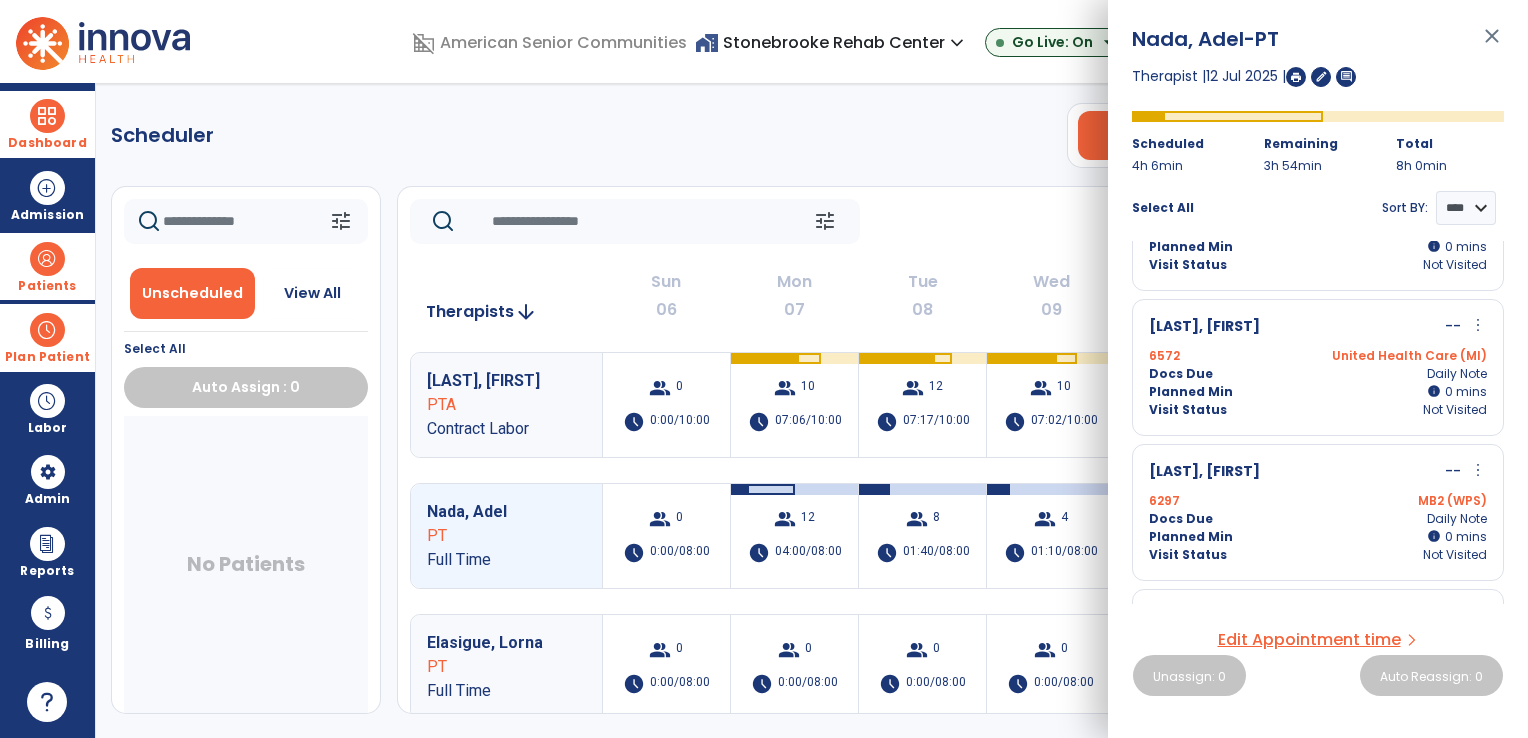 click on "tune   Today  chevron_left Jul 6, 2025 - Jul 12, 2025  *********  calendar_today  chevron_right" 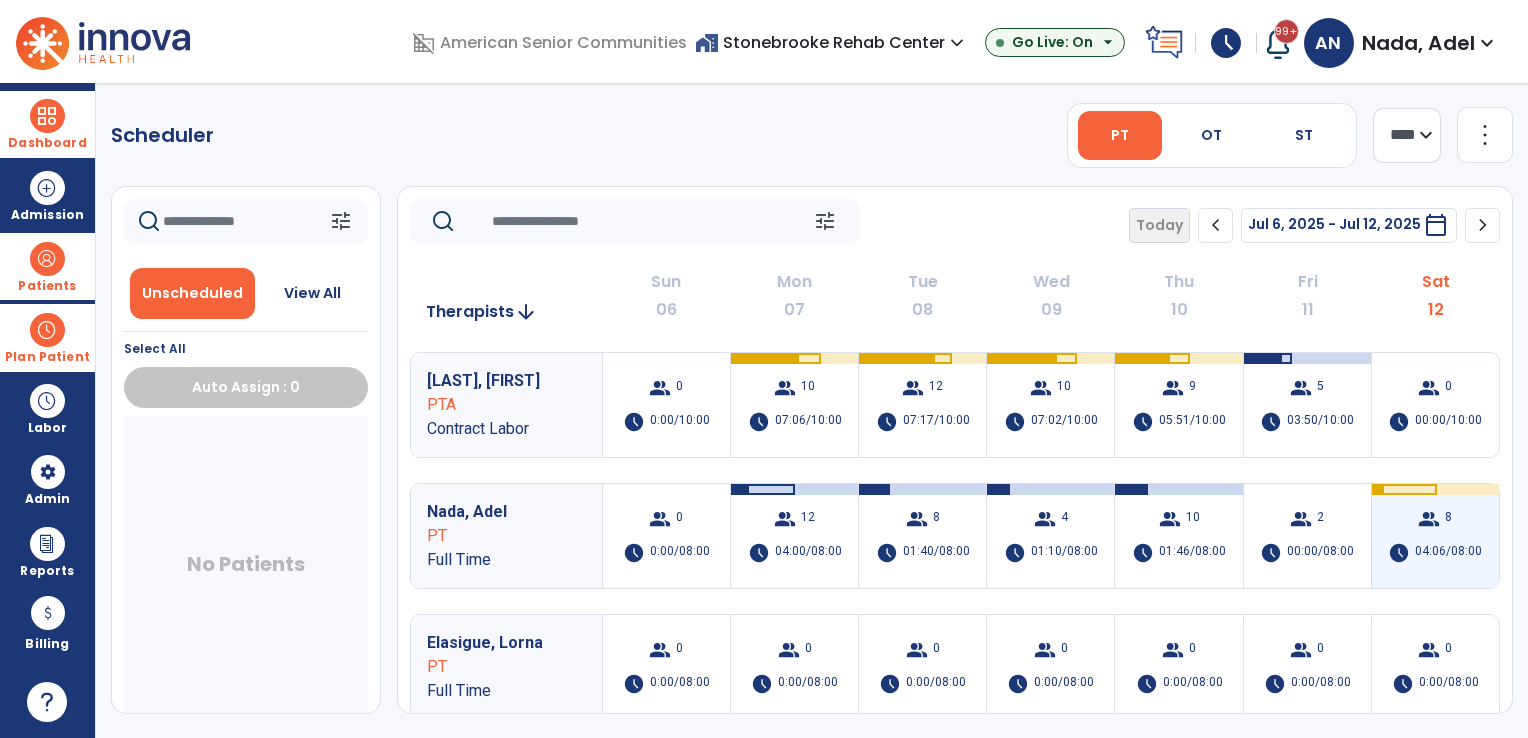 click on "group" at bounding box center (1429, 519) 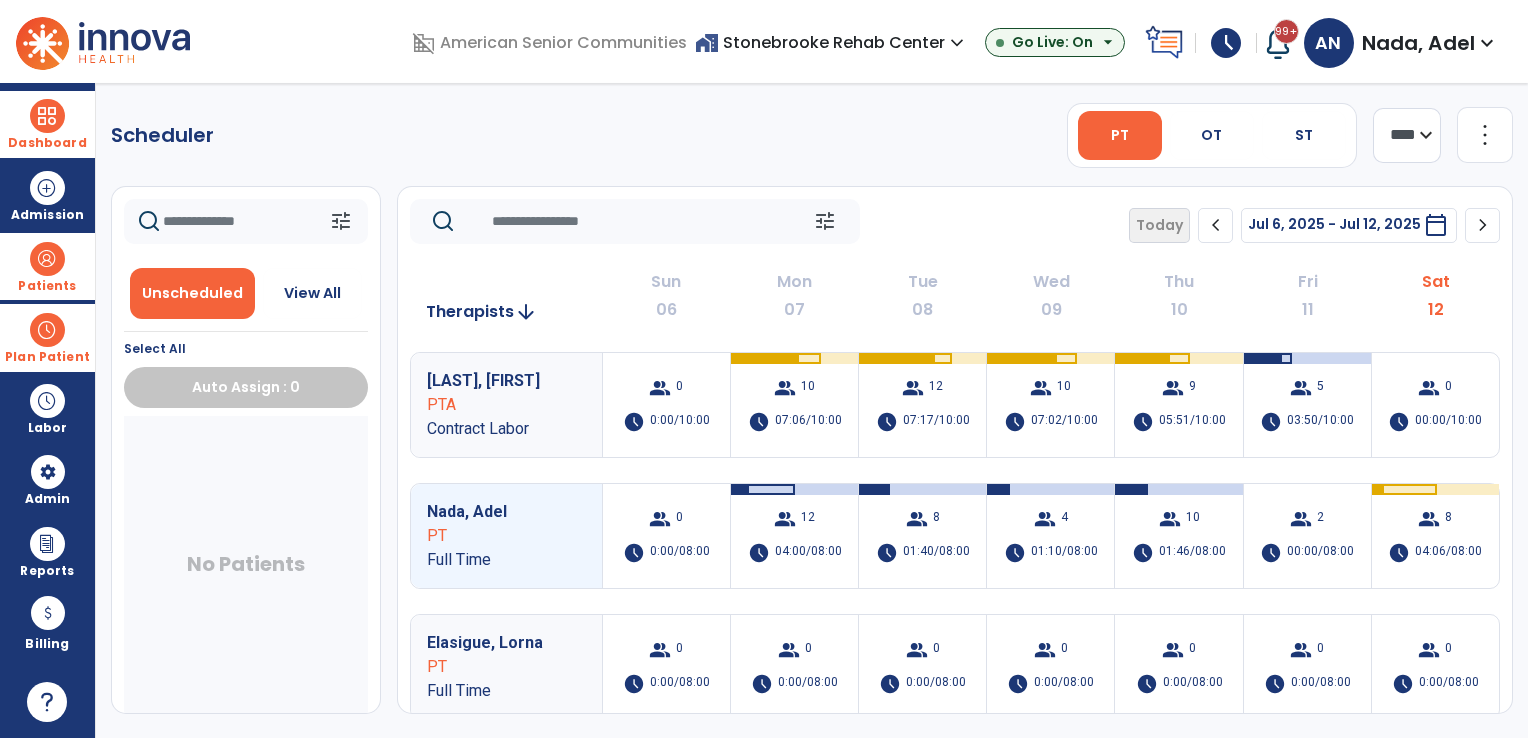 drag, startPoint x: 735, startPoint y: 206, endPoint x: 675, endPoint y: 238, distance: 68 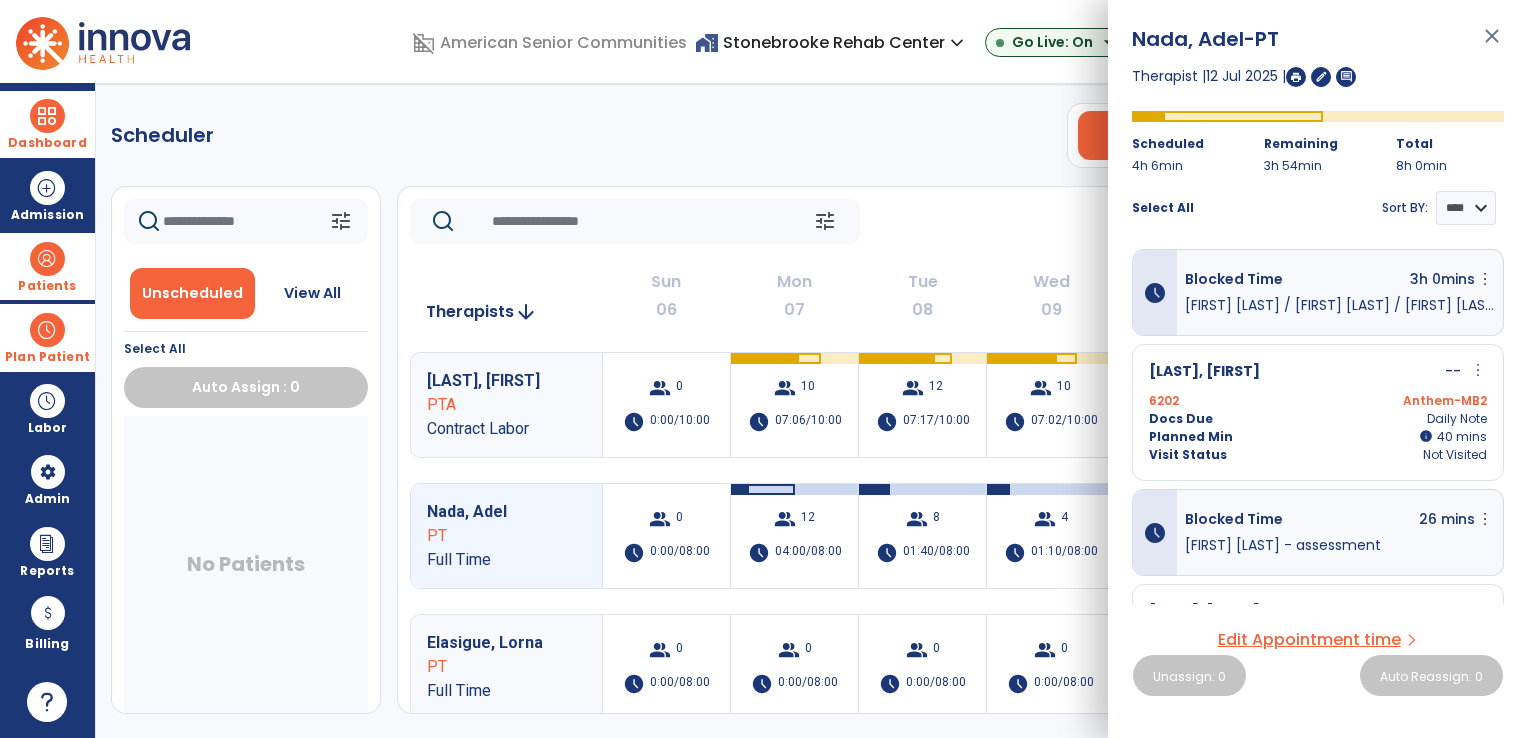 click on "tune   Today  chevron_left Jul 6, 2025 - Jul 12, 2025  *********  calendar_today  chevron_right" 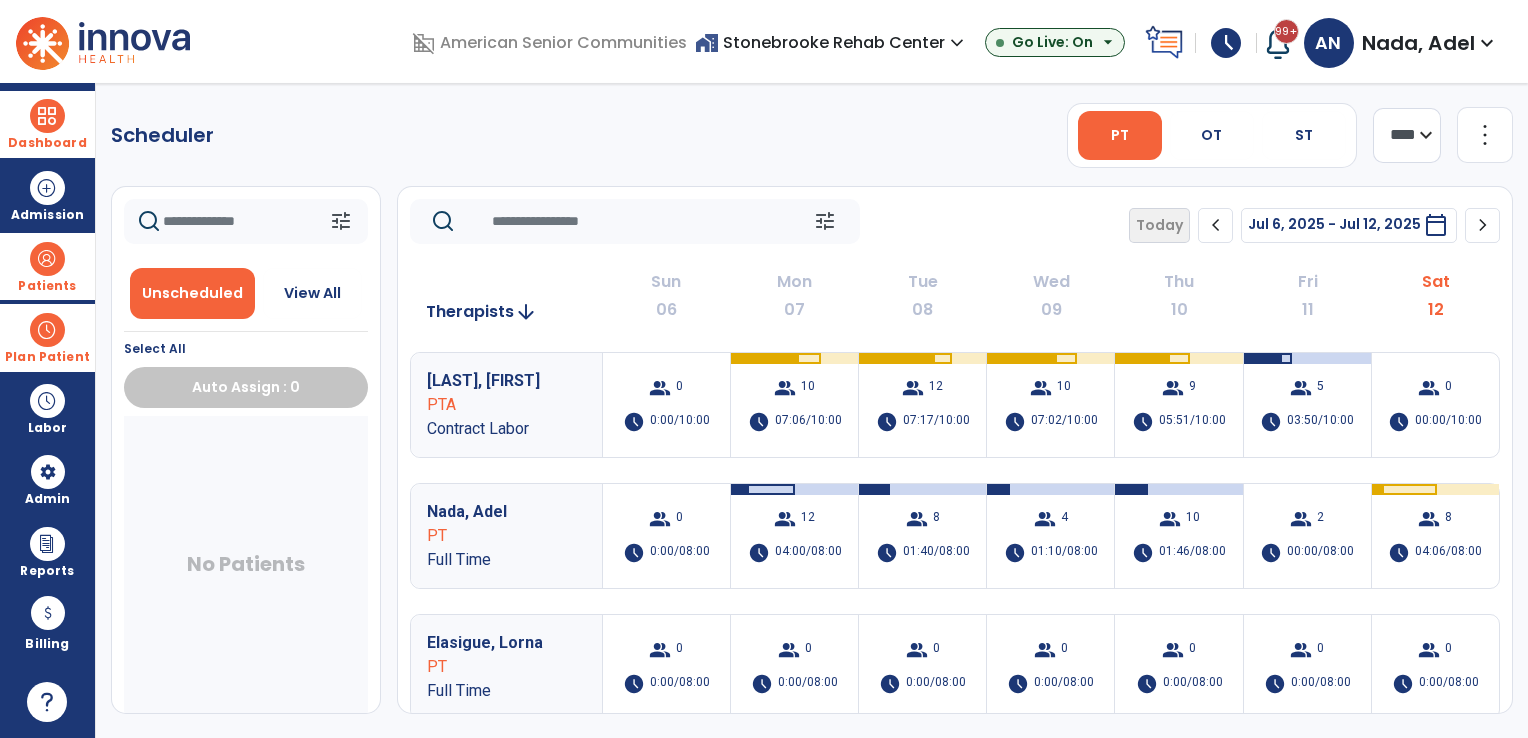click at bounding box center (47, 330) 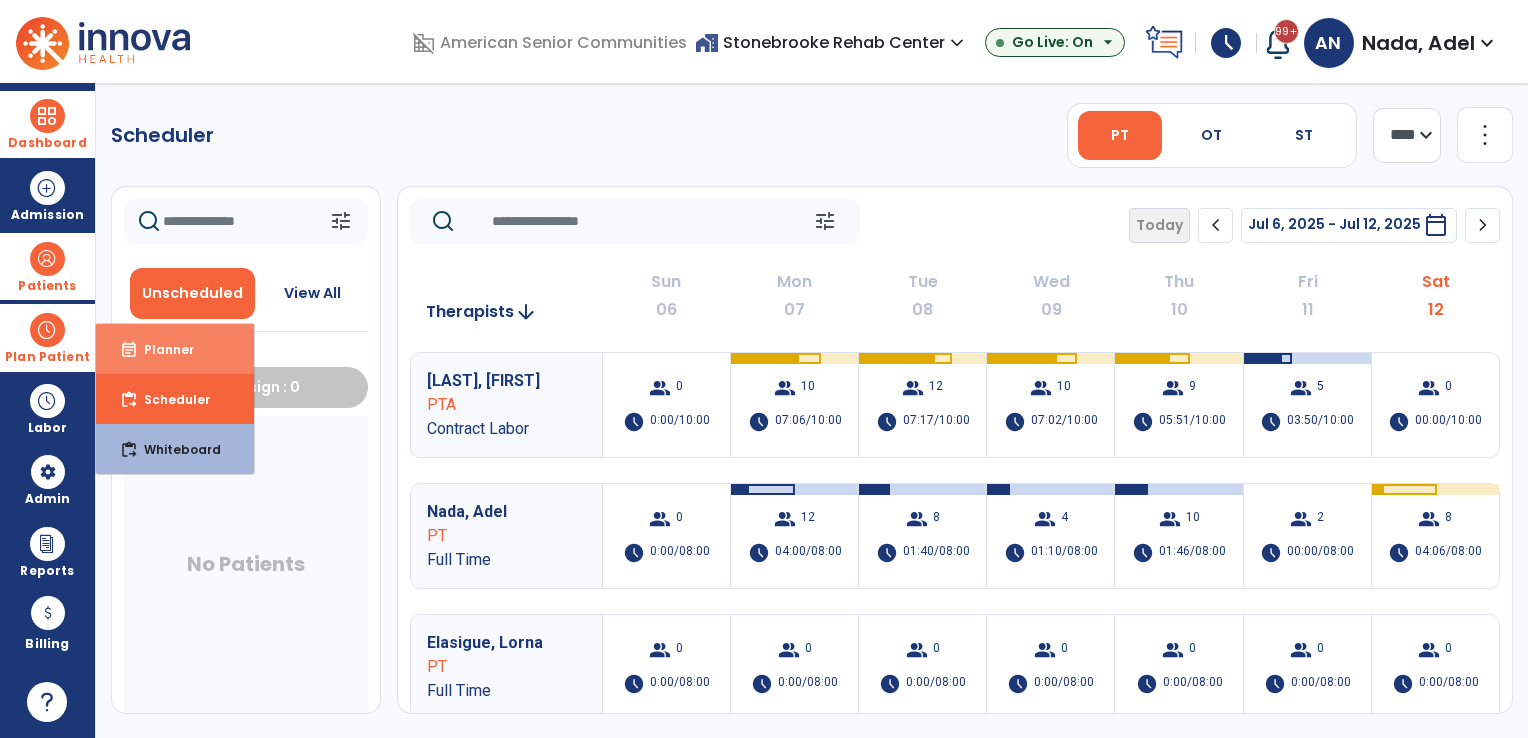 click on "Planner" at bounding box center (161, 349) 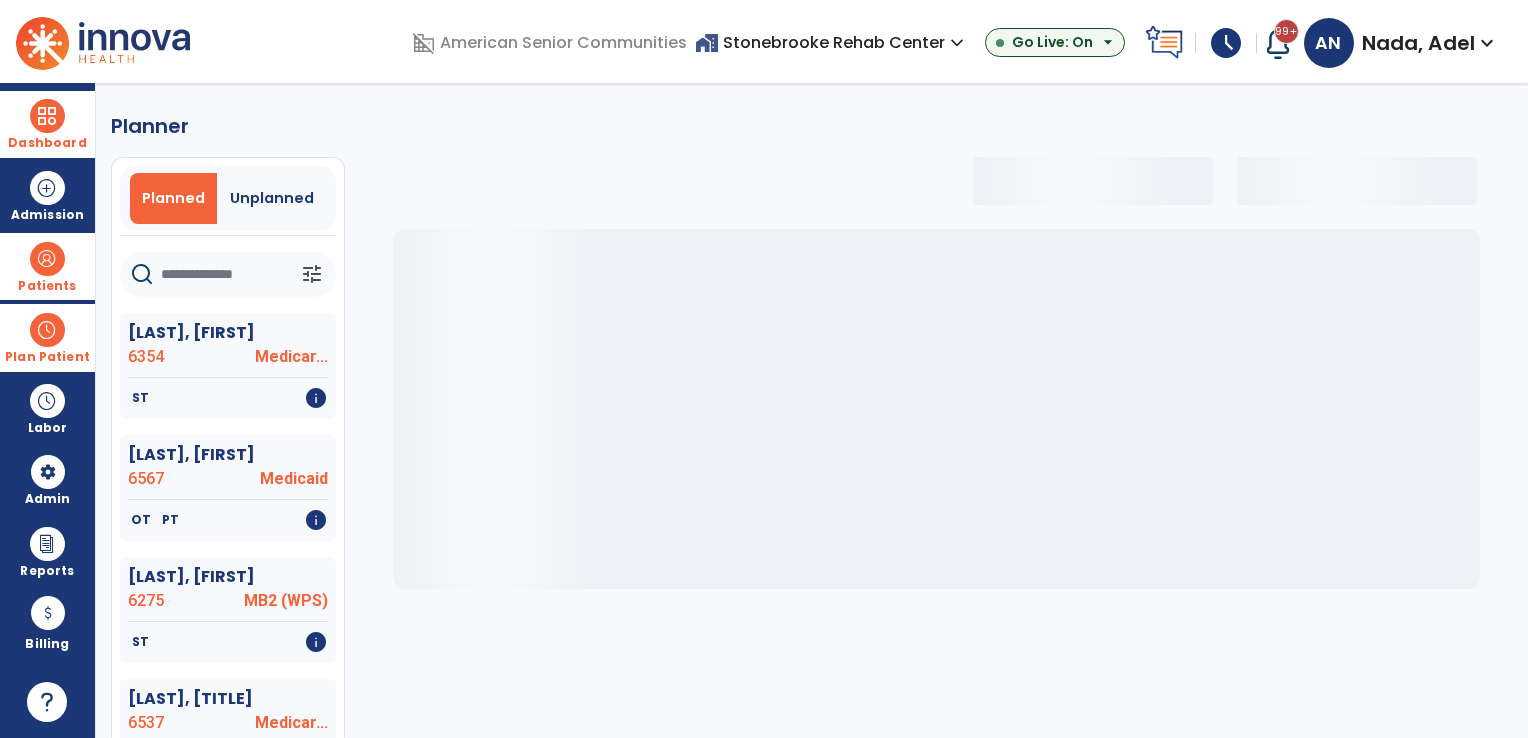 select on "***" 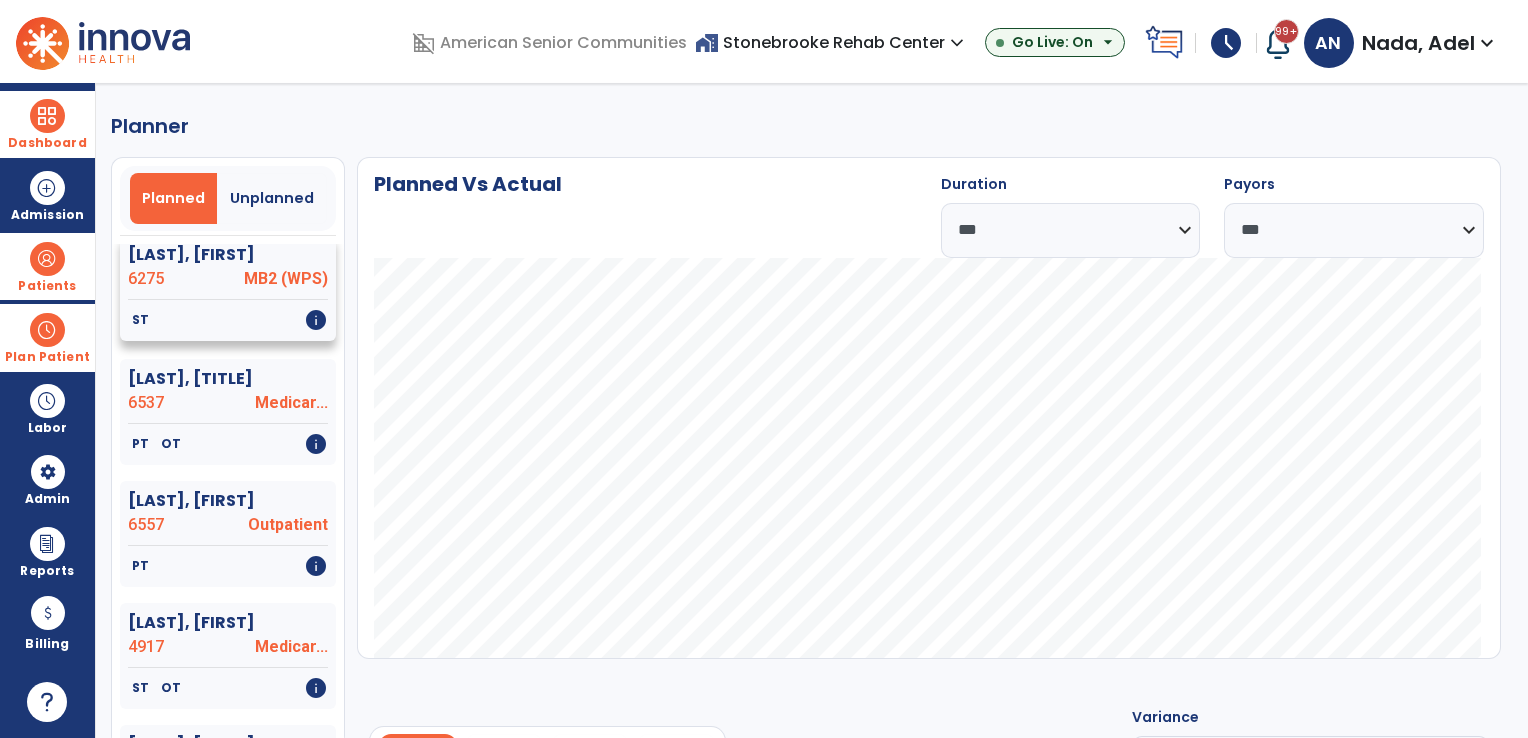 scroll, scrollTop: 300, scrollLeft: 0, axis: vertical 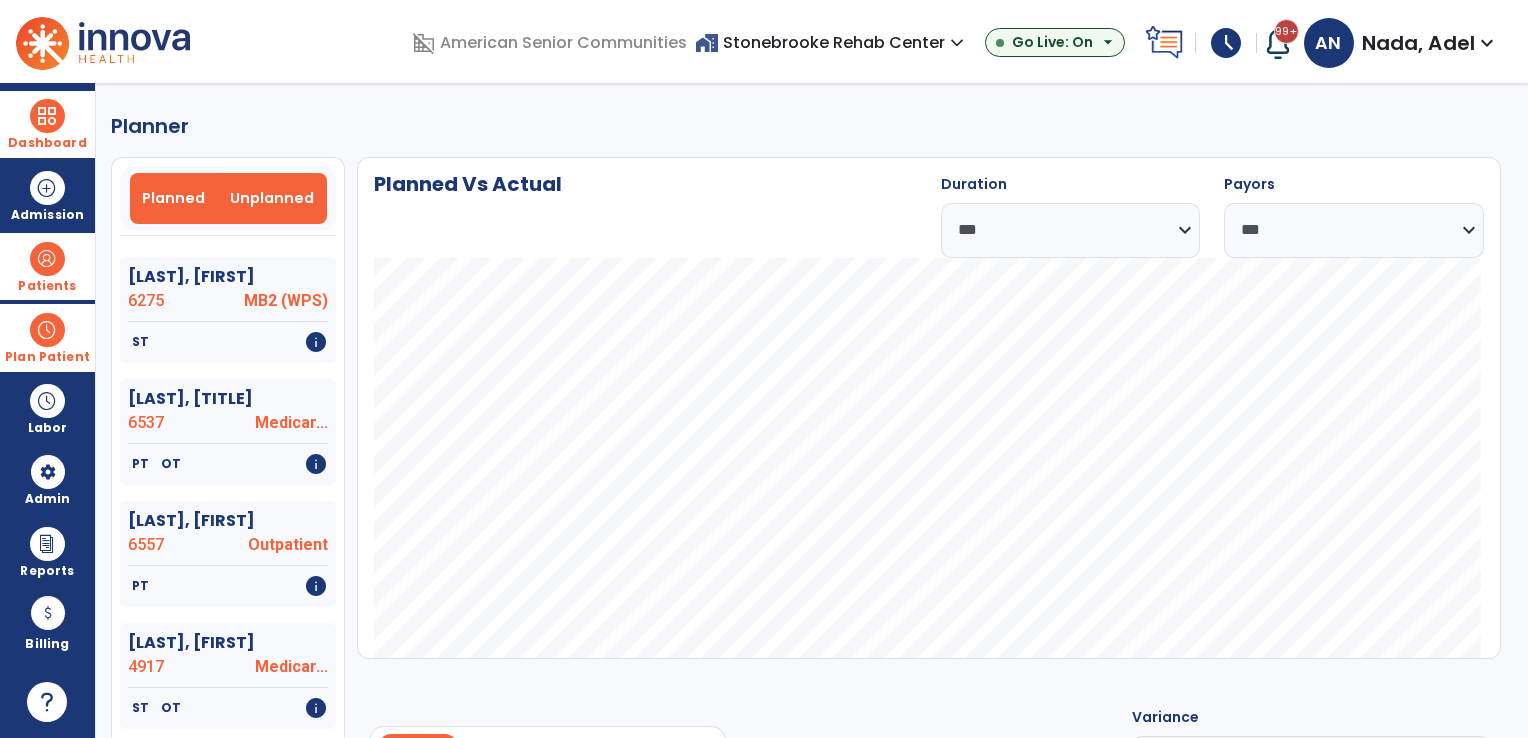 click on "Unplanned" at bounding box center [272, 198] 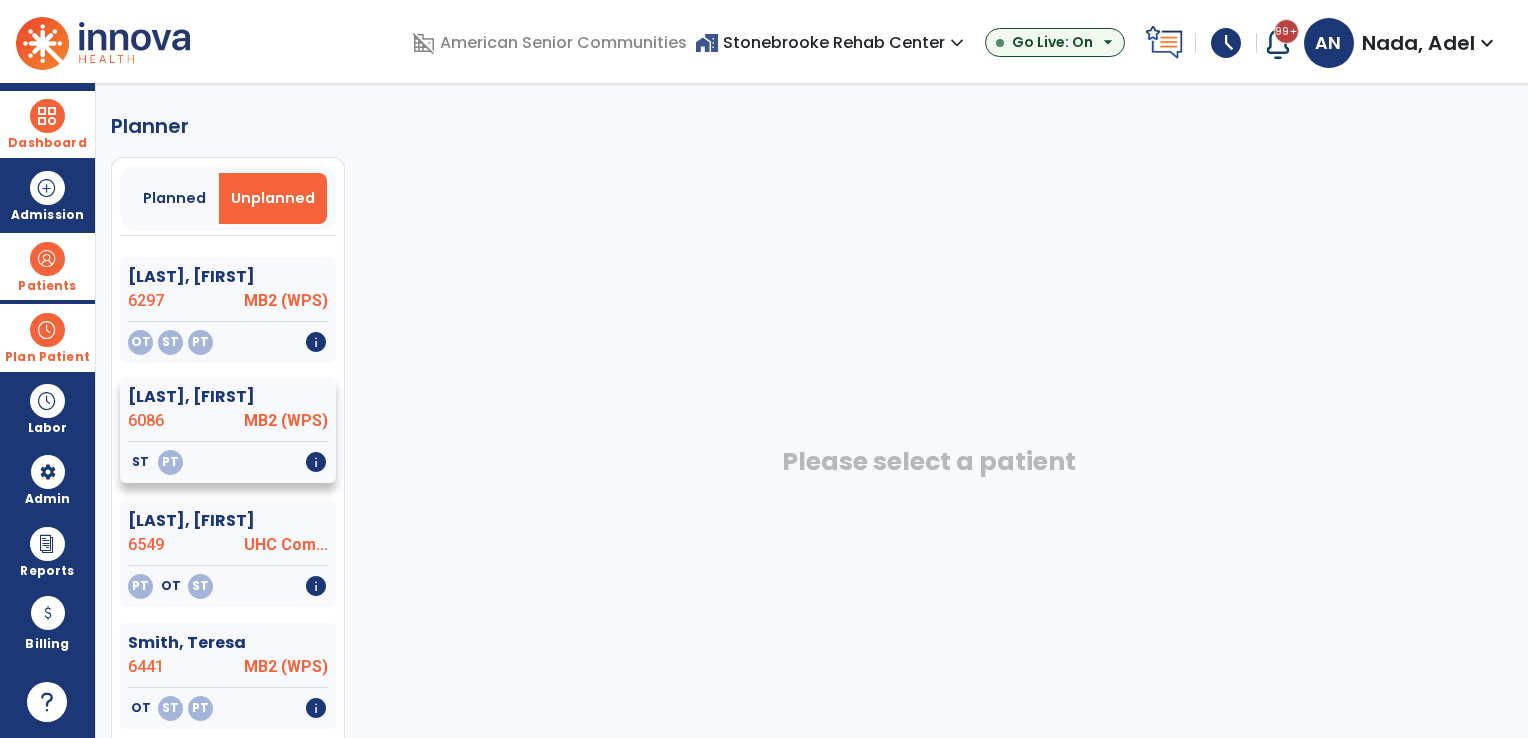 click on "[LAST], [FIRST]" 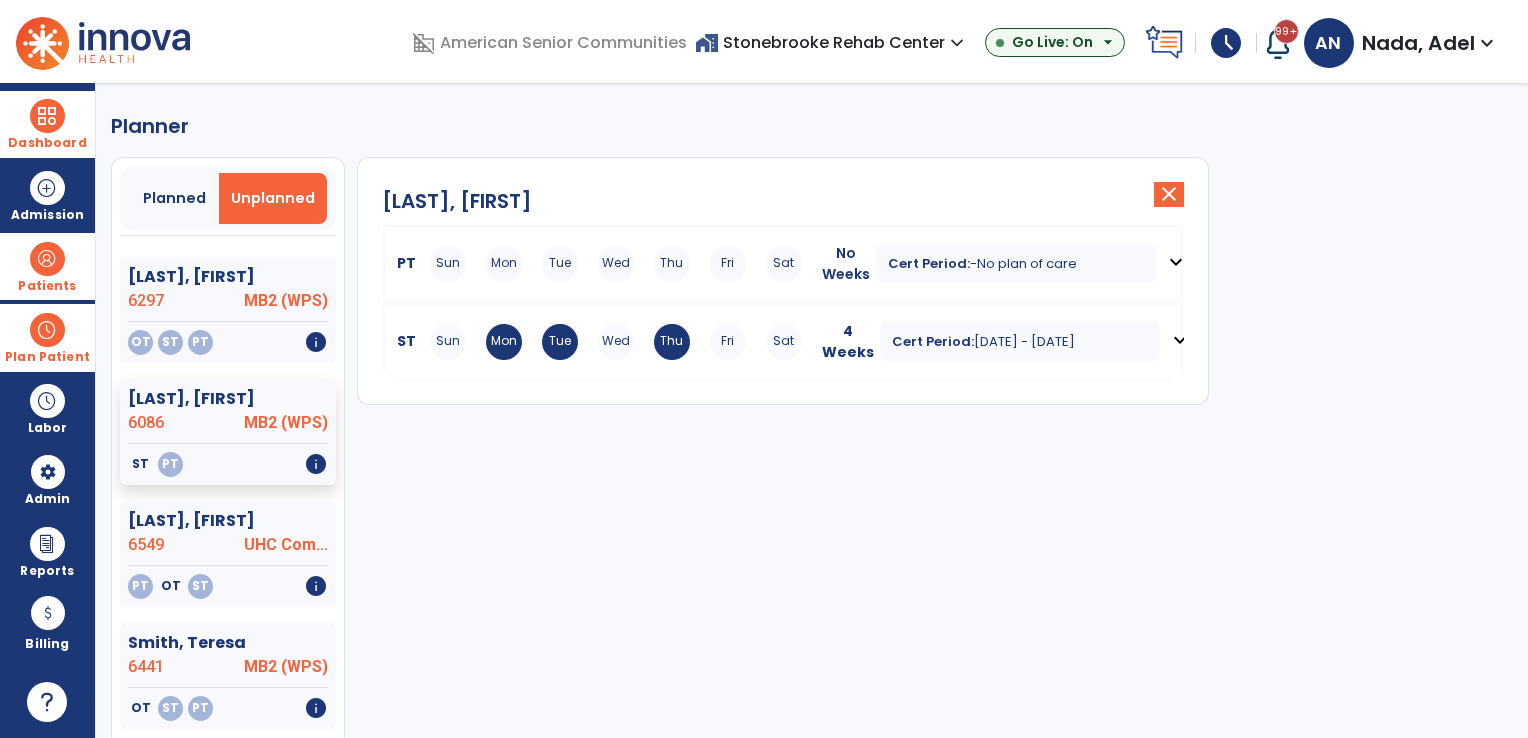 click on "Cert Period:   -  No plan of care" at bounding box center (1016, 263) 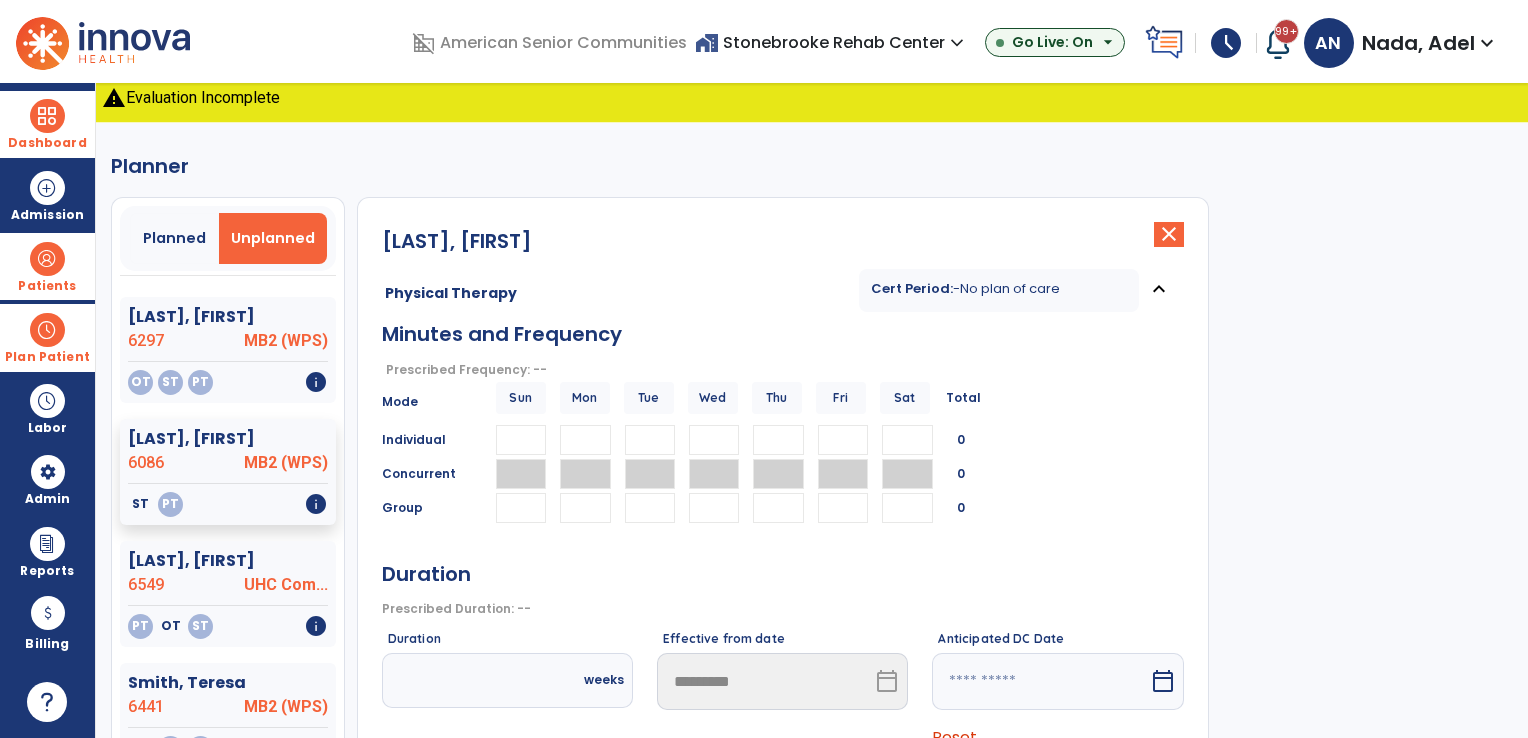 click on "close" 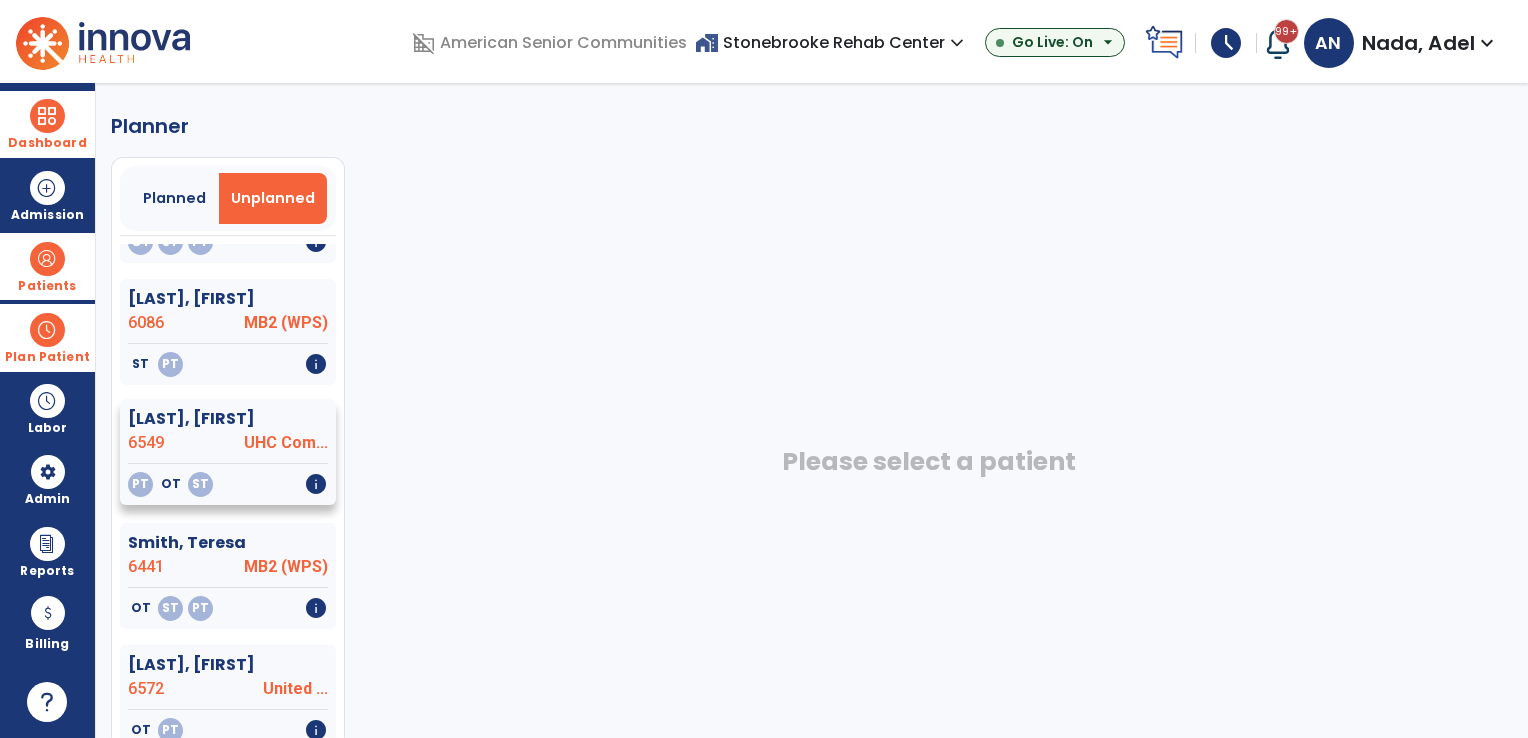 scroll, scrollTop: 403, scrollLeft: 0, axis: vertical 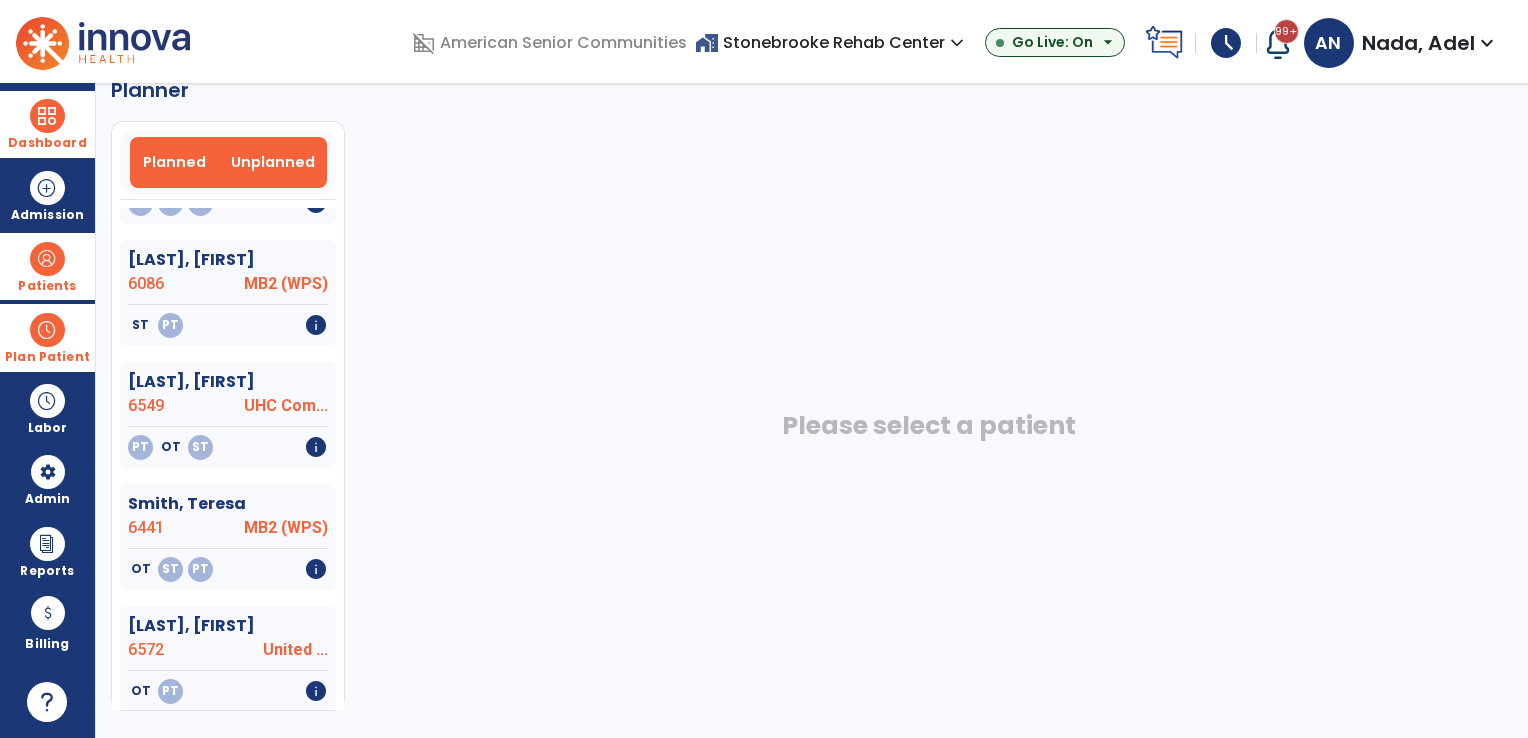 click on "Planned" at bounding box center [174, 162] 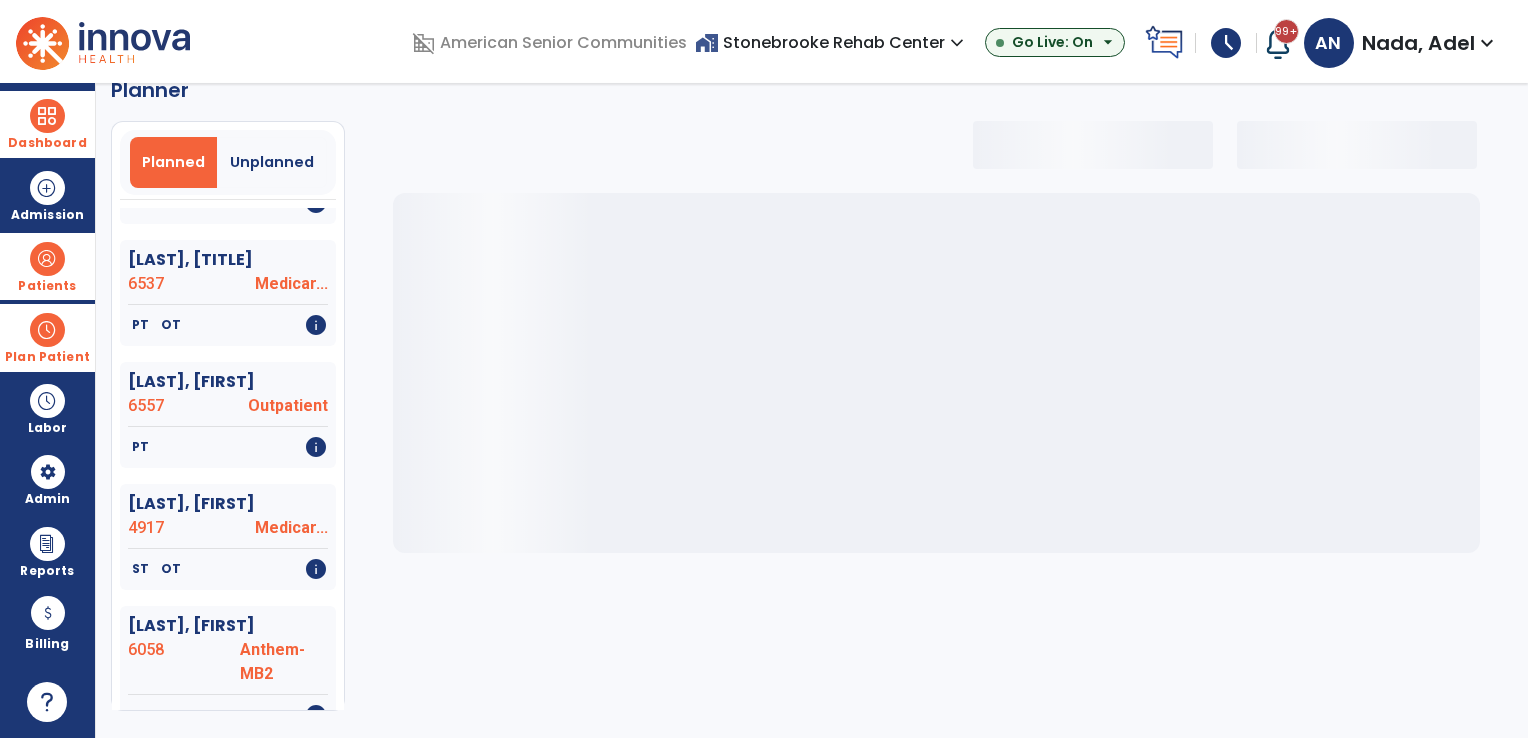 select on "***" 